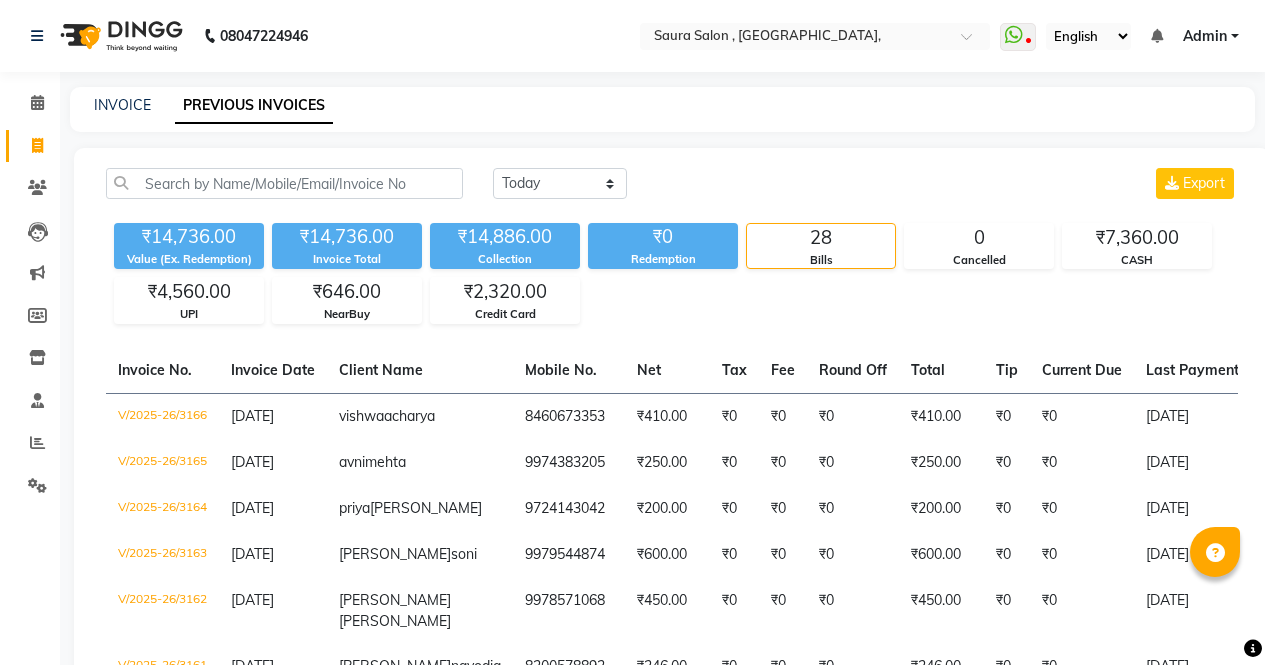 scroll, scrollTop: 487, scrollLeft: 0, axis: vertical 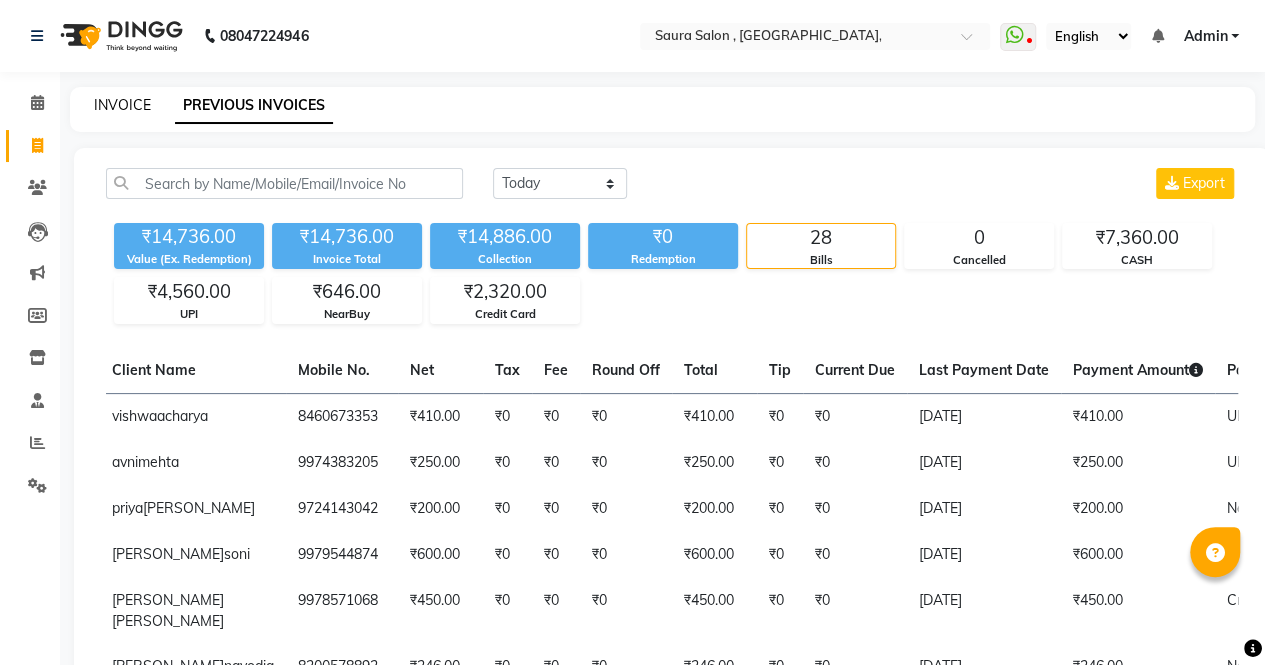click on "INVOICE" 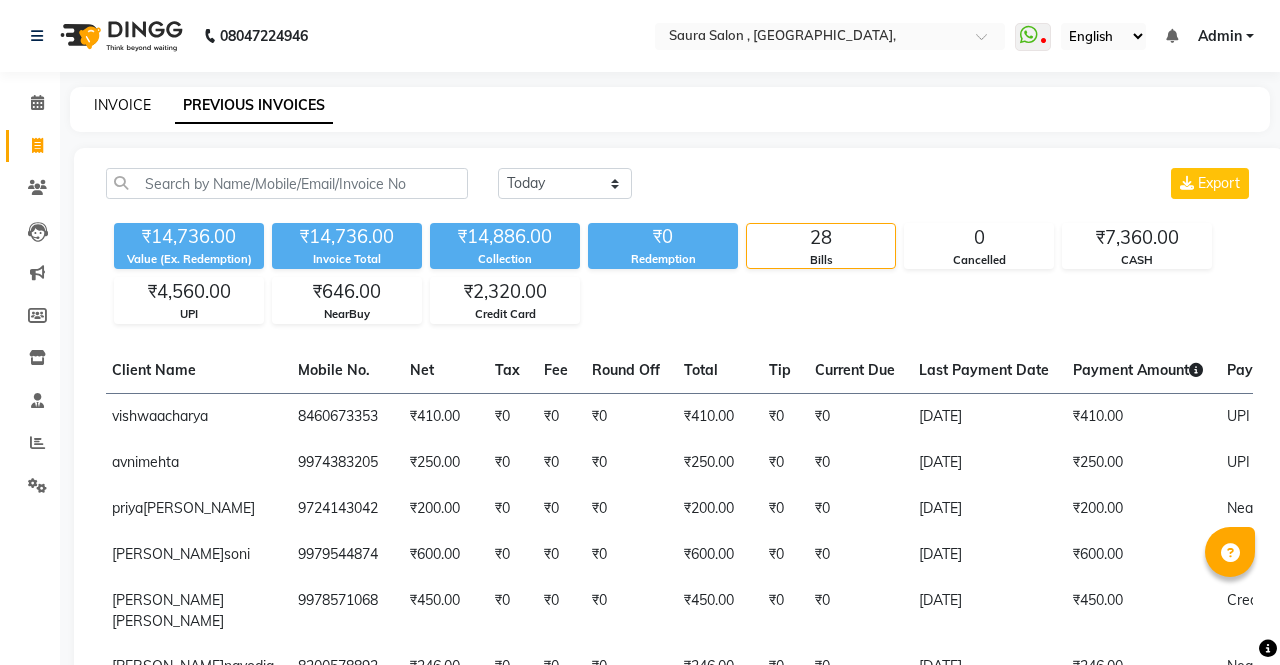 select on "6963" 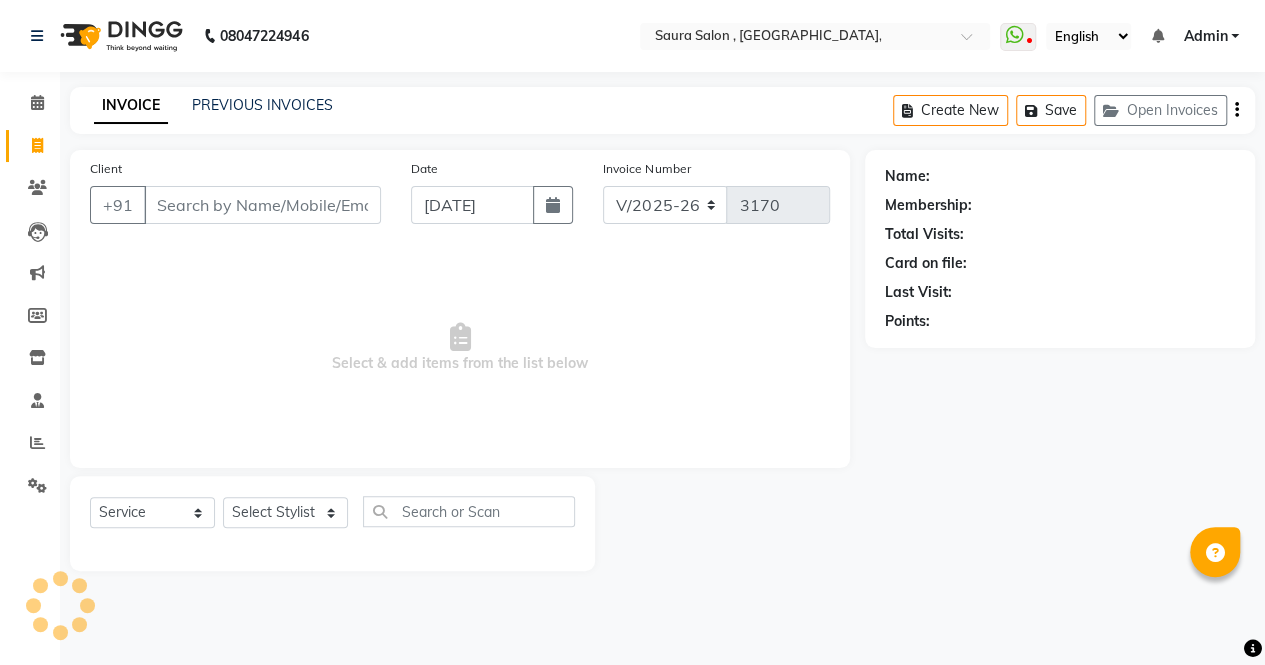 select on "57428" 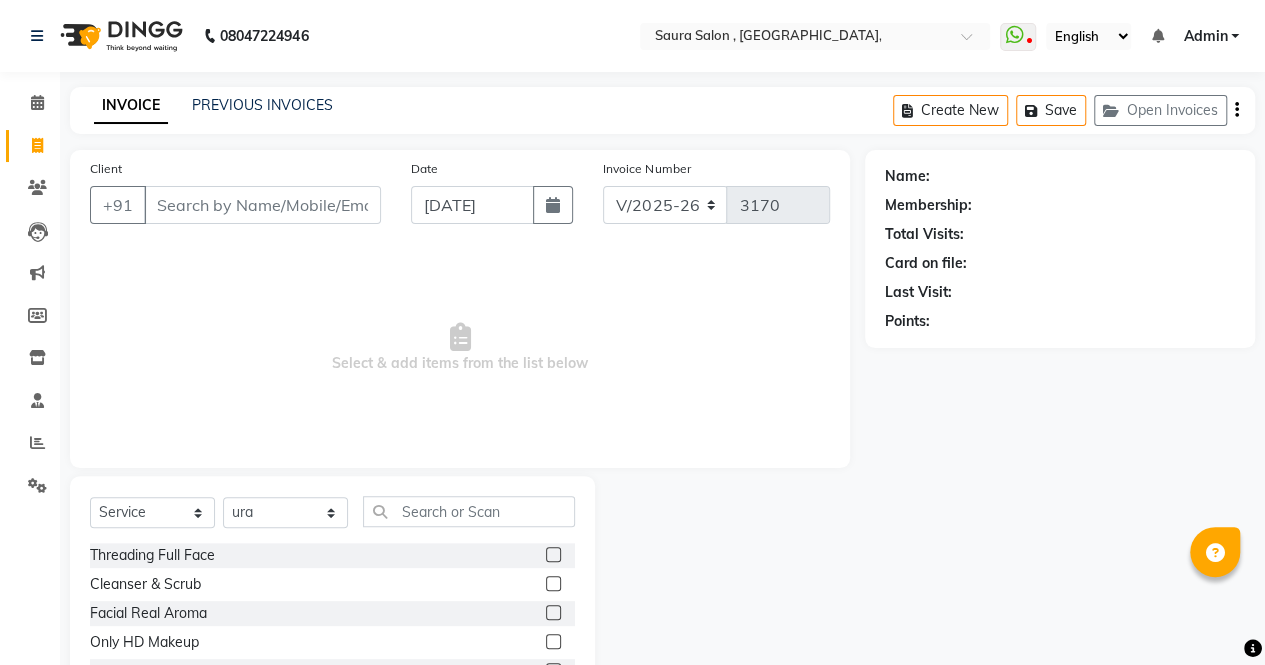 click on "Client" at bounding box center [262, 205] 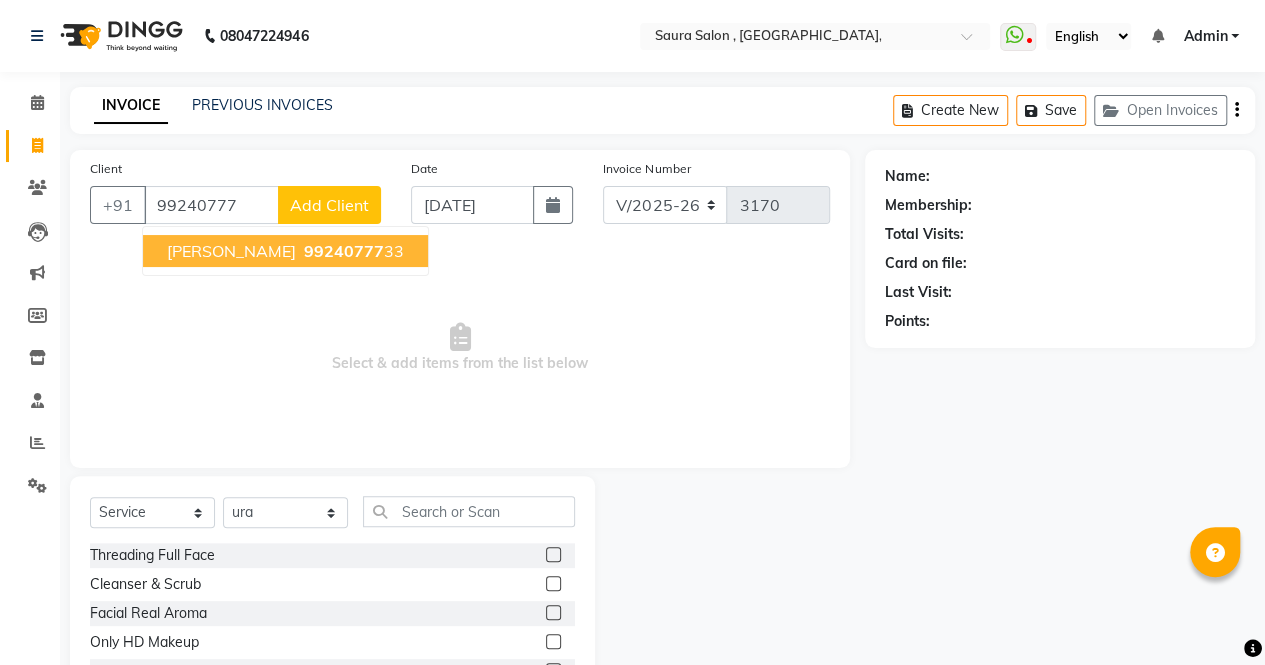 click on "[PERSON_NAME]" at bounding box center [231, 251] 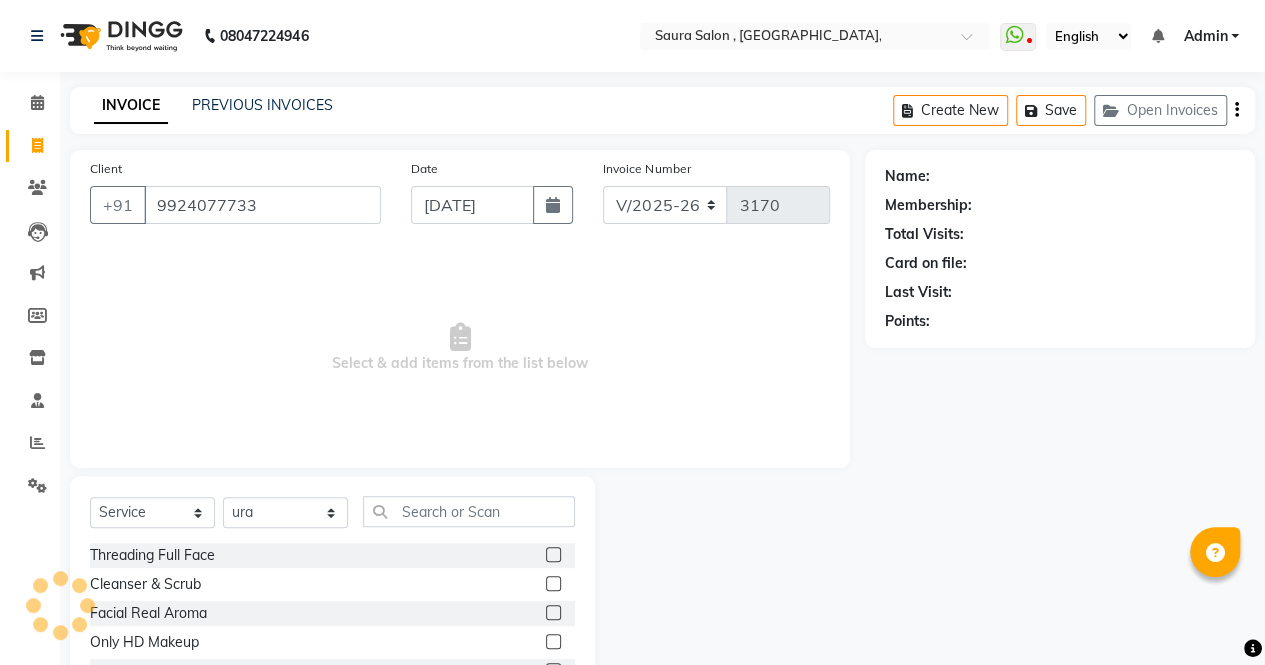 type on "9924077733" 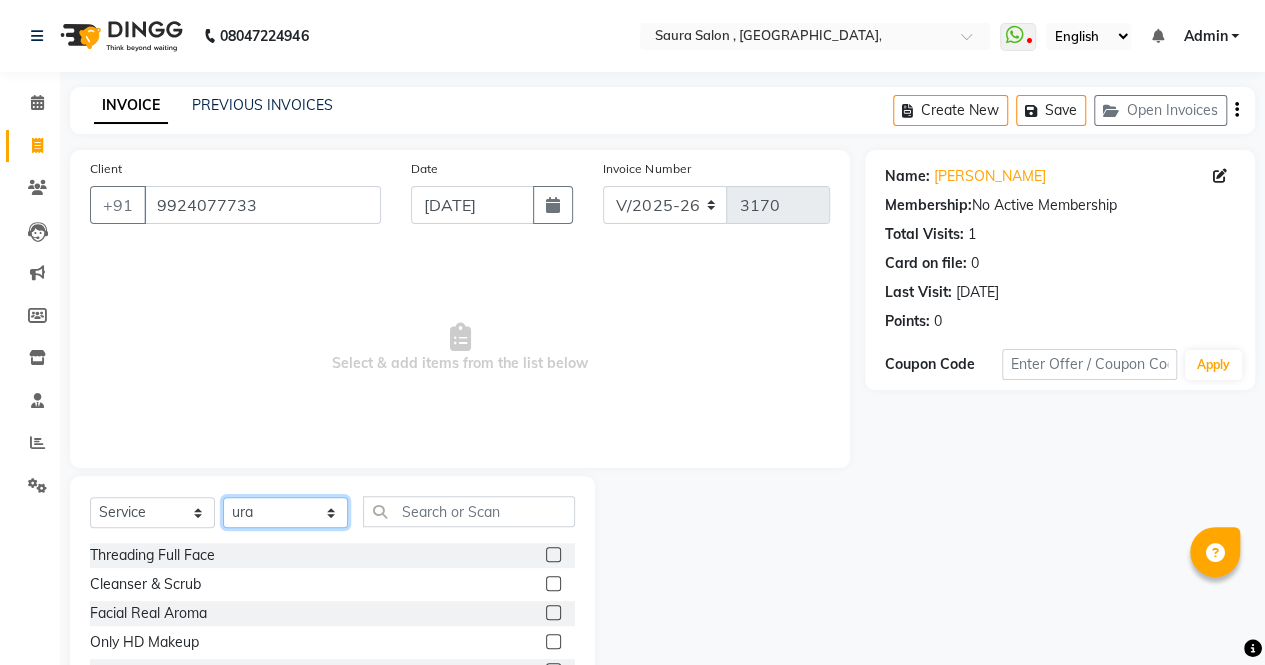 click on "Select Stylist archana  asha  [PERSON_NAME]  deepika [PERSON_NAME] [PERSON_NAME] [PERSON_NAME] khandala shanti  sona  ura usha di [PERSON_NAME]  [PERSON_NAME]" 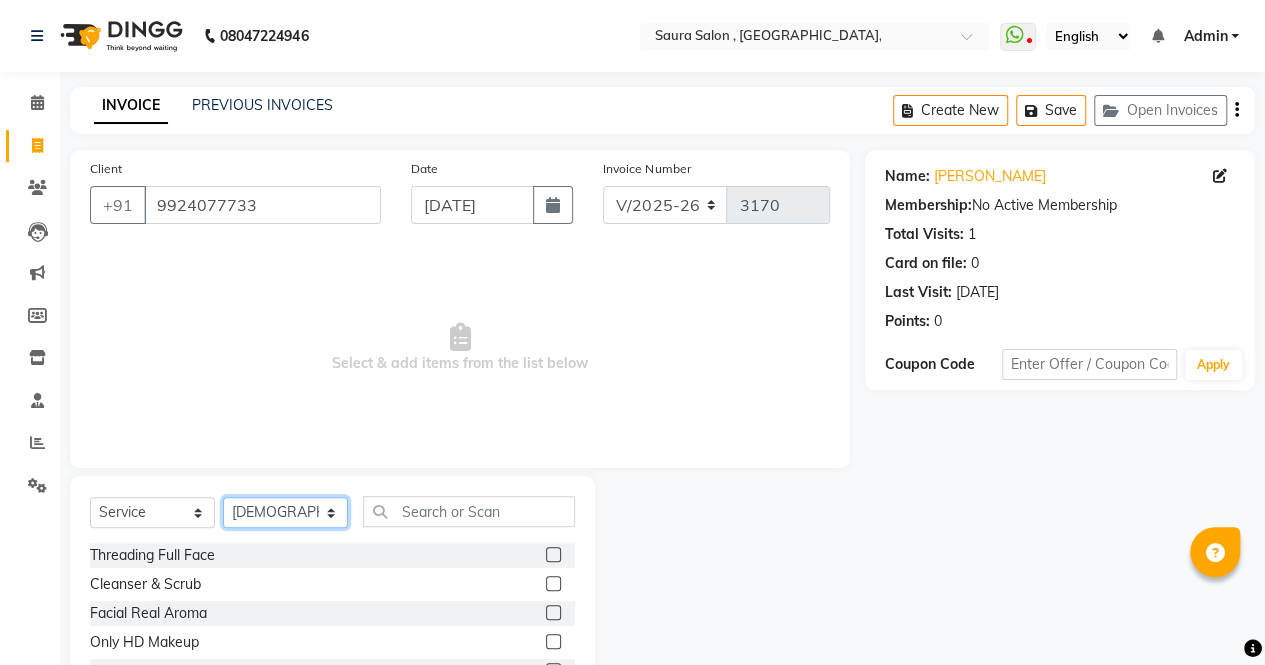click on "Select Stylist archana  asha  [PERSON_NAME]  deepika [PERSON_NAME] [PERSON_NAME] [PERSON_NAME] khandala shanti  sona  ura usha di [PERSON_NAME]  [PERSON_NAME]" 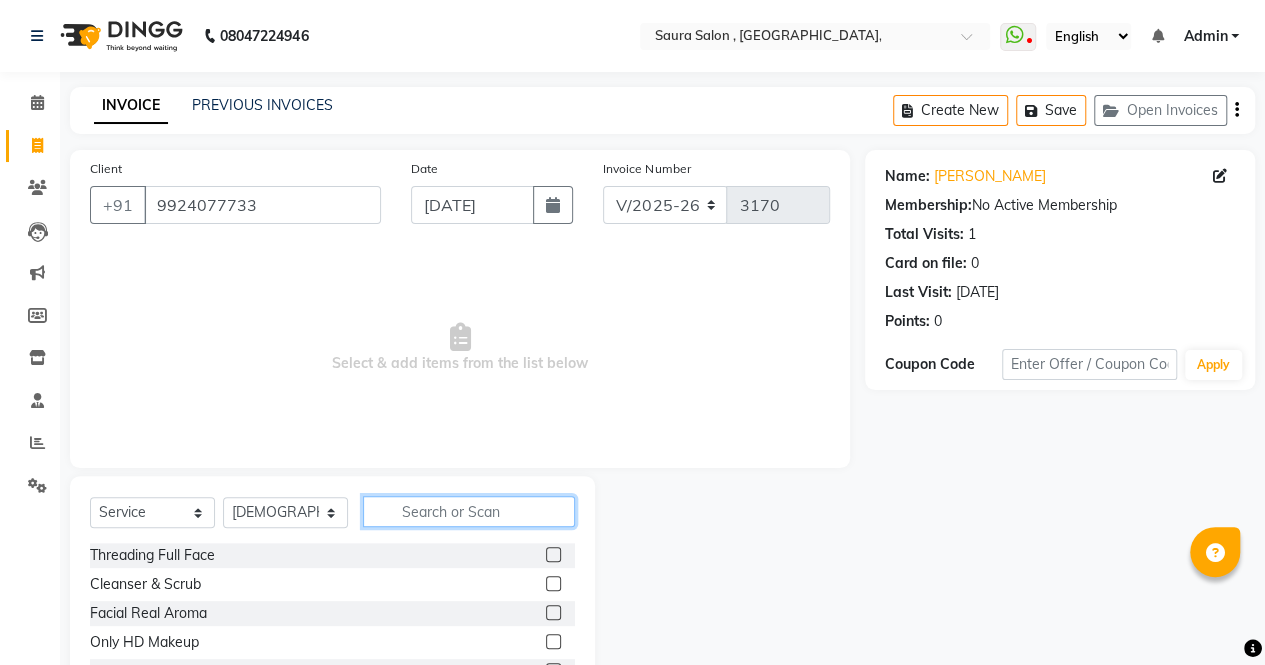 click 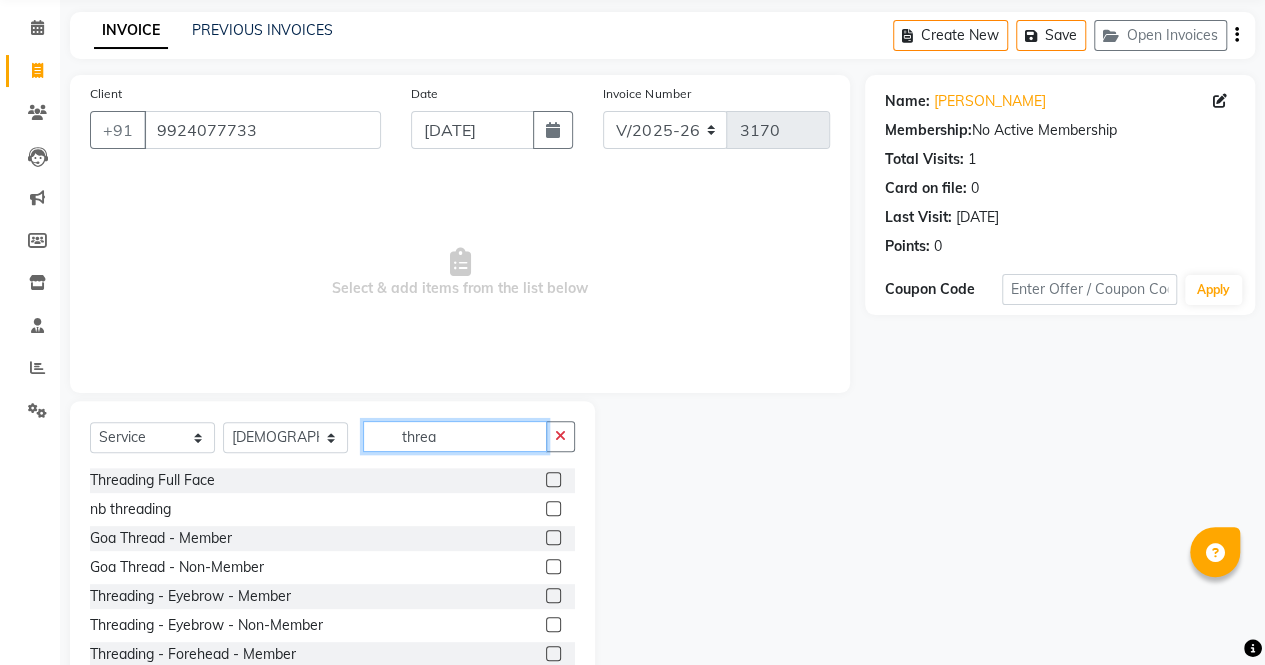 scroll, scrollTop: 135, scrollLeft: 0, axis: vertical 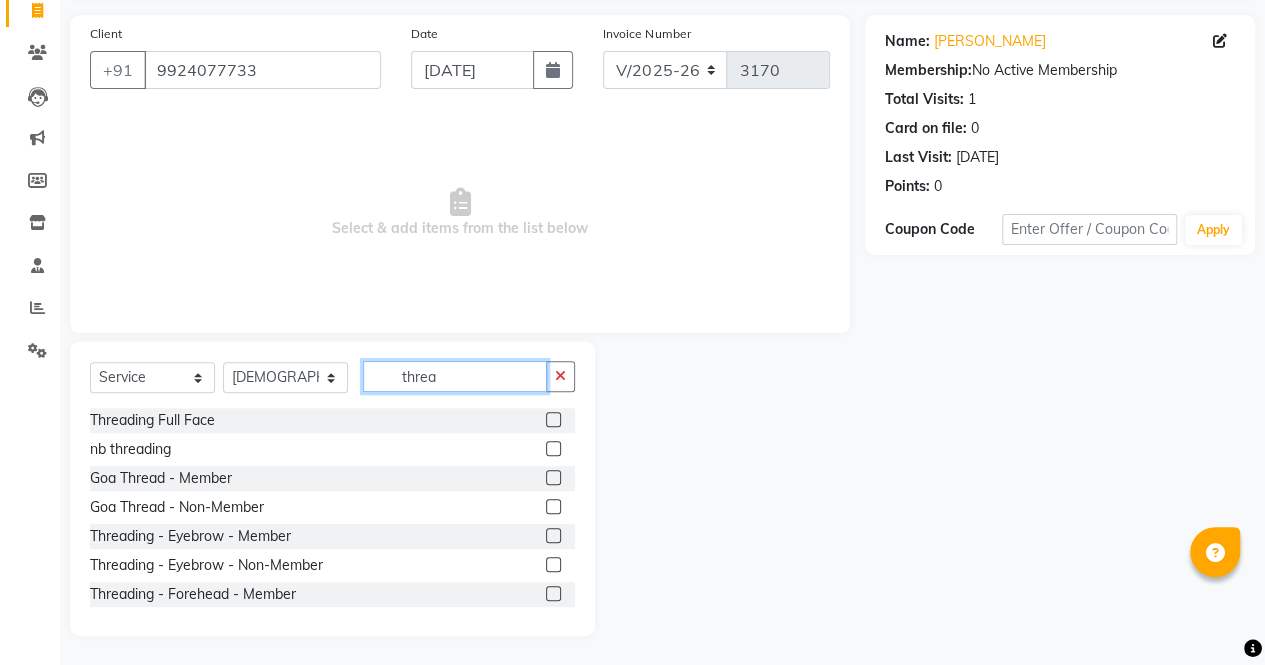 type on "threa" 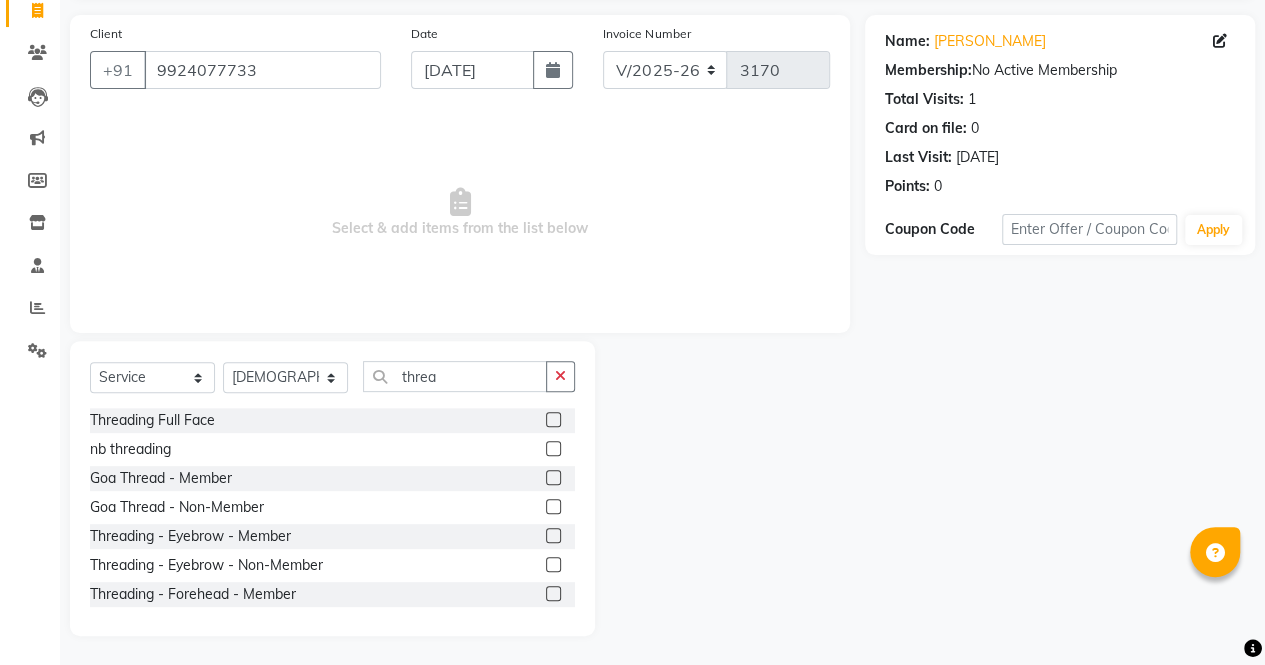 click 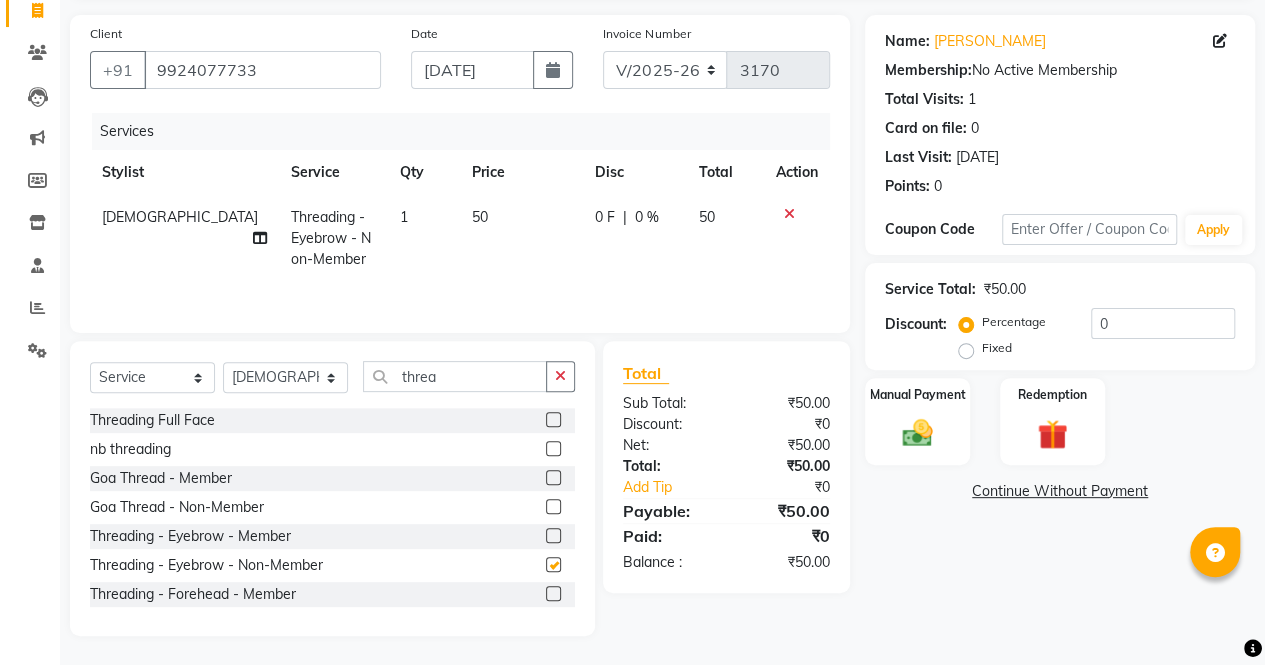 checkbox on "false" 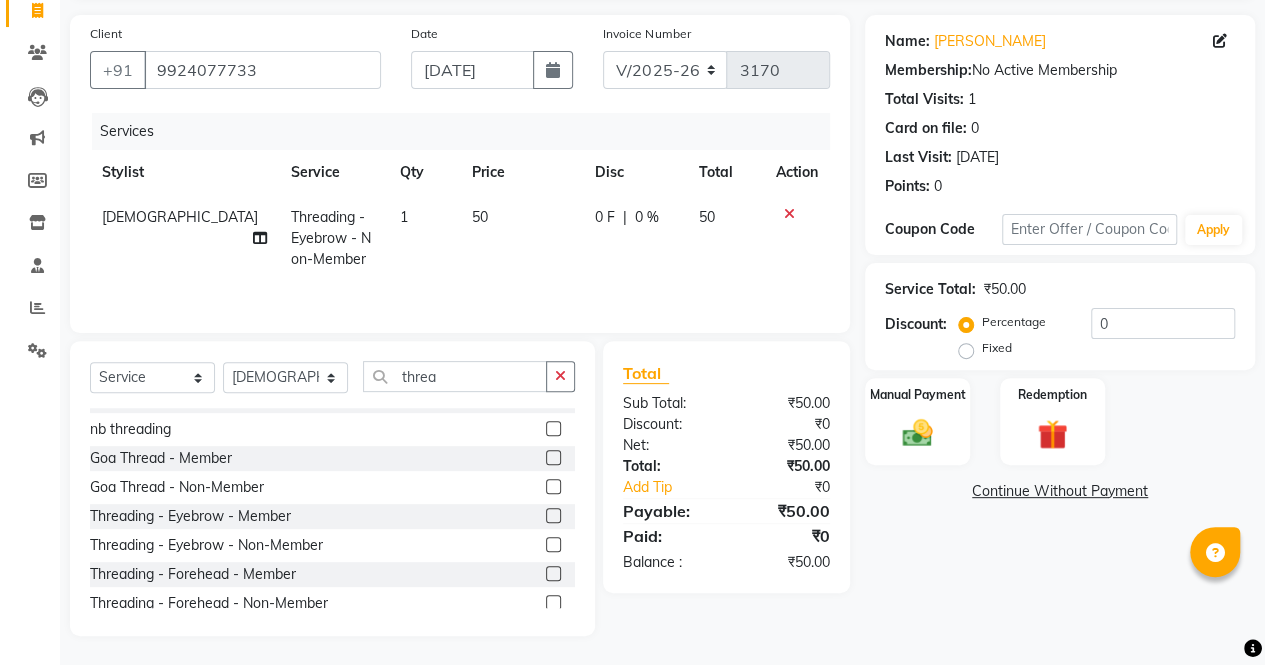 scroll, scrollTop: 40, scrollLeft: 0, axis: vertical 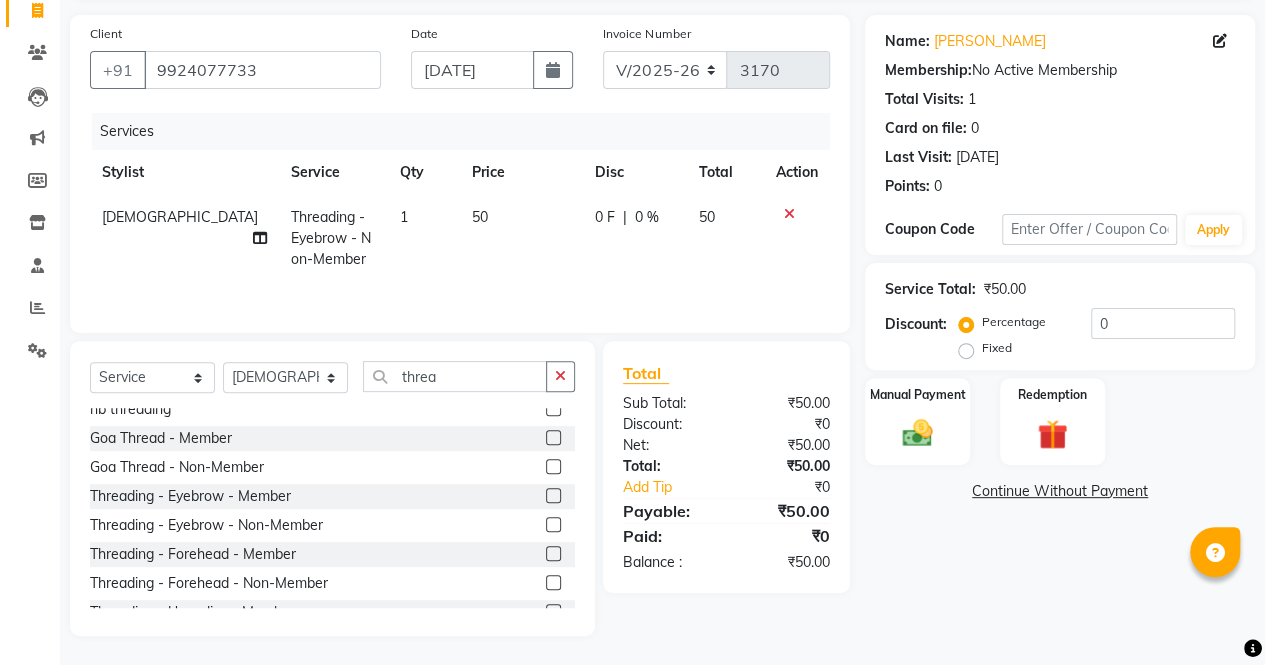 click 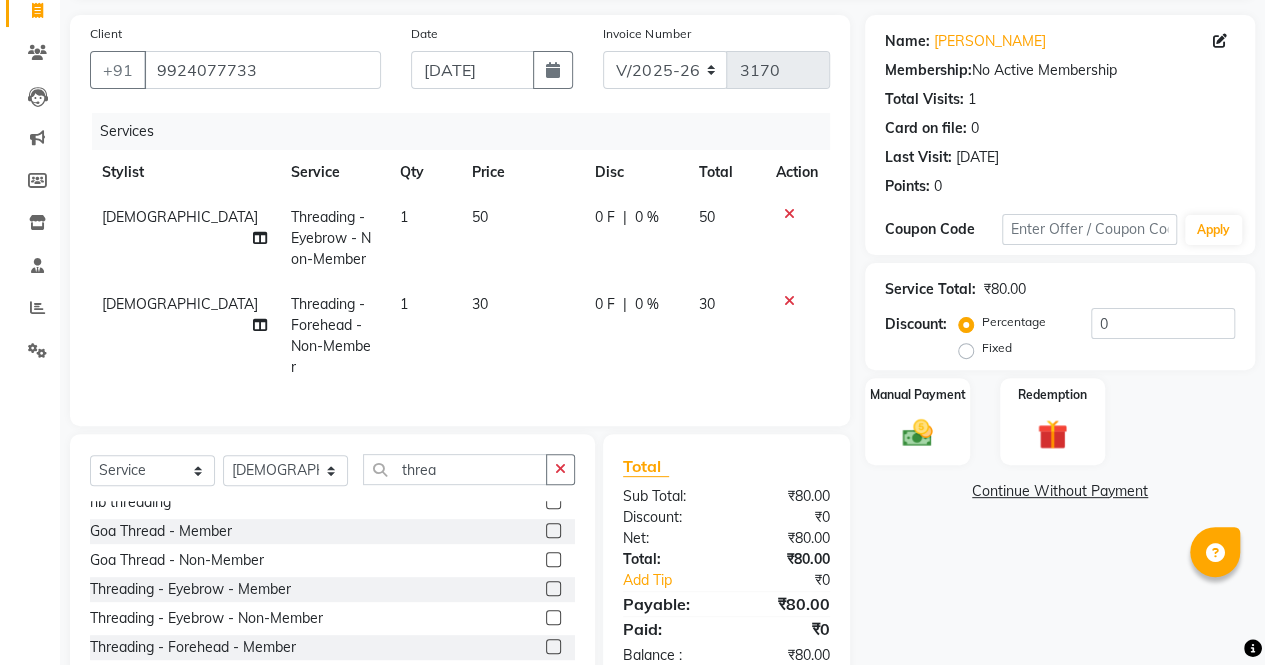 checkbox on "false" 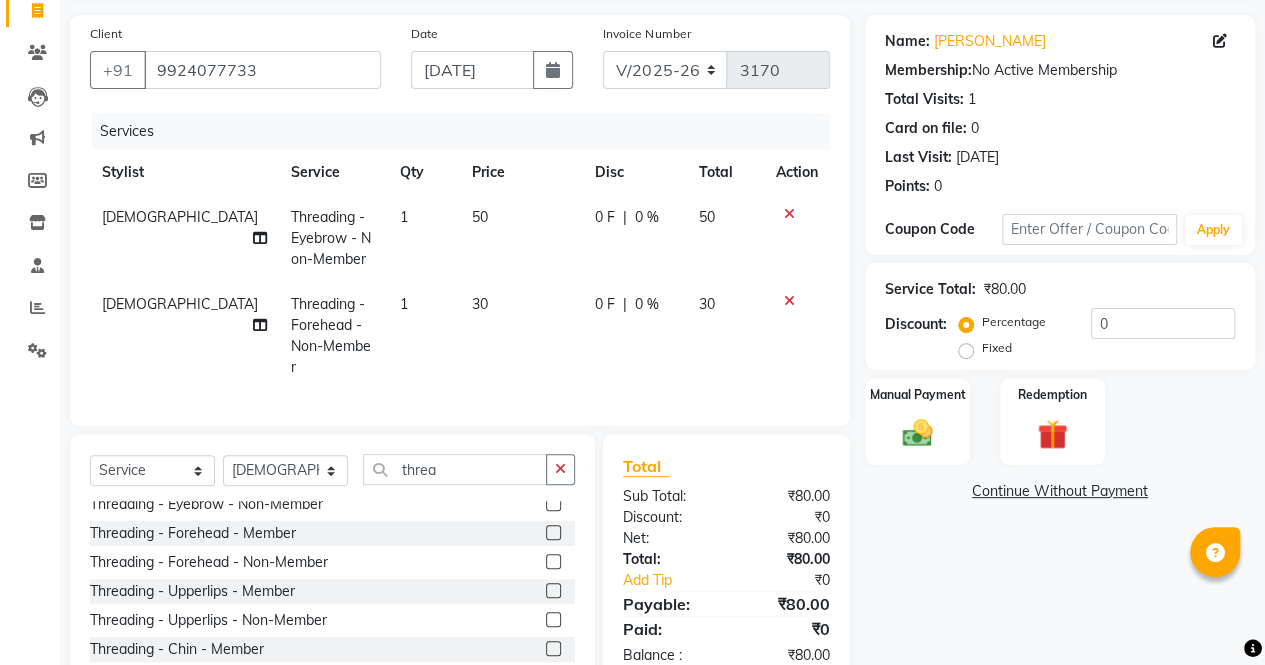 scroll, scrollTop: 186, scrollLeft: 0, axis: vertical 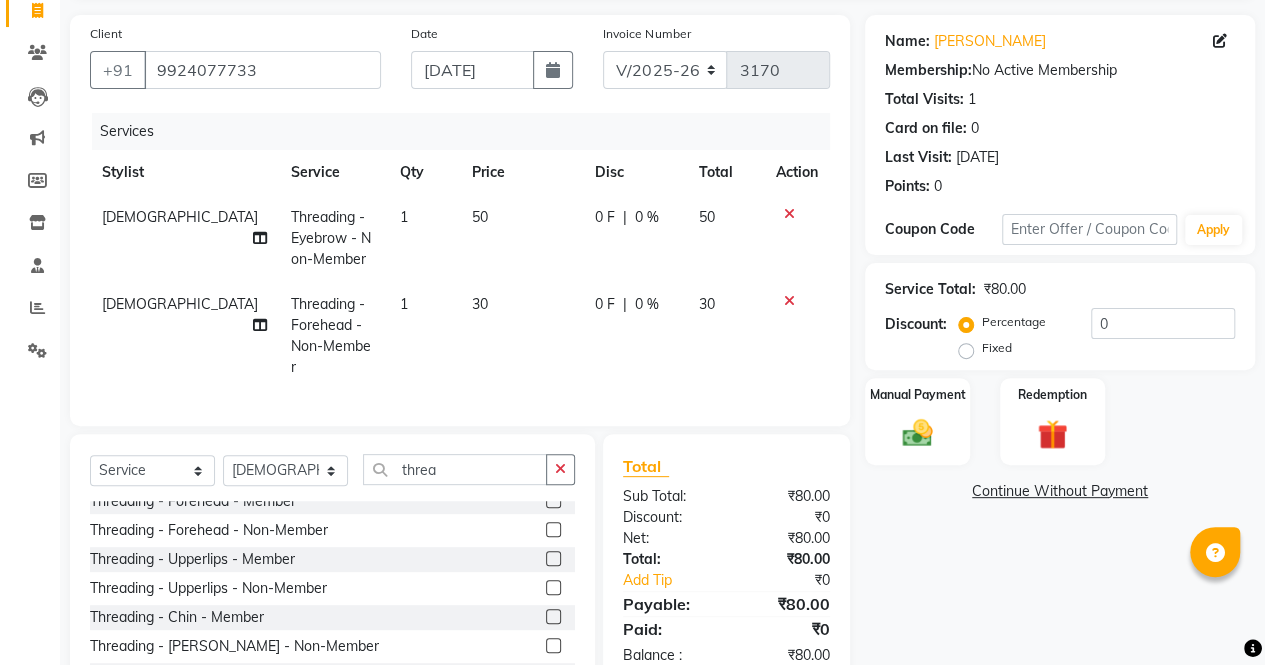 click 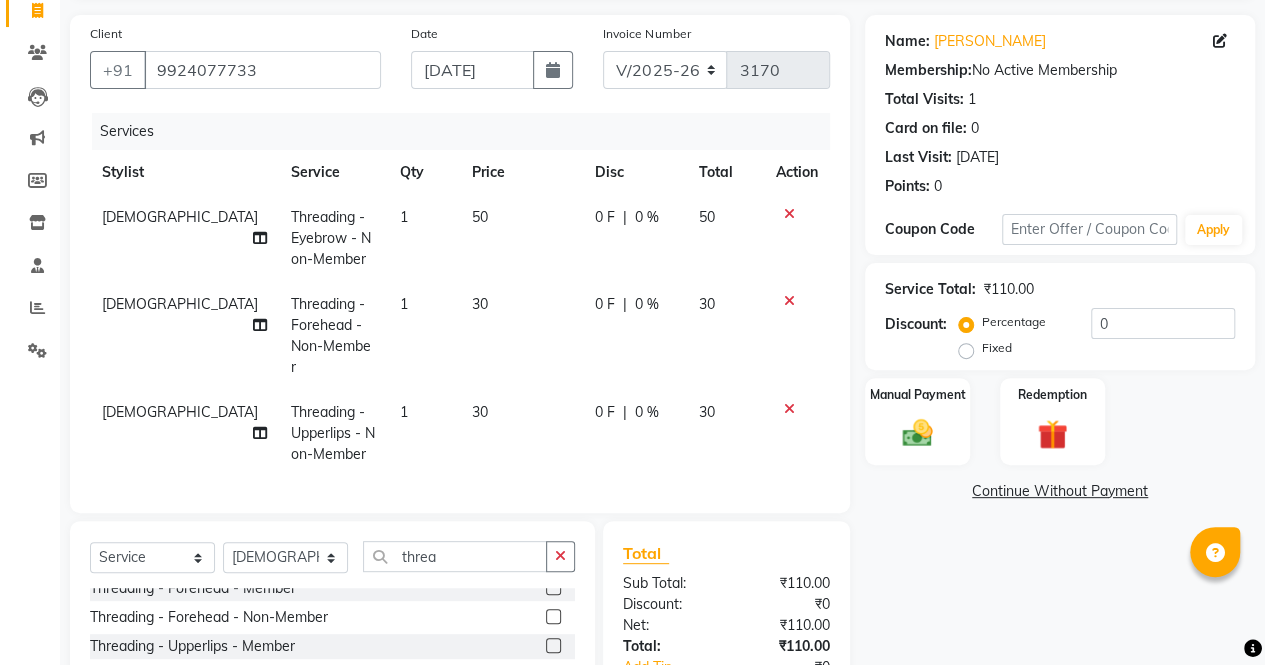 checkbox on "false" 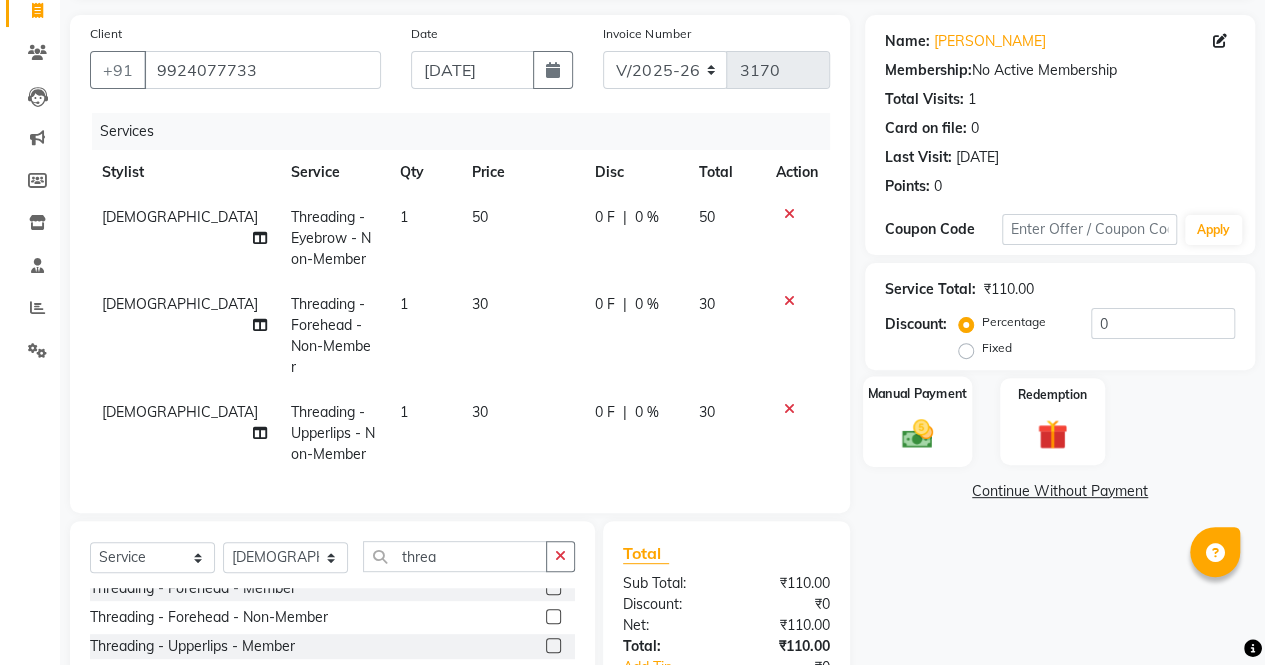 click on "Manual Payment" 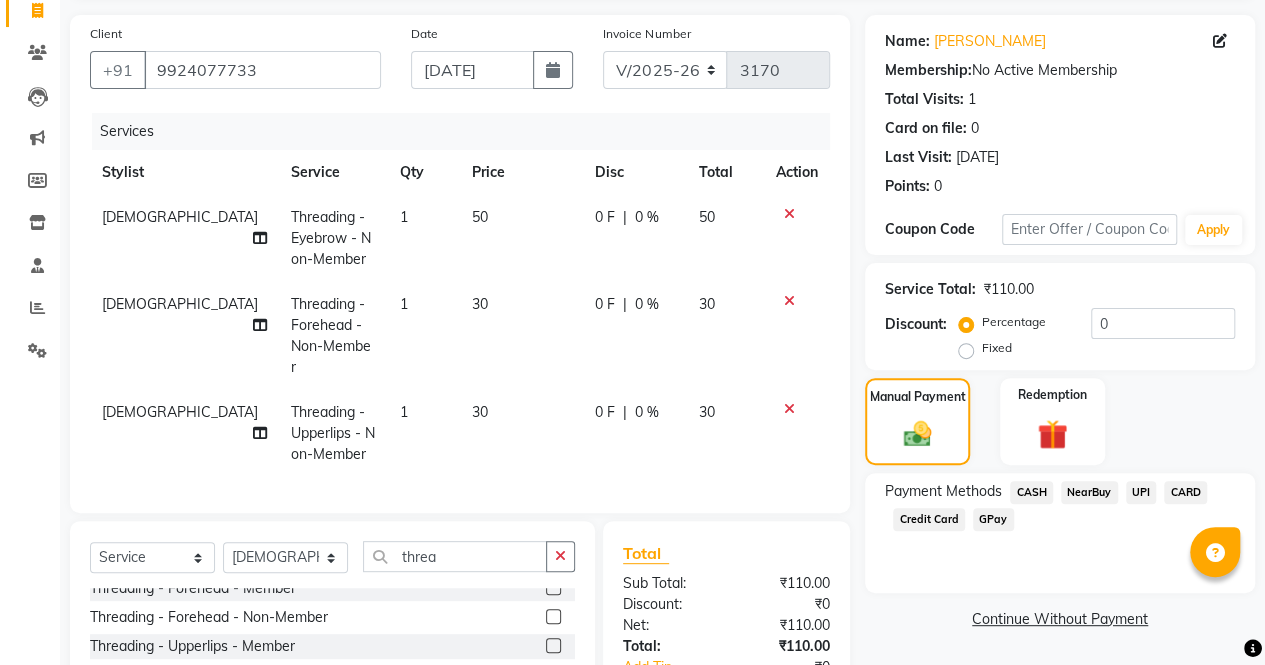 click on "CASH" 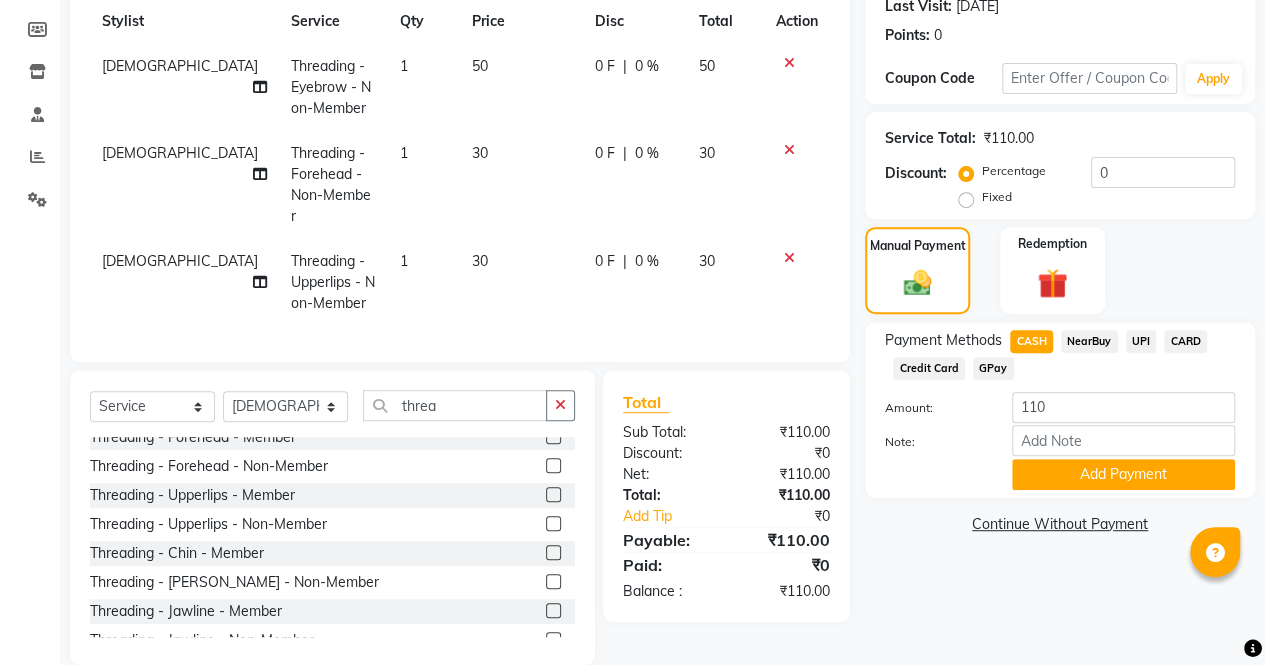 scroll, scrollTop: 309, scrollLeft: 0, axis: vertical 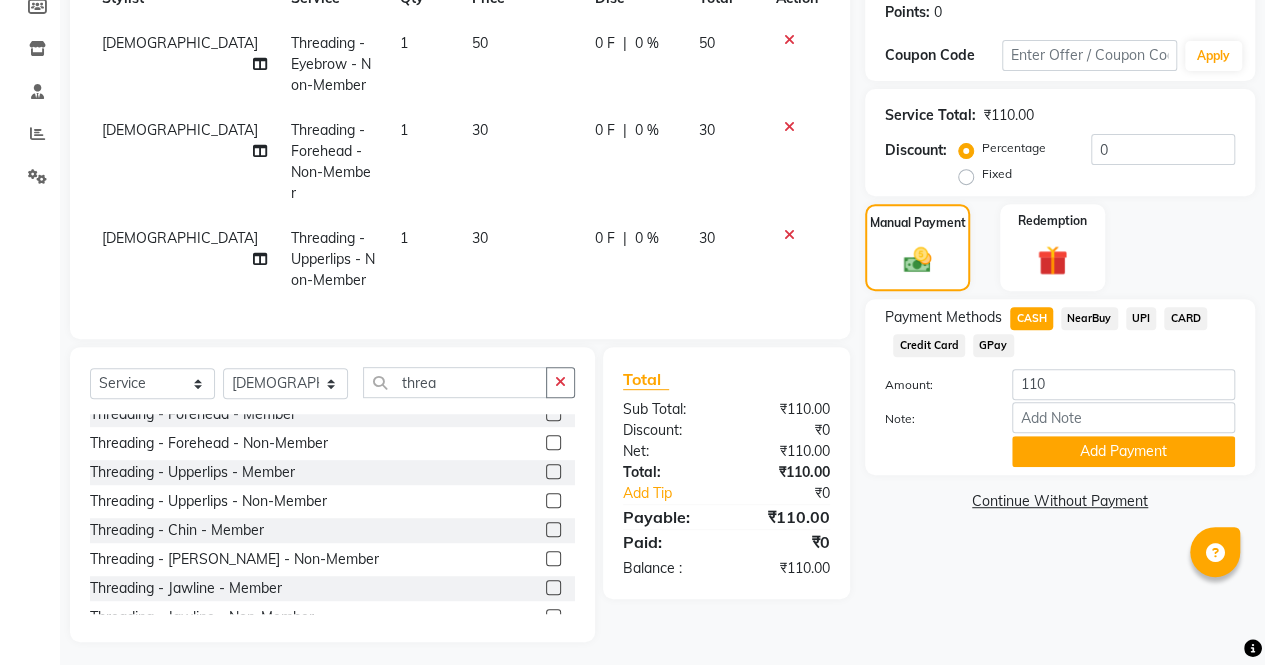 click on "Payment Methods  CASH   NearBuy   UPI   CARD   Credit Card   GPay  Amount: 110 Note: Add Payment" 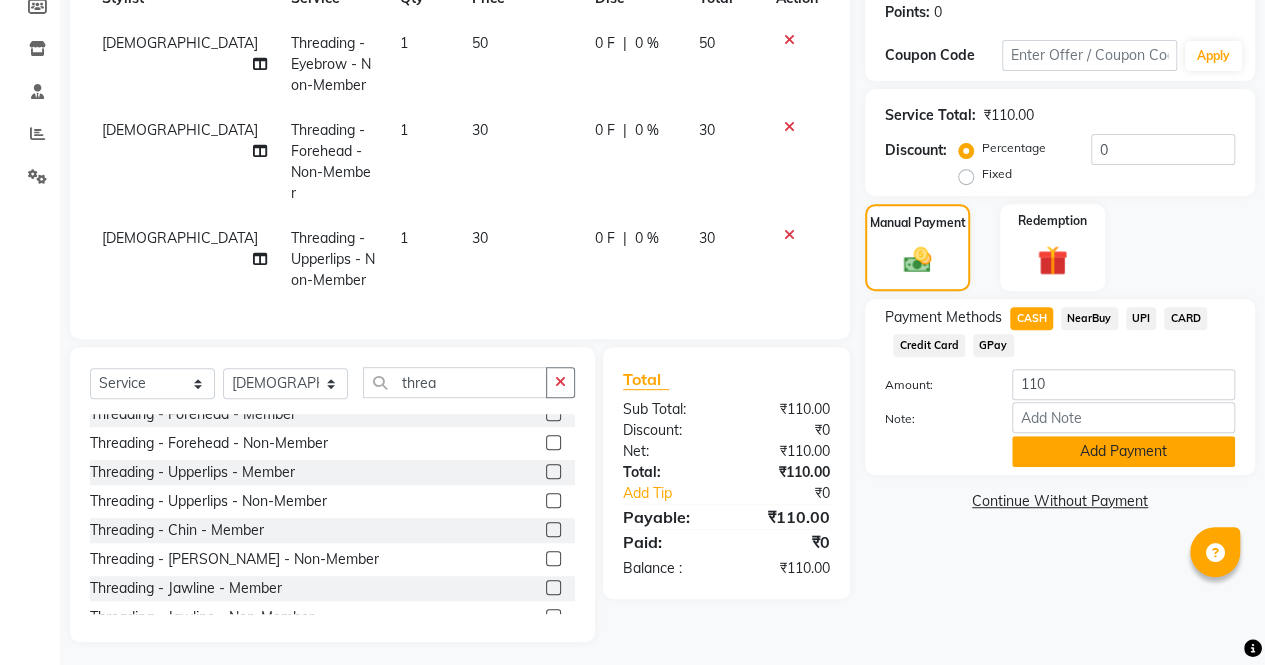 click on "Add Payment" 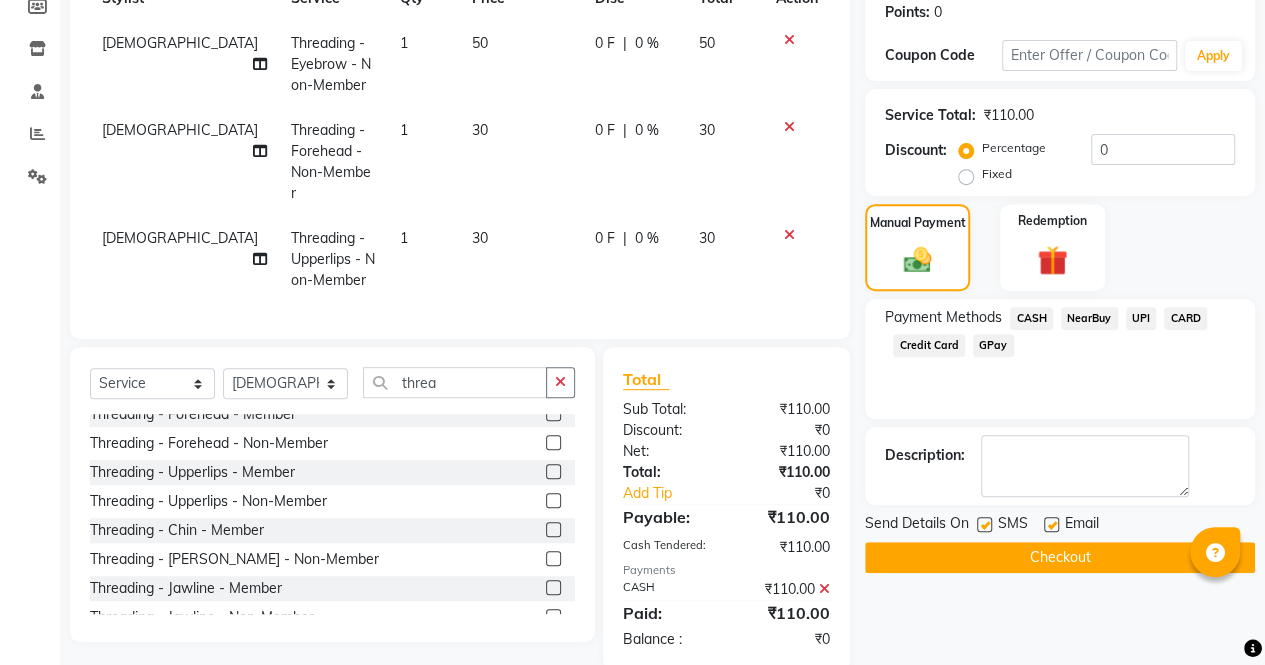 scroll, scrollTop: 336, scrollLeft: 0, axis: vertical 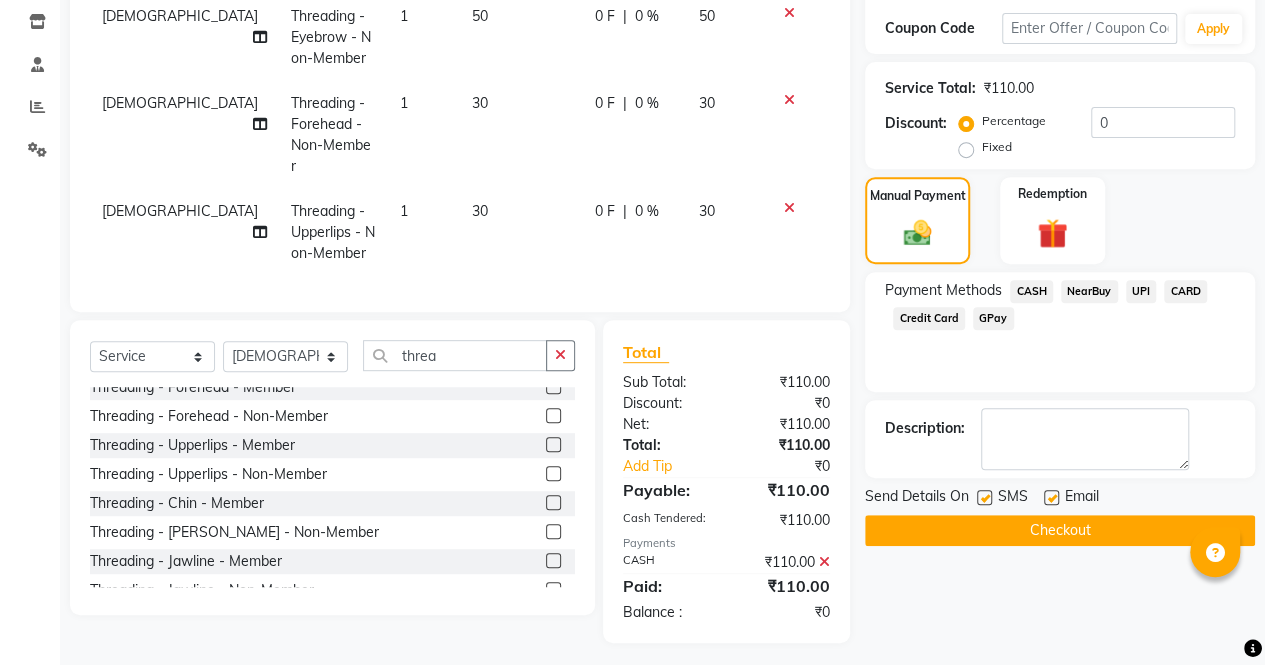click on "Checkout" 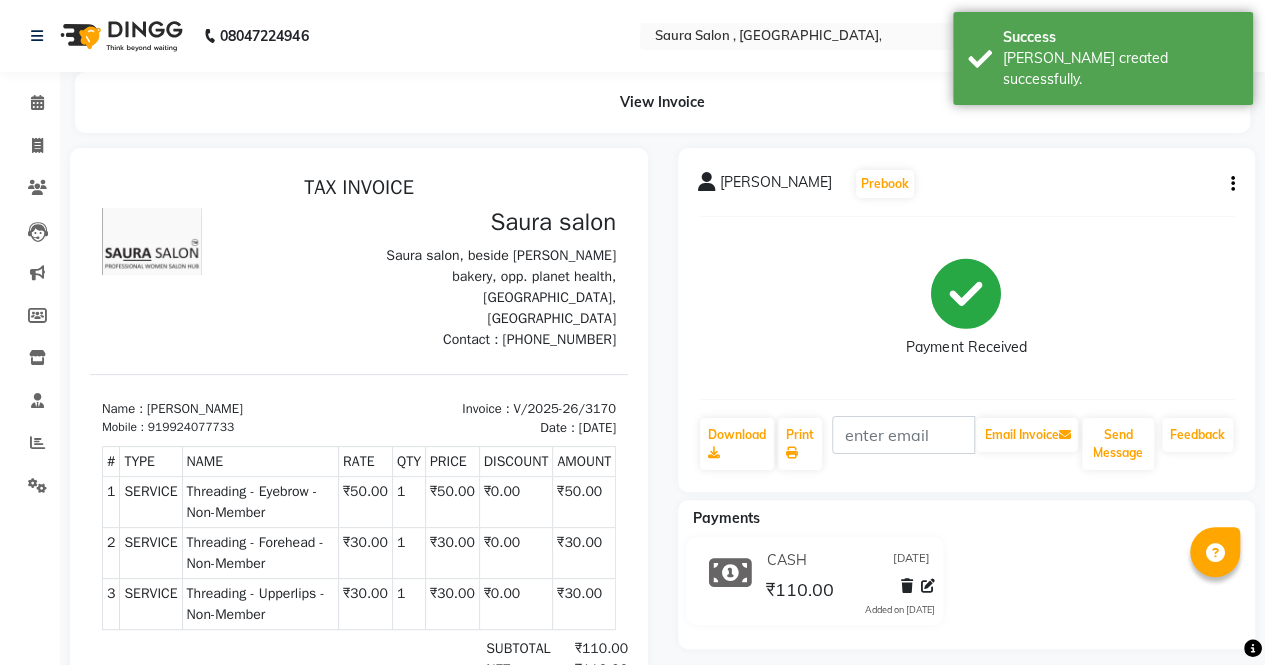 scroll, scrollTop: 0, scrollLeft: 0, axis: both 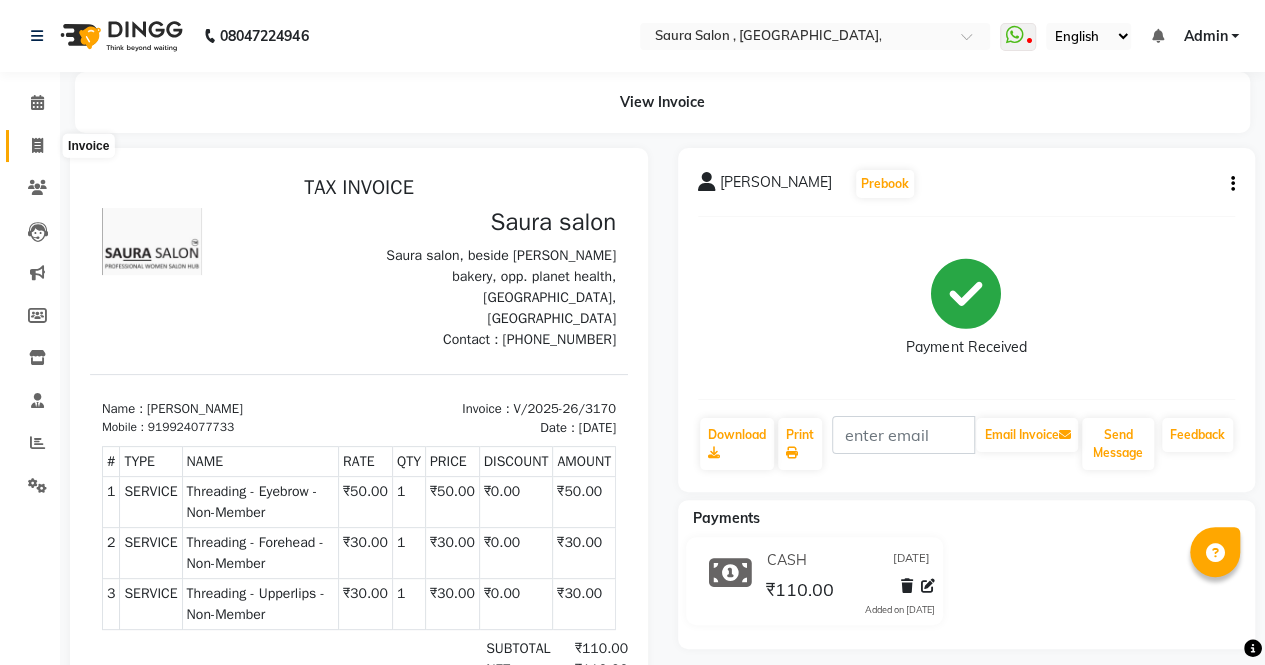 click 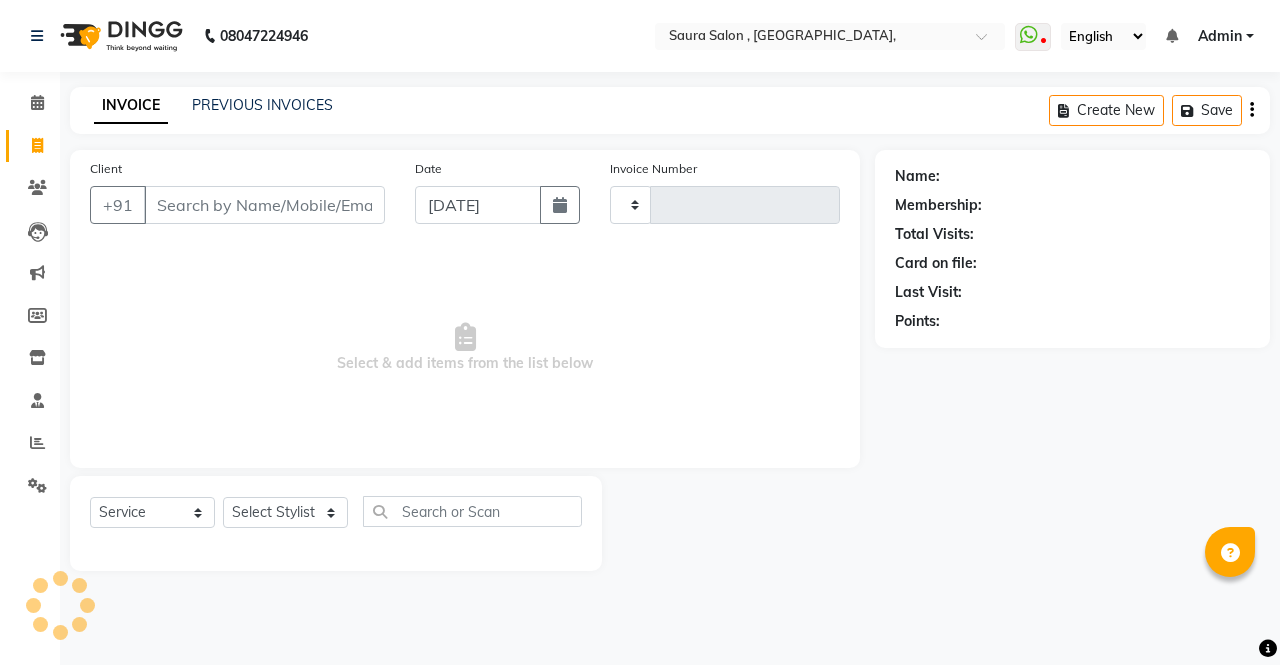 type on "3171" 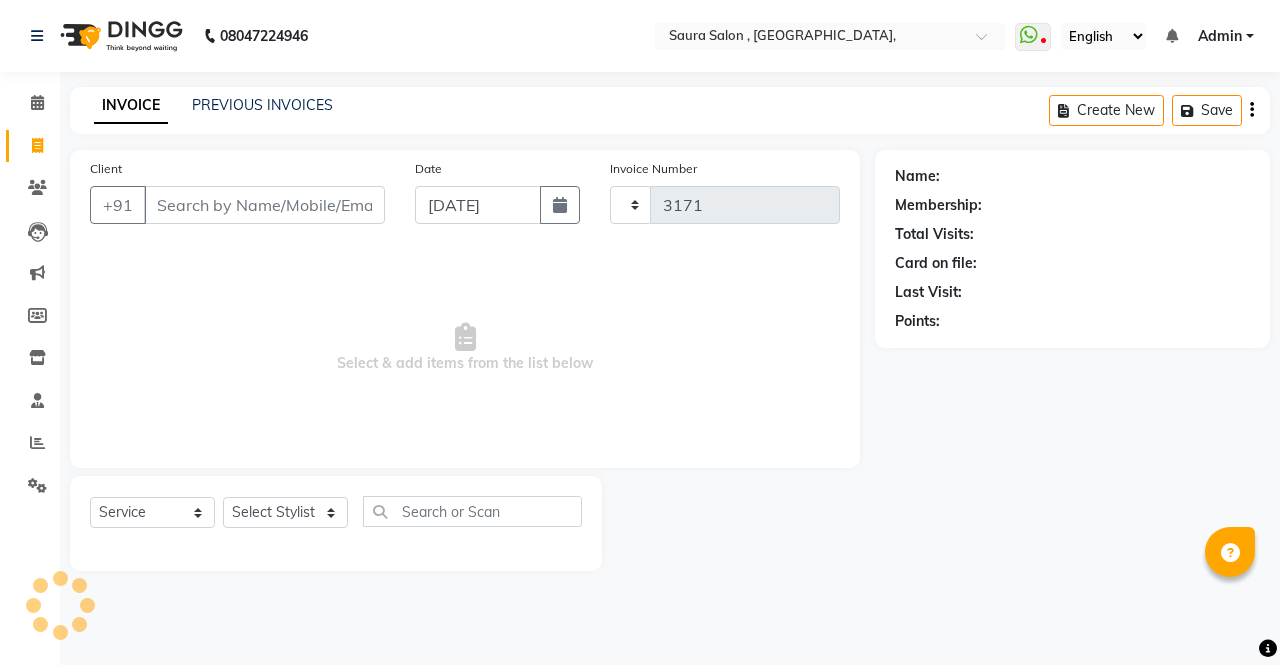 select on "6963" 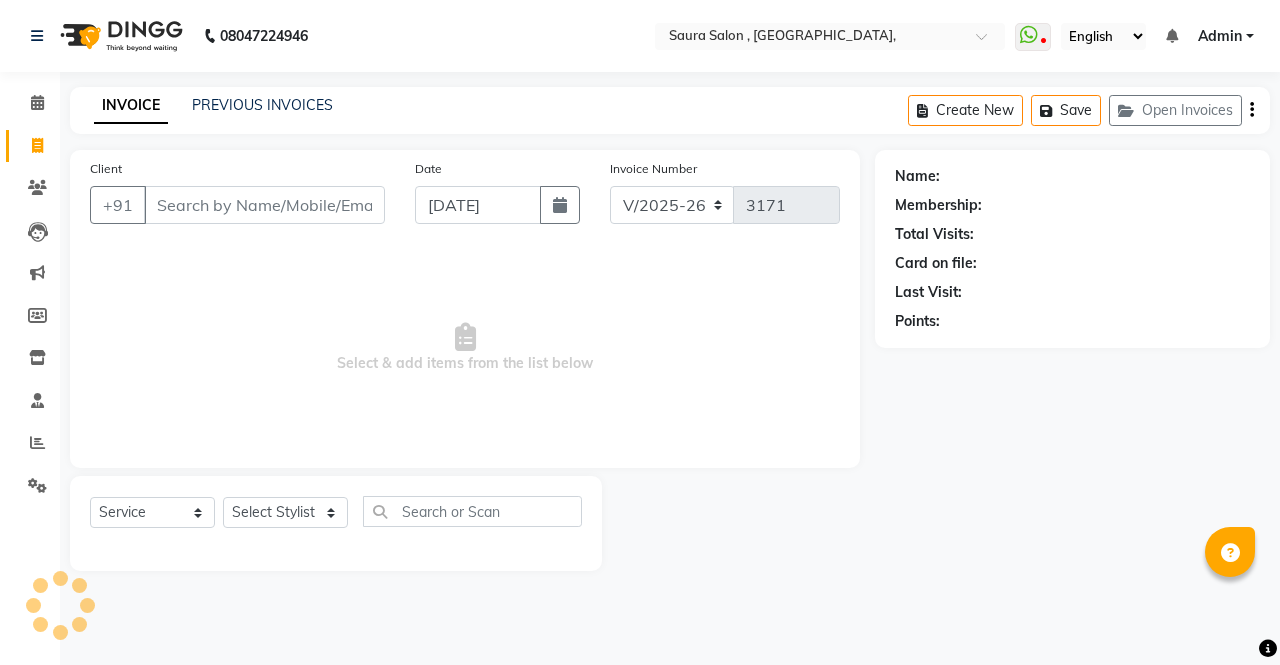 select on "57428" 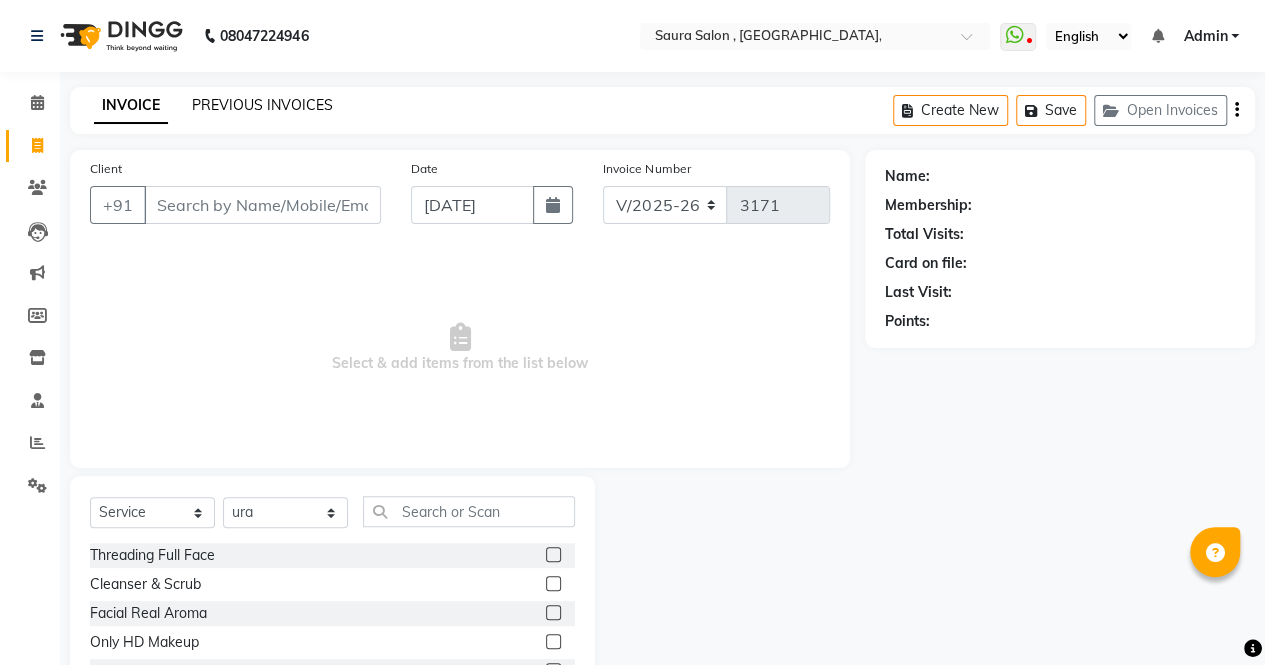 click on "PREVIOUS INVOICES" 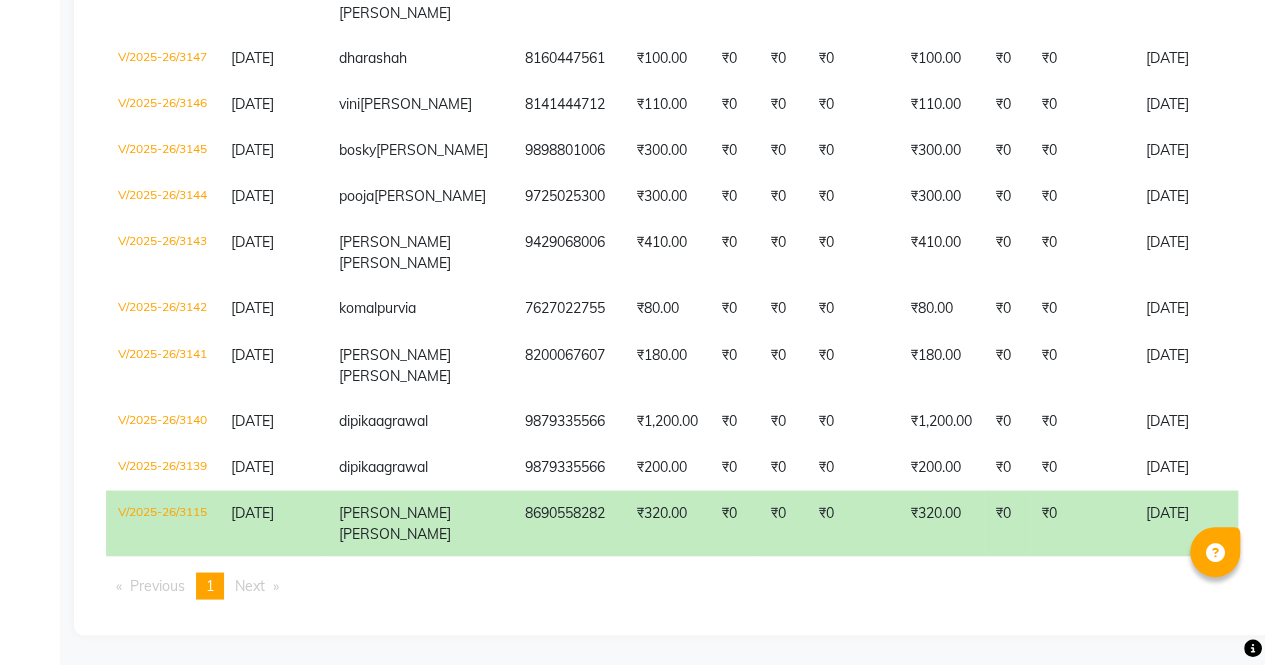 scroll, scrollTop: 1671, scrollLeft: 0, axis: vertical 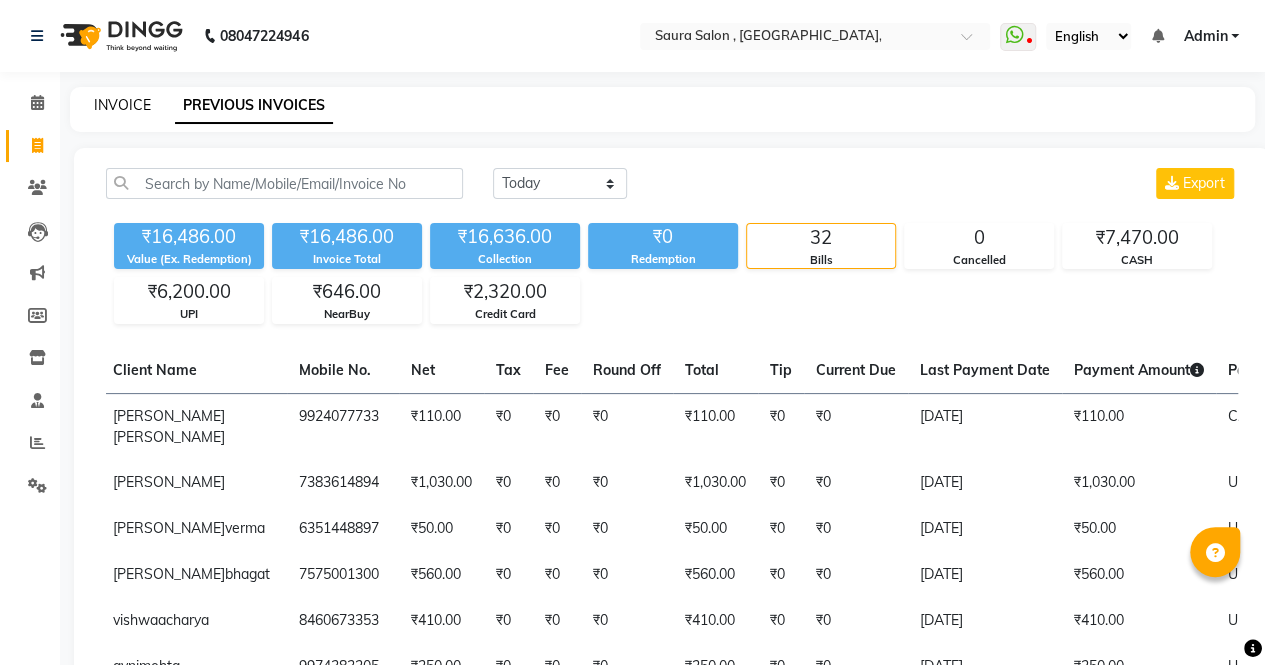 click on "INVOICE" 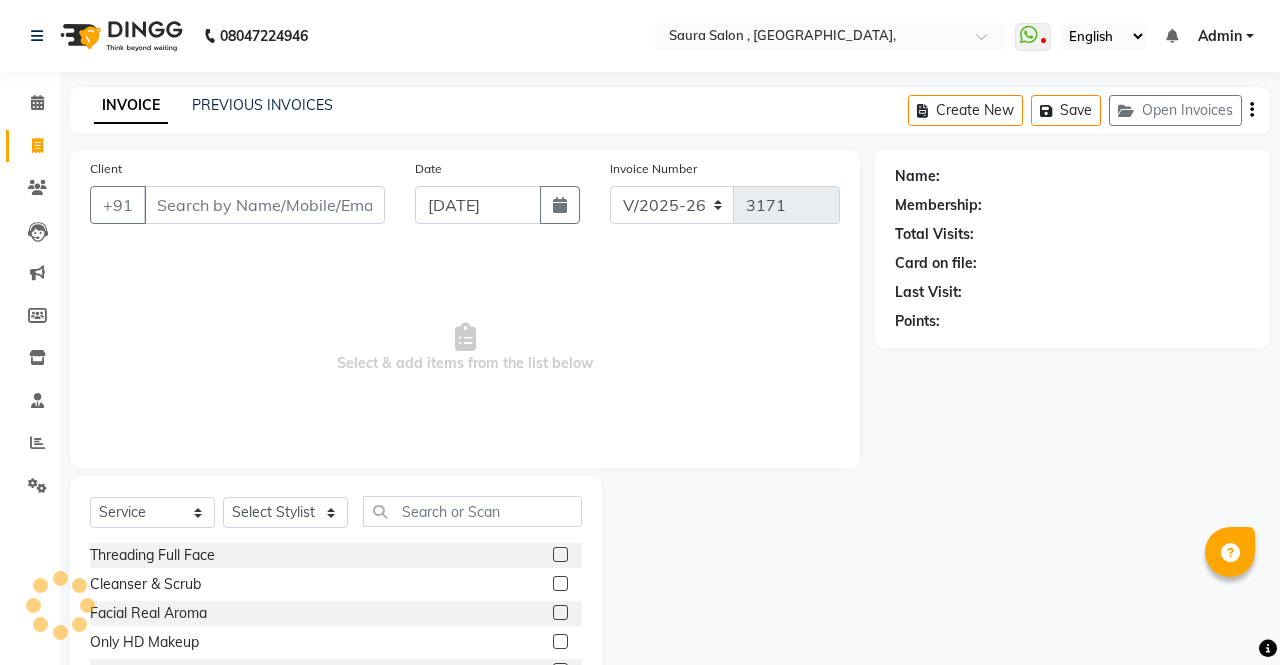 select on "57428" 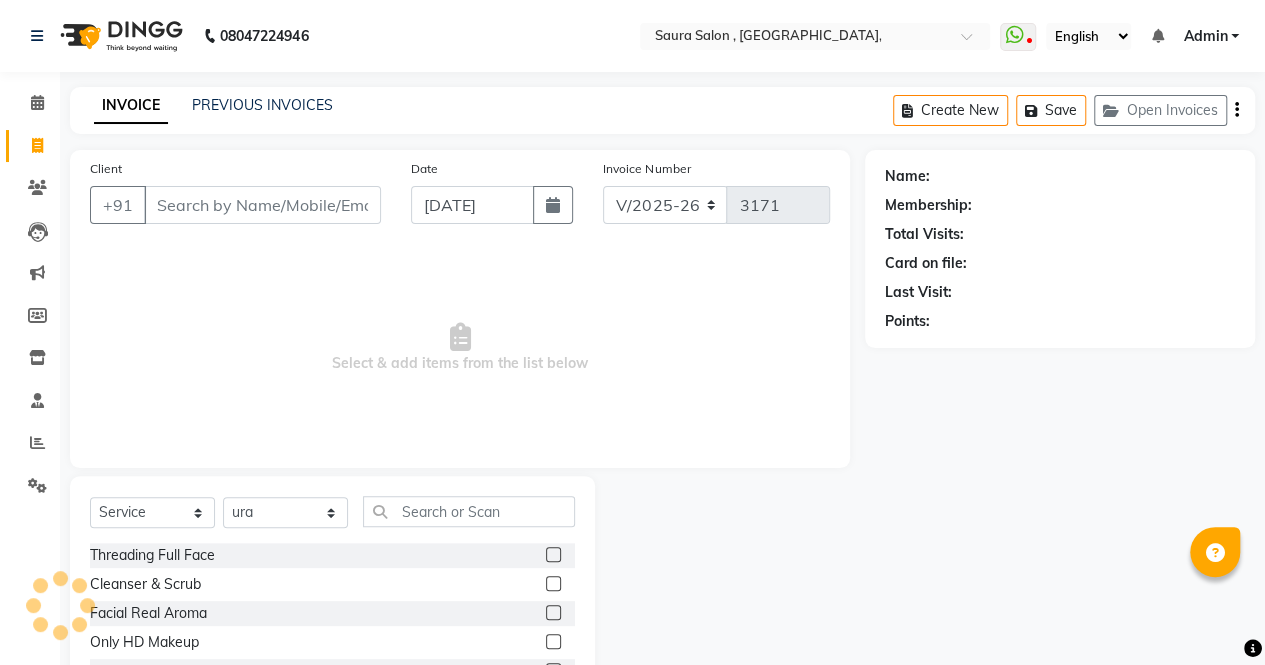 click on "Client" at bounding box center [262, 205] 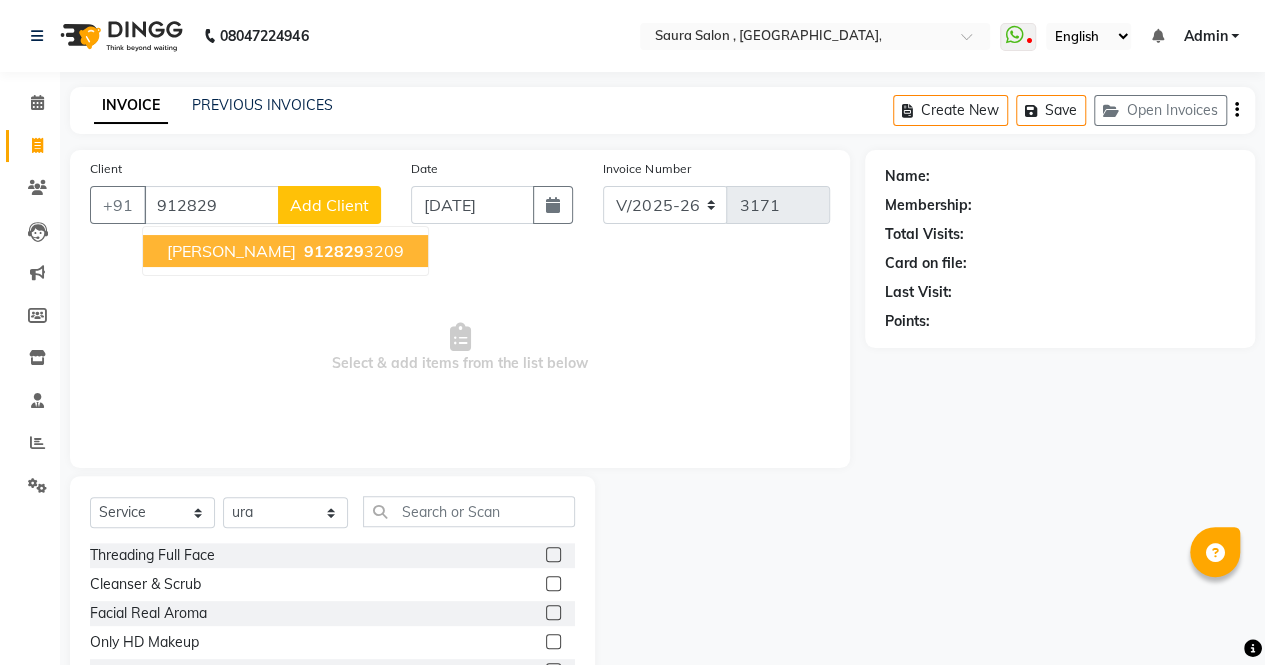 click on "912829 3209" at bounding box center (352, 251) 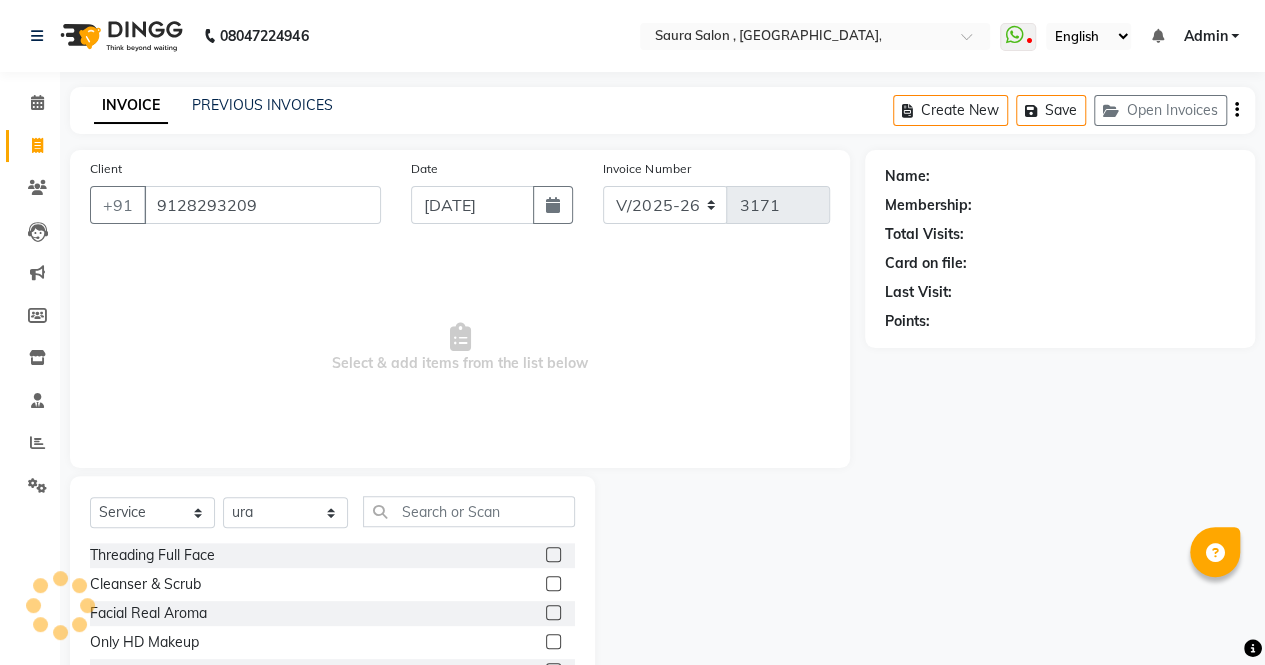 type on "9128293209" 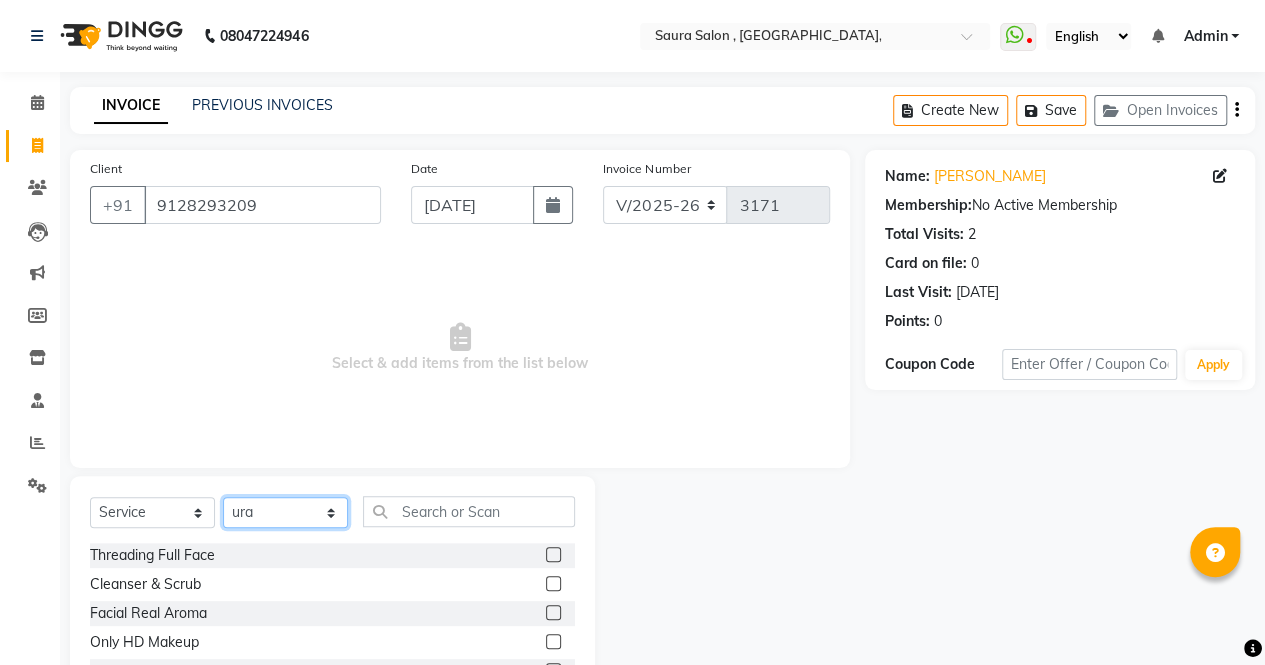 drag, startPoint x: 278, startPoint y: 517, endPoint x: 298, endPoint y: 311, distance: 206.9686 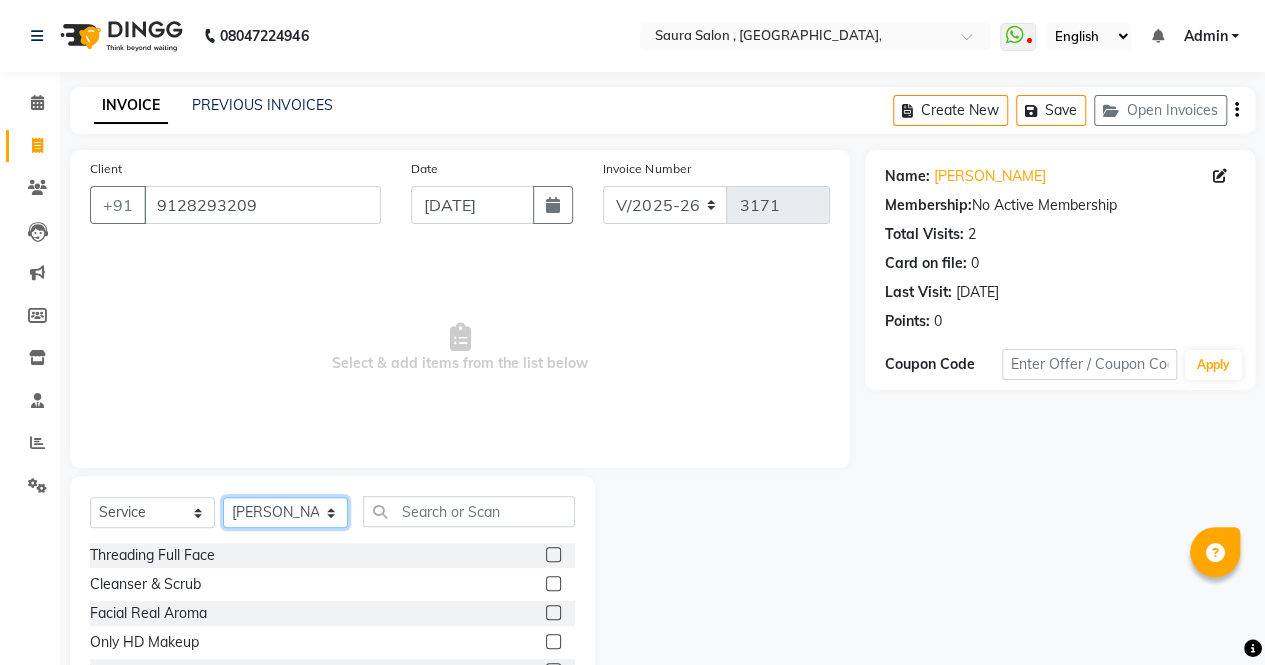 click on "Select Stylist archana  asha  [PERSON_NAME]  deepika [PERSON_NAME] [PERSON_NAME] [PERSON_NAME] khandala shanti  sona  ura usha di [PERSON_NAME]  [PERSON_NAME]" 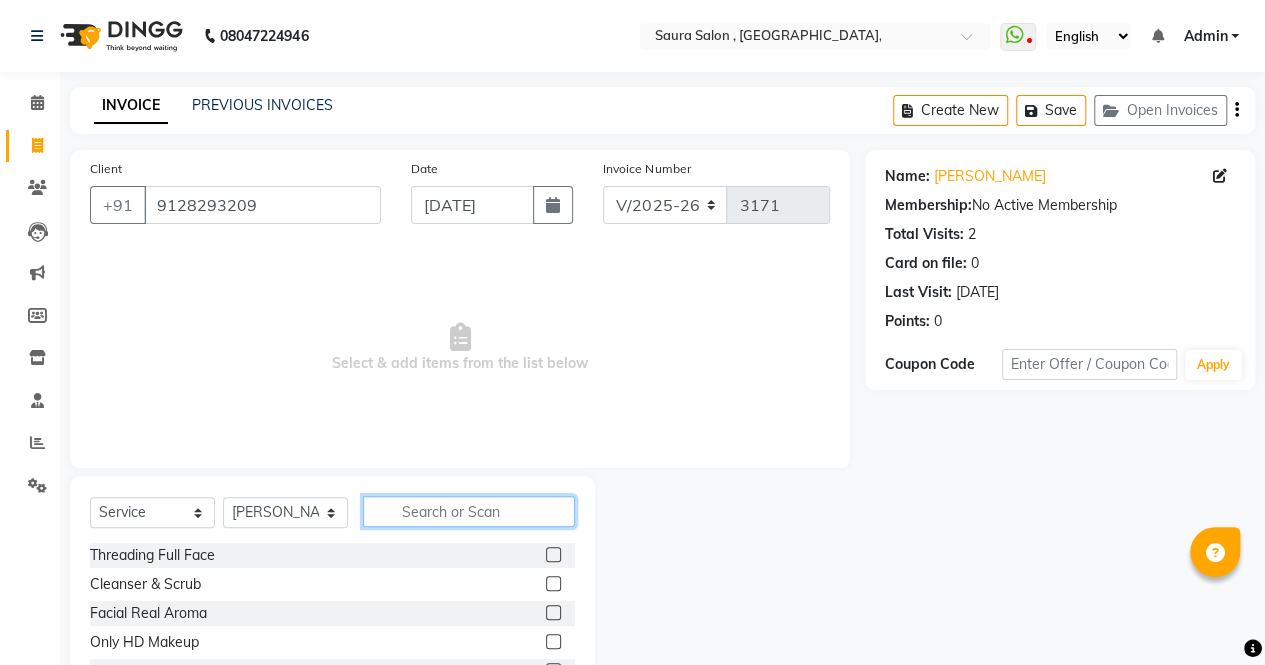 click 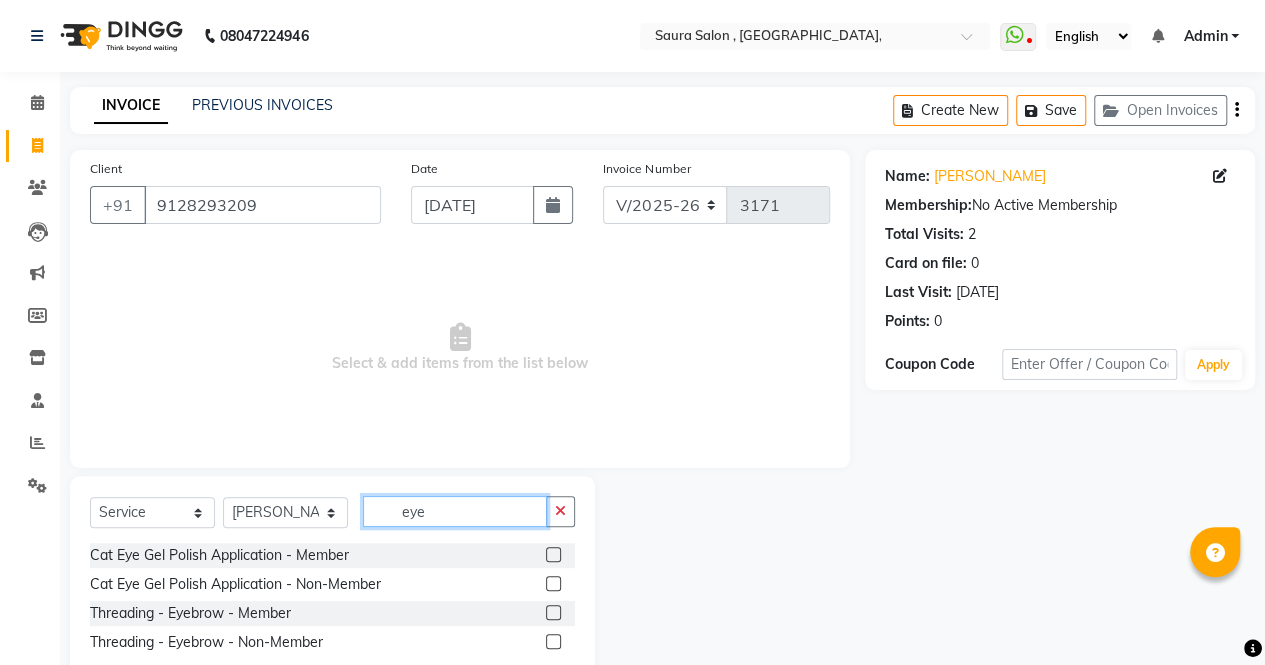 type on "eye" 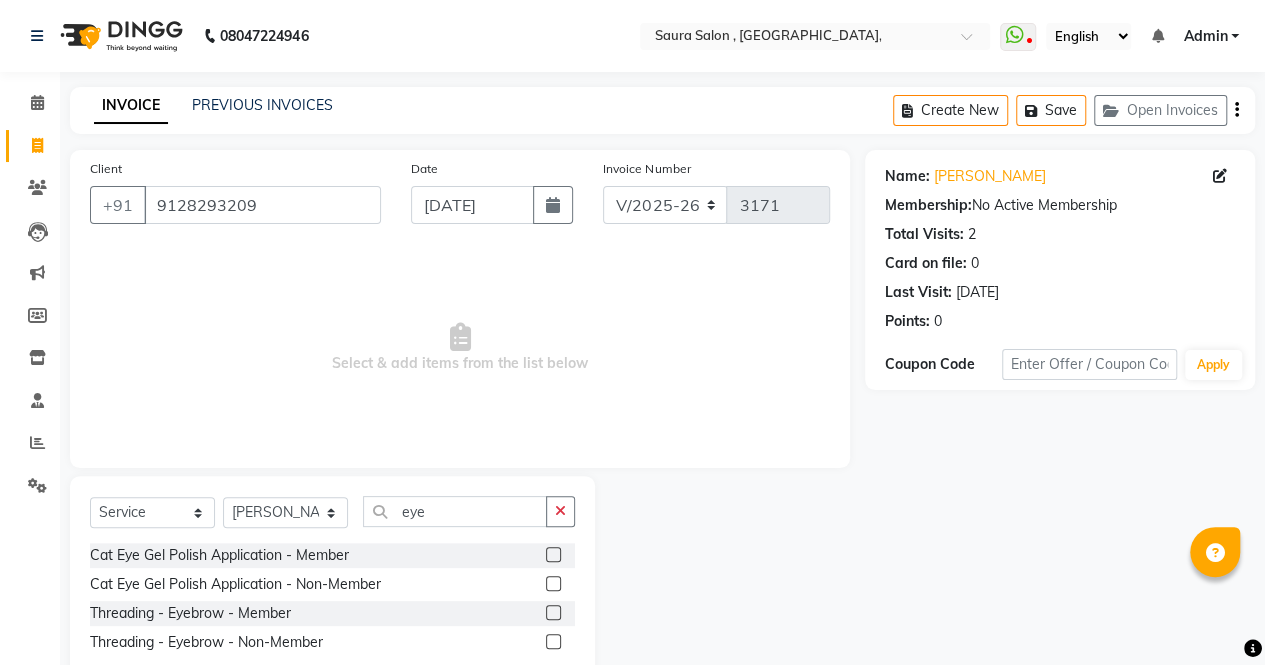 click 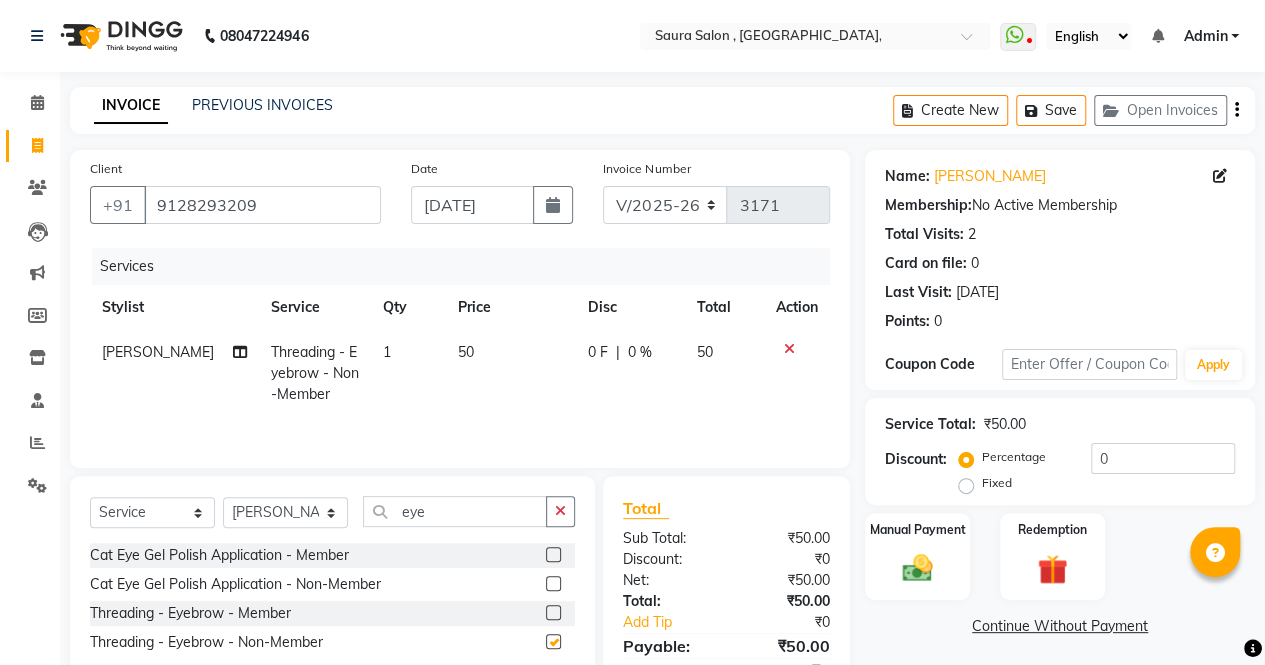 checkbox on "false" 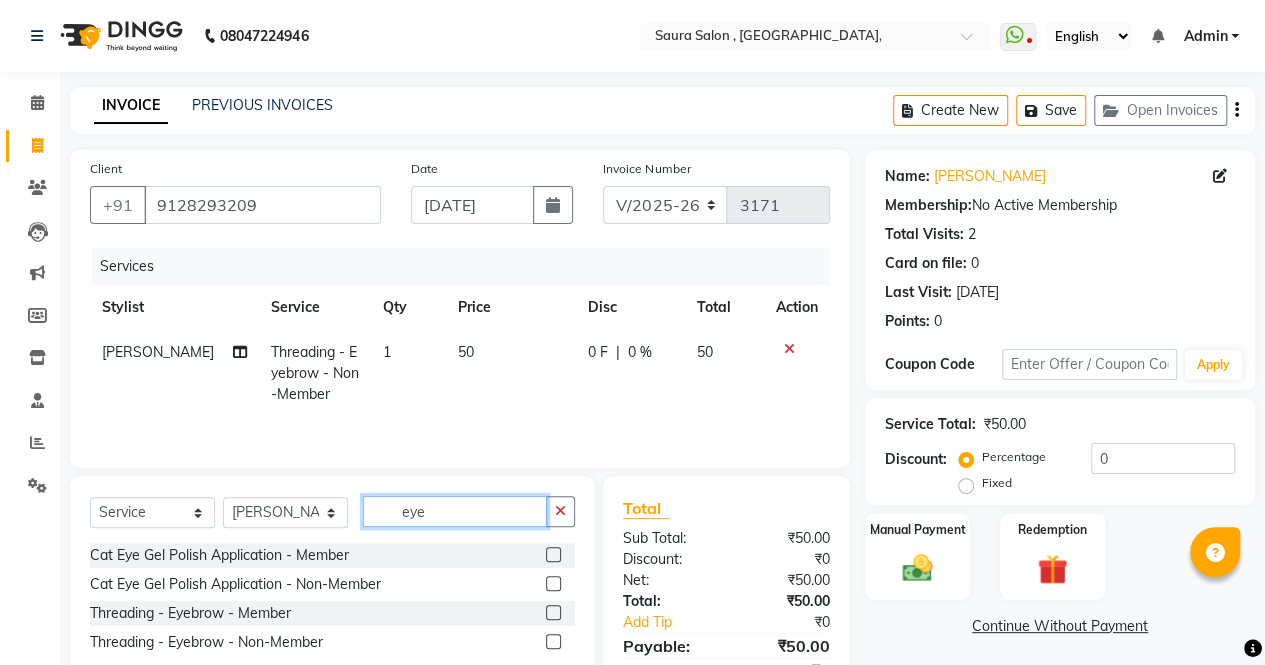 click on "eye" 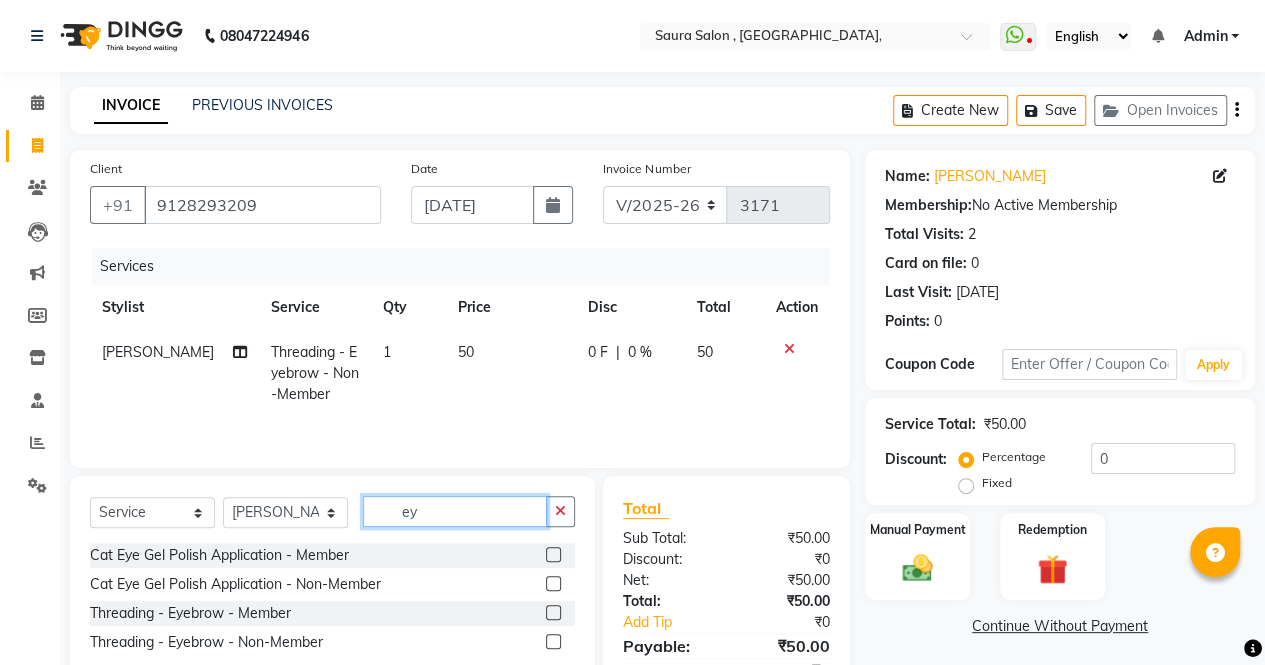 type on "e" 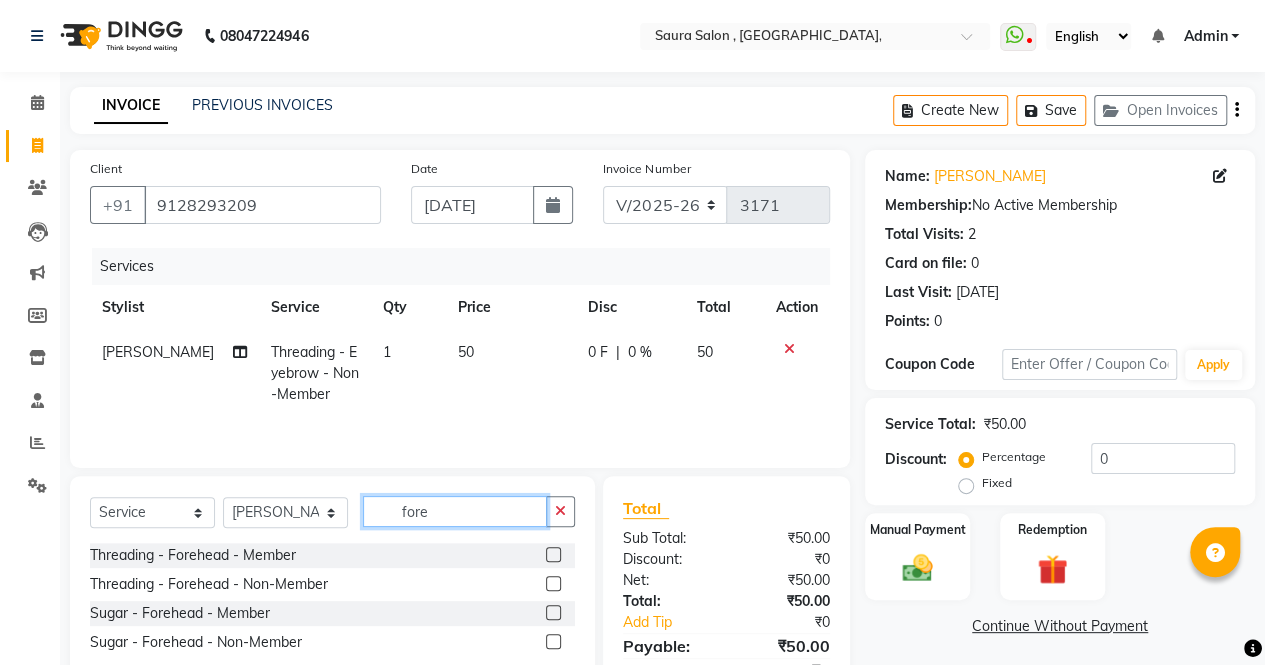type on "fore" 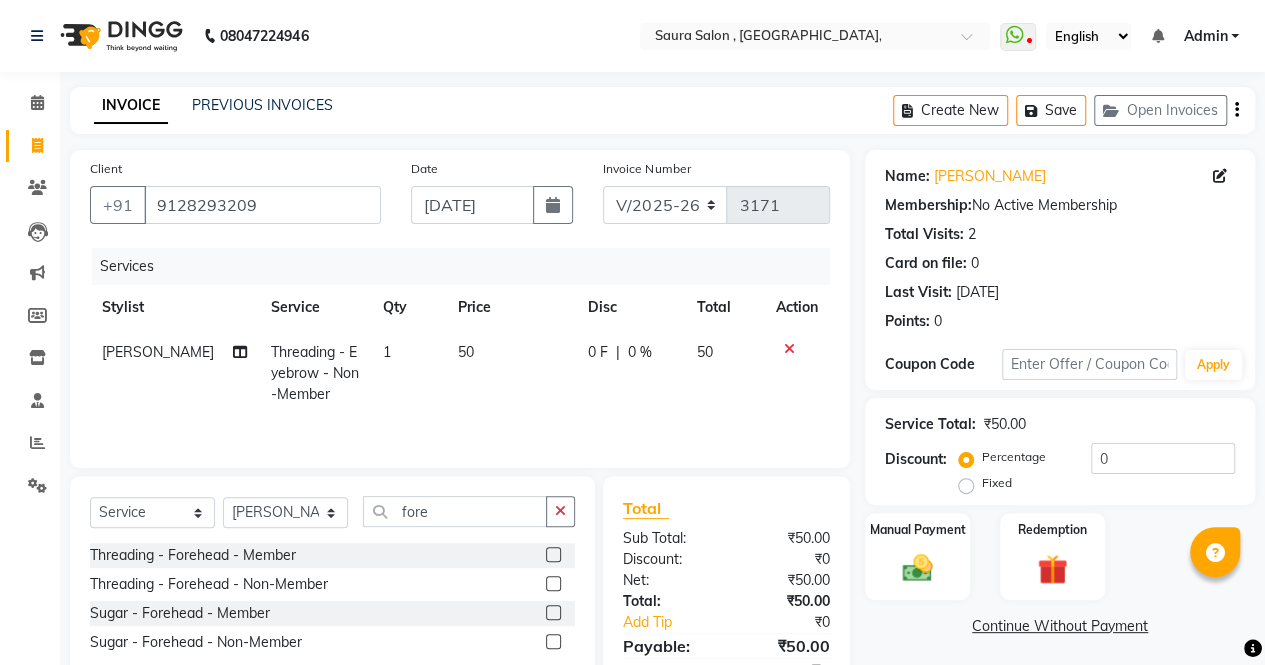 click 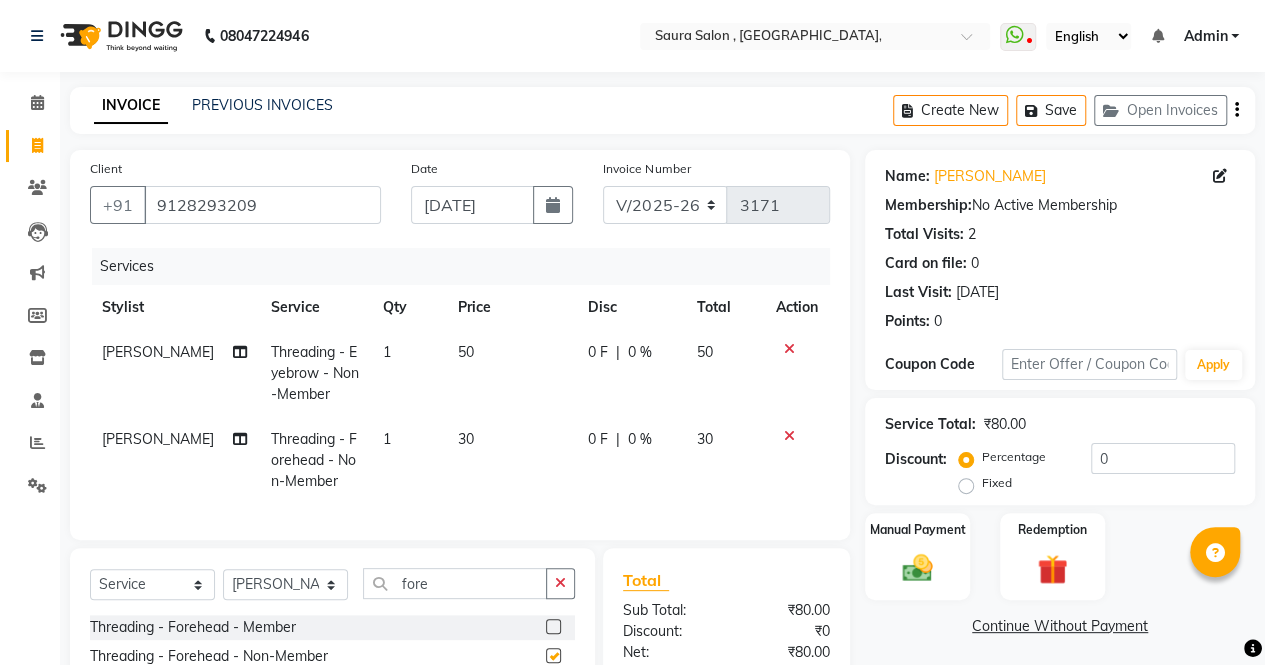 checkbox on "false" 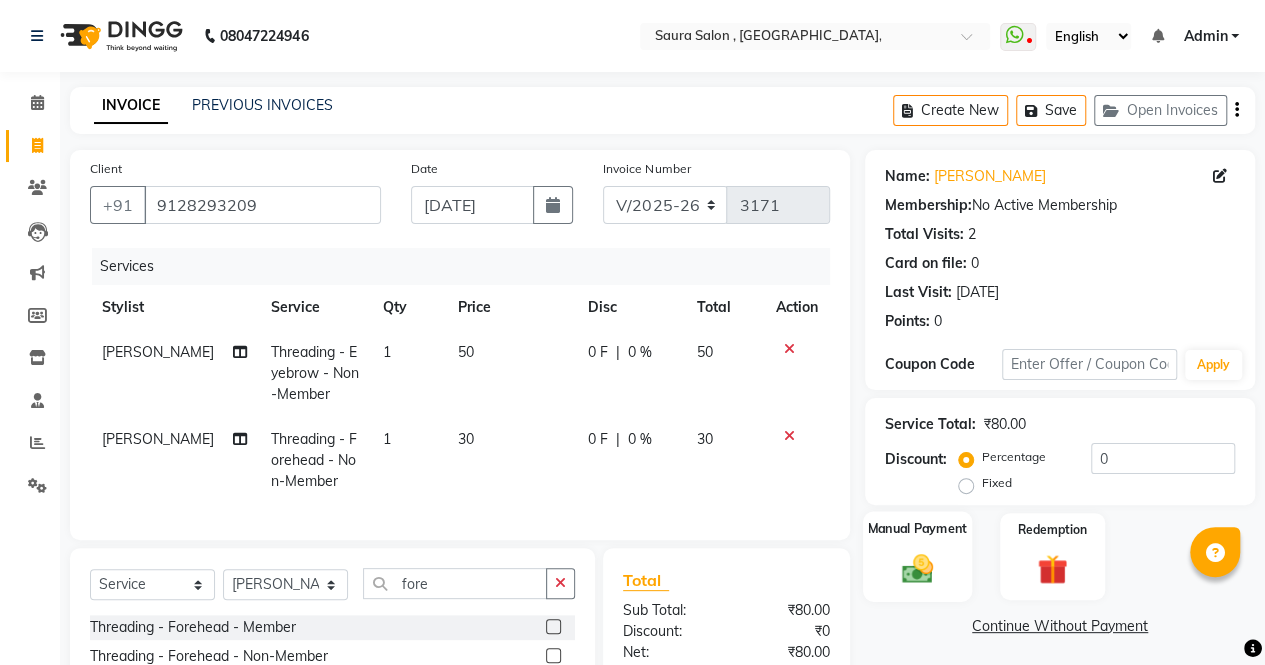 click on "Manual Payment" 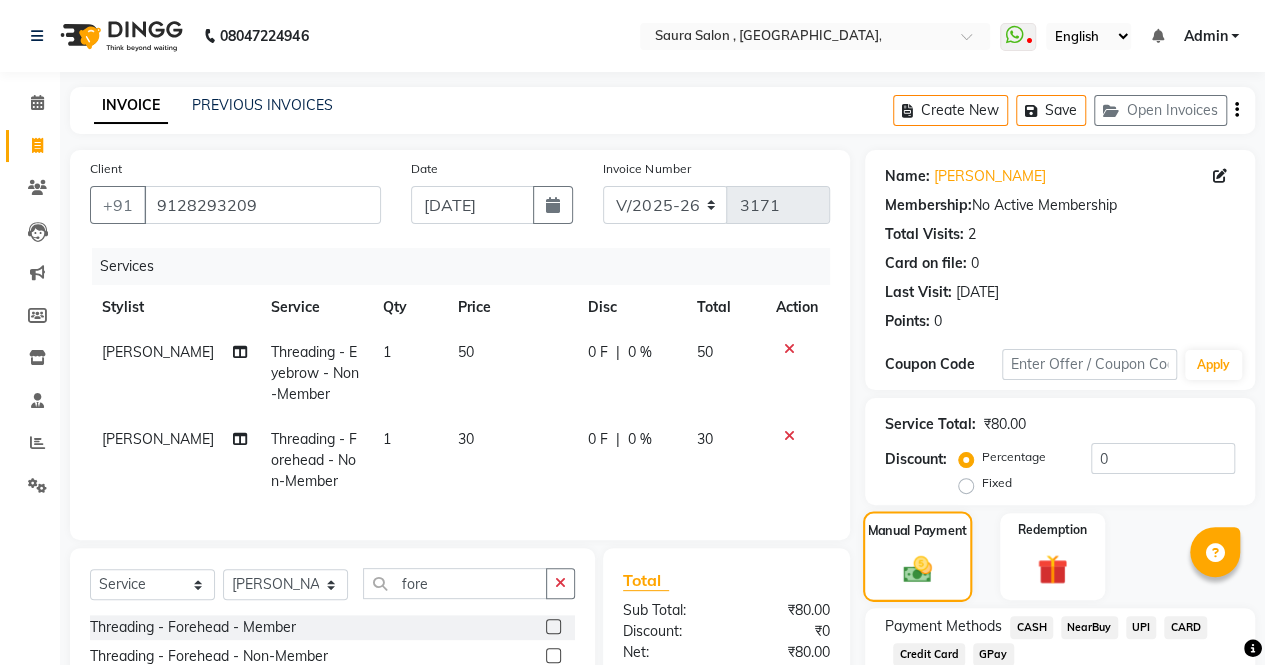 scroll, scrollTop: 178, scrollLeft: 0, axis: vertical 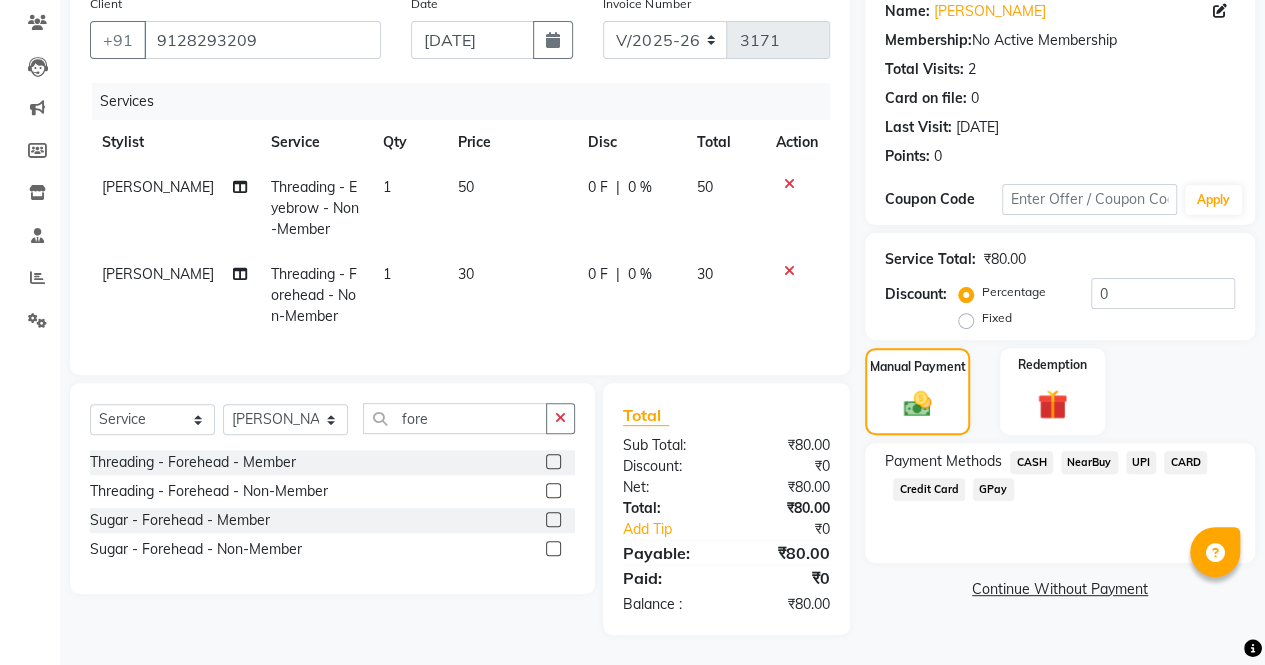 click on "UPI" 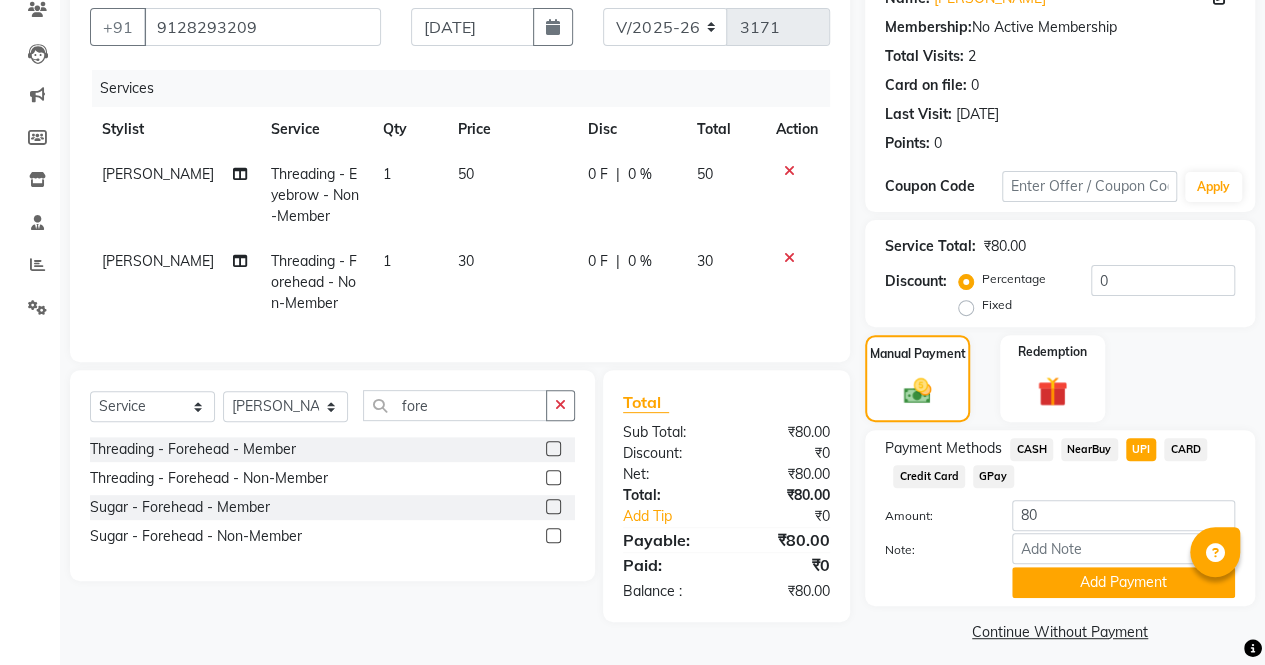 click on "UPI" 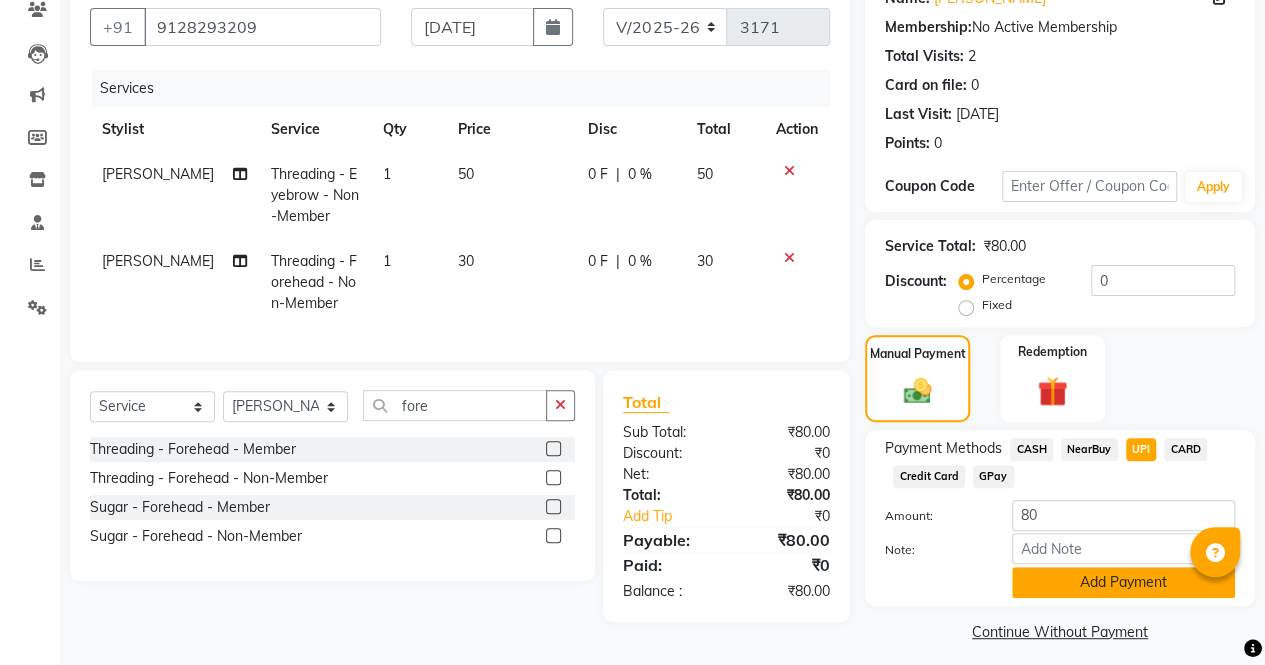 click on "Add Payment" 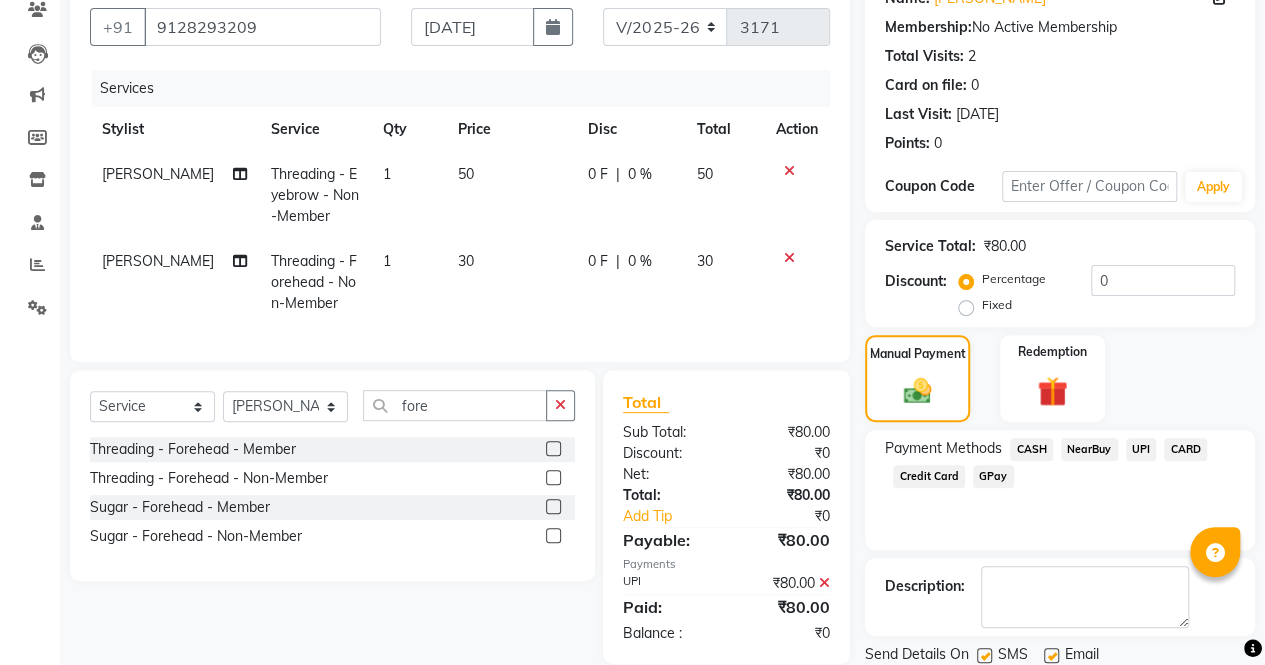 scroll, scrollTop: 244, scrollLeft: 0, axis: vertical 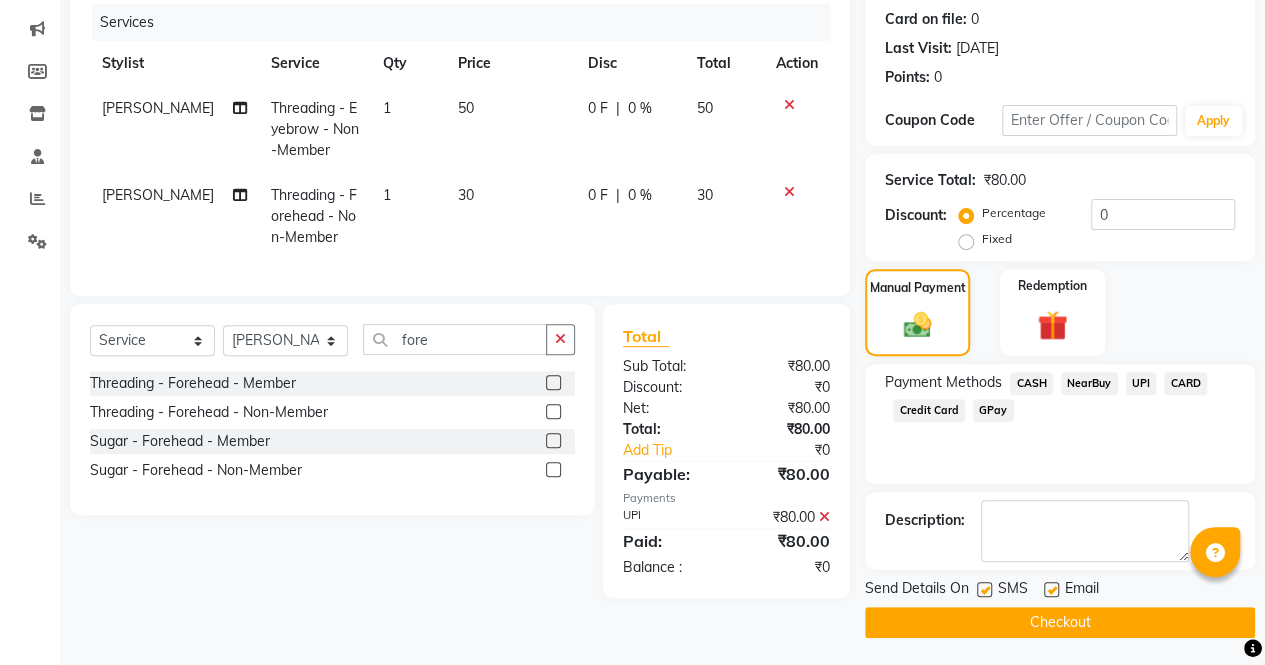click on "Checkout" 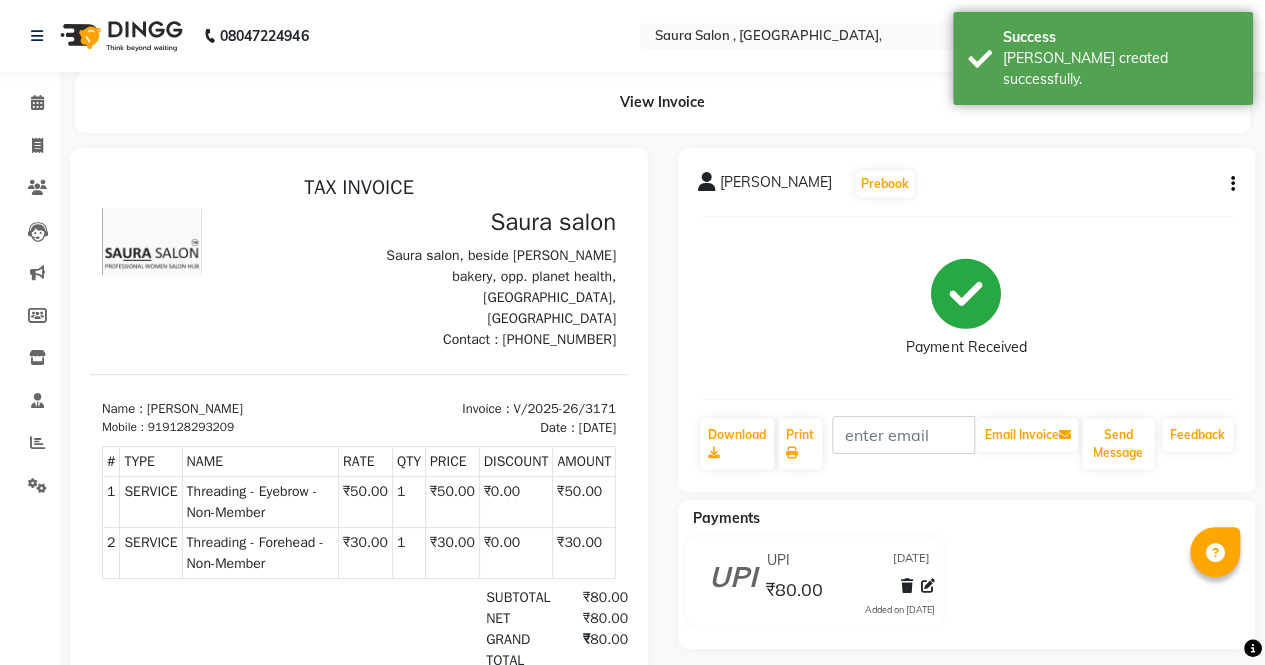 scroll, scrollTop: 0, scrollLeft: 0, axis: both 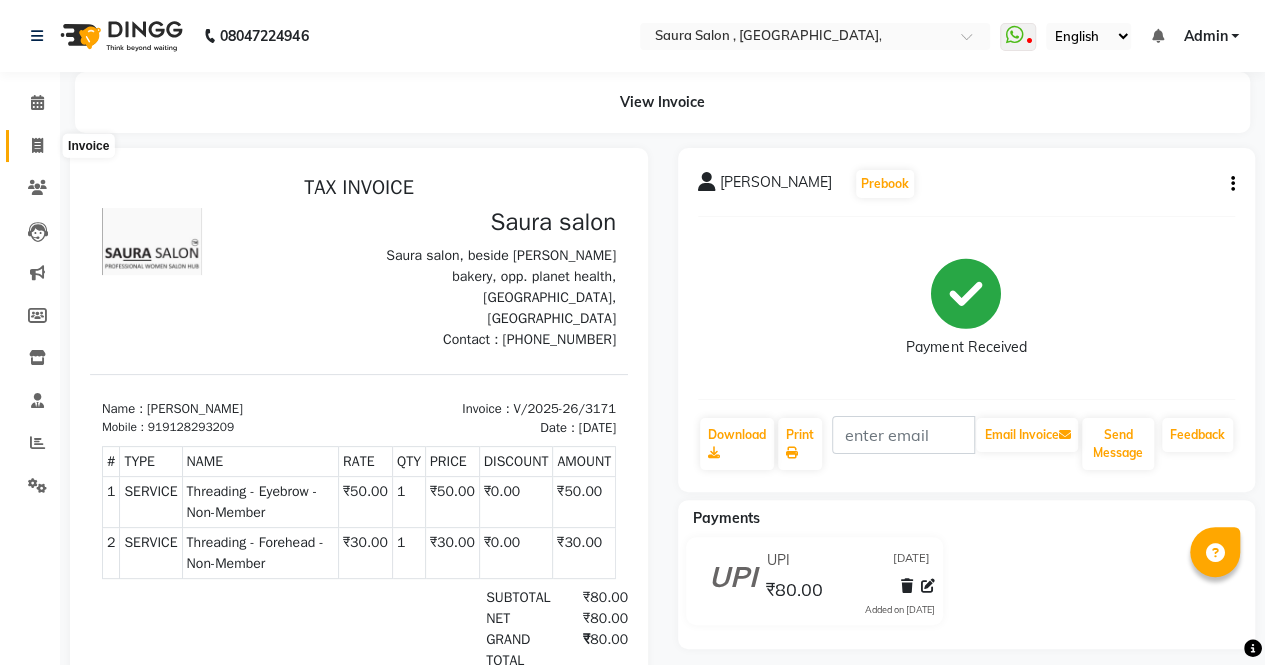 click 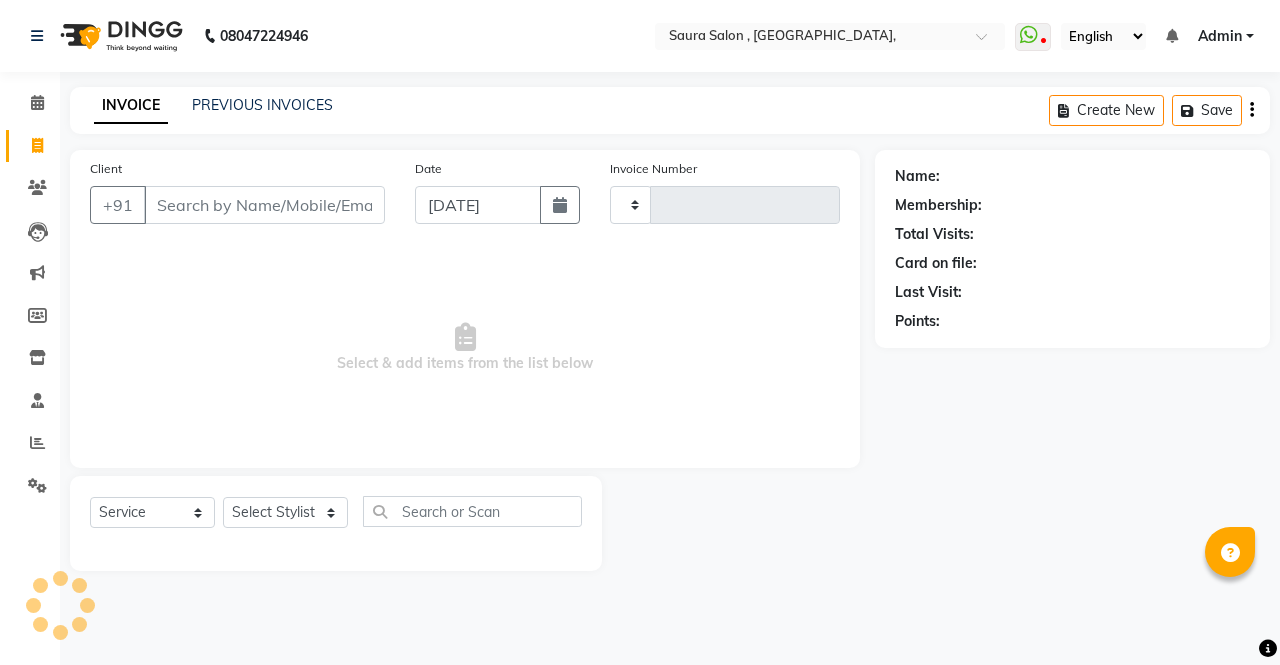 type on "3172" 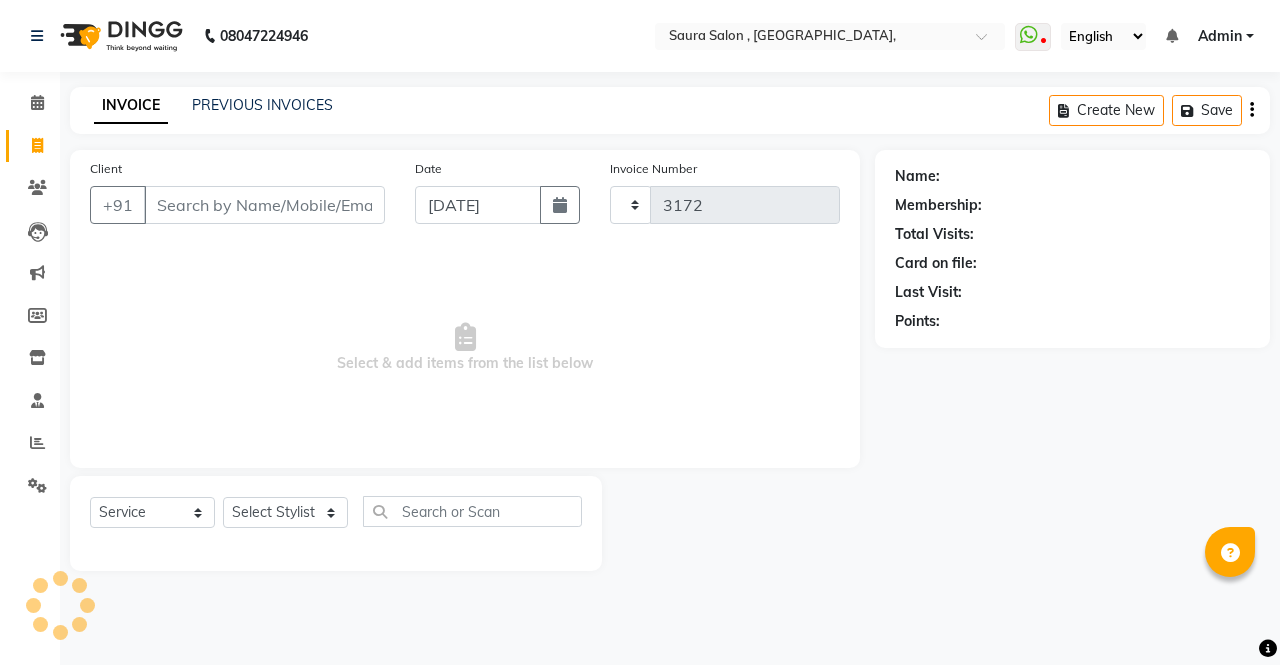 select on "6963" 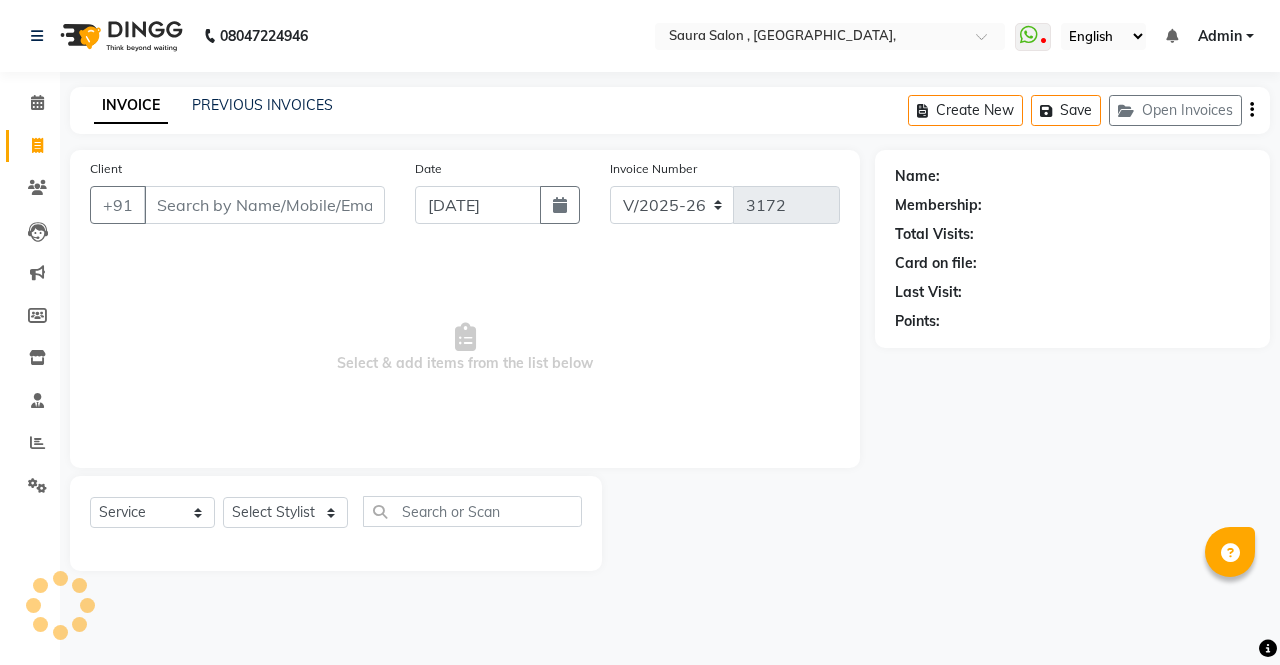 select on "57428" 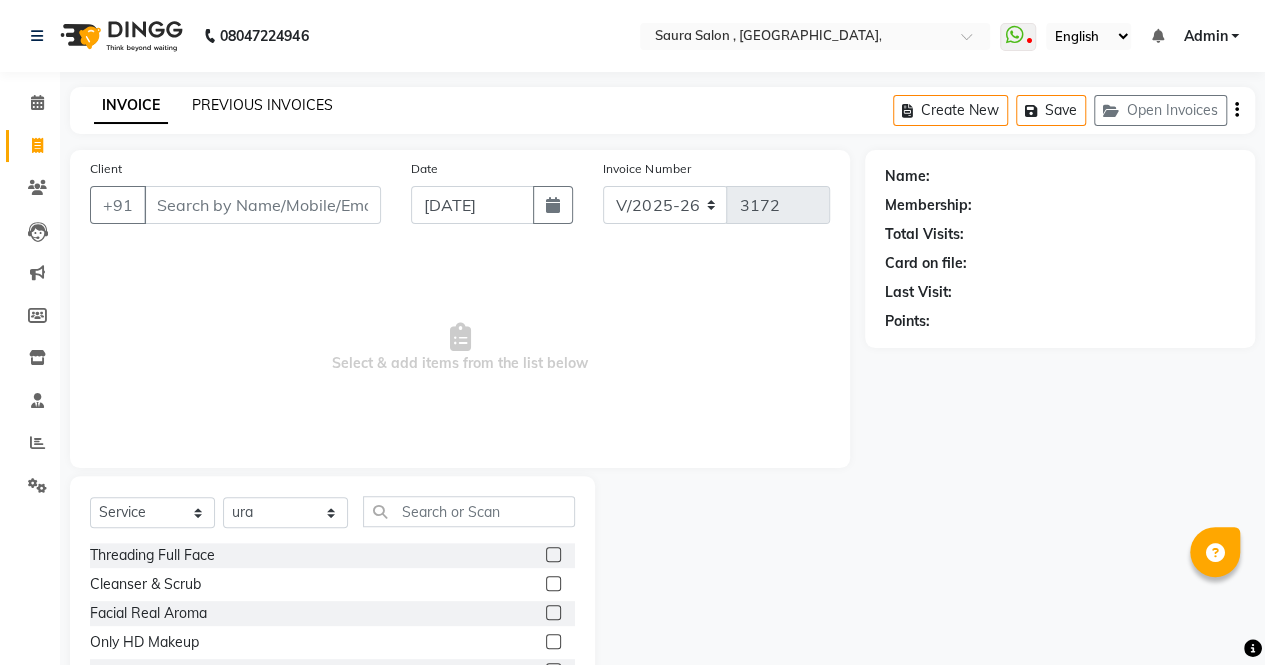 click on "PREVIOUS INVOICES" 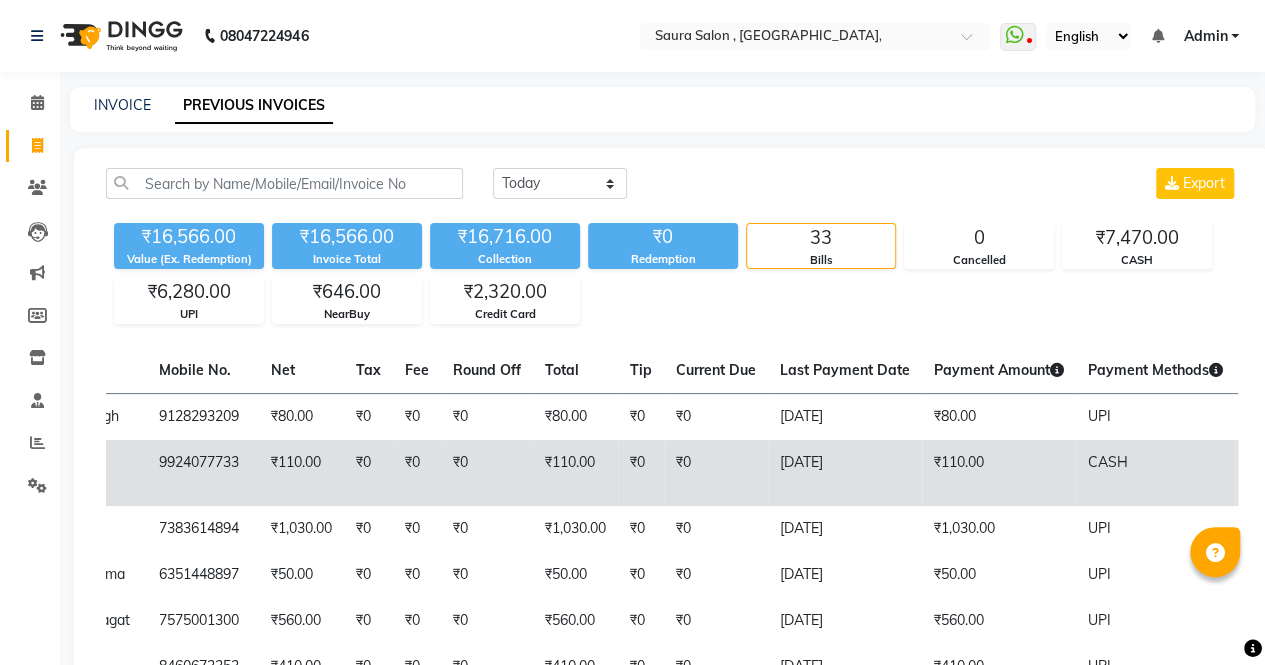 scroll, scrollTop: 0, scrollLeft: 367, axis: horizontal 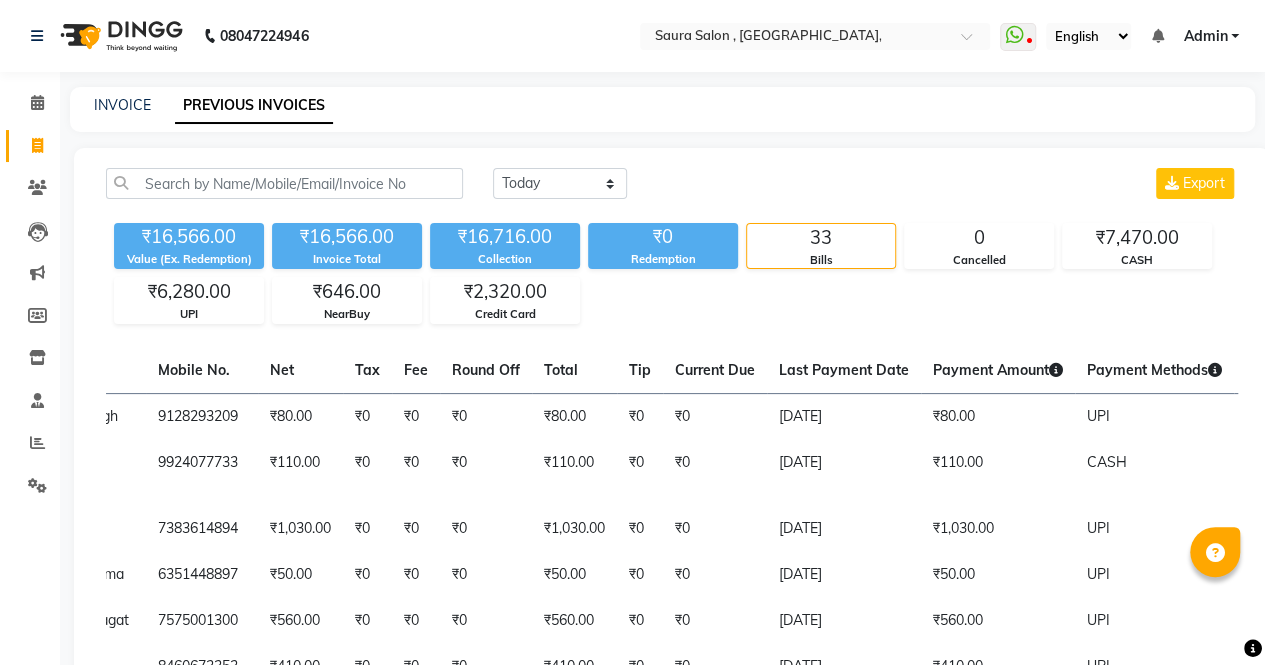 drag, startPoint x: 882, startPoint y: 479, endPoint x: 752, endPoint y: 289, distance: 230.21729 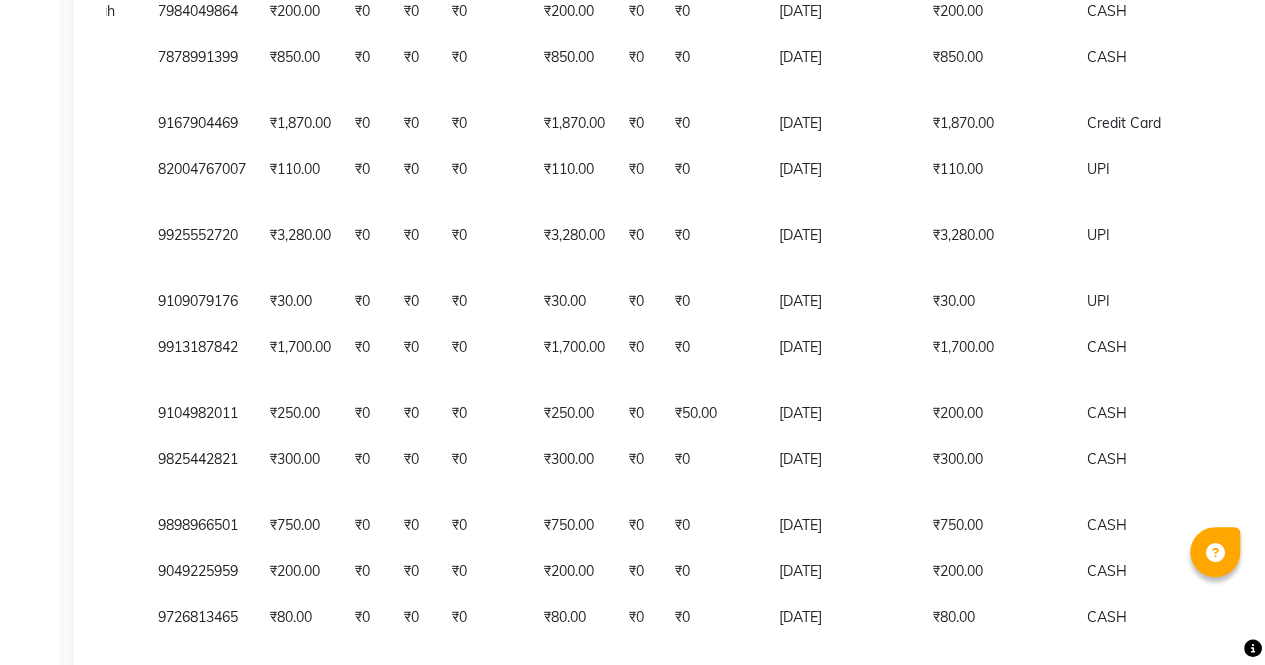 scroll, scrollTop: 998, scrollLeft: 0, axis: vertical 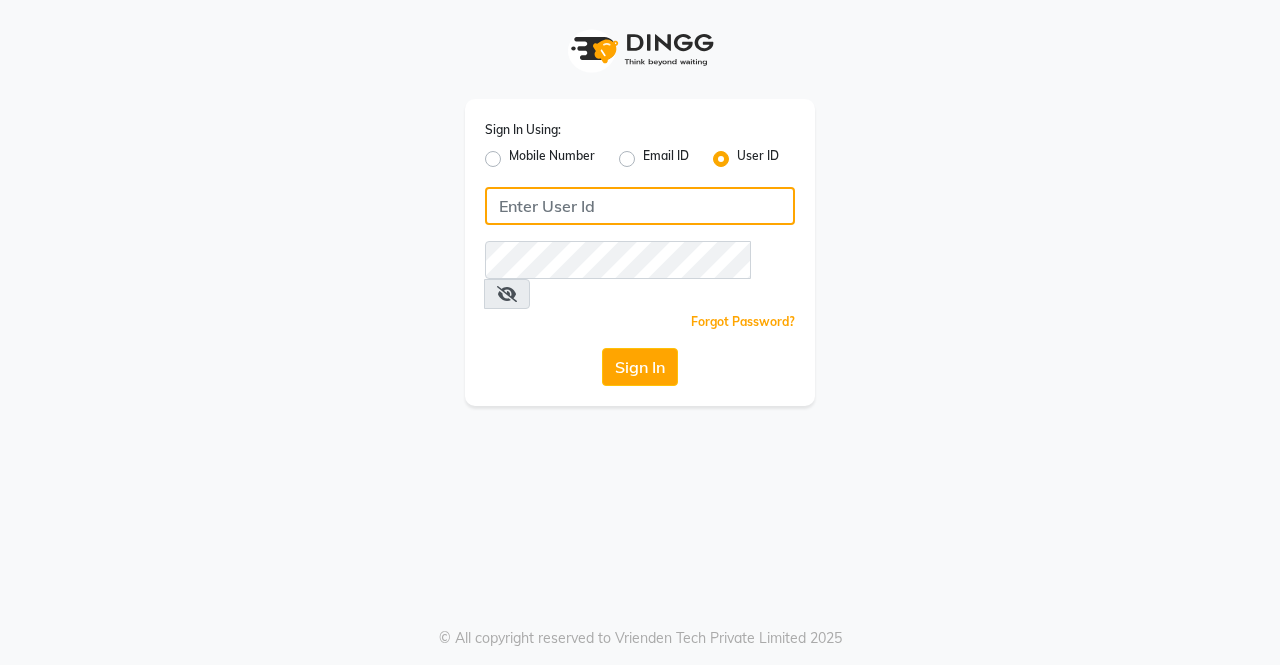 type on "saura123" 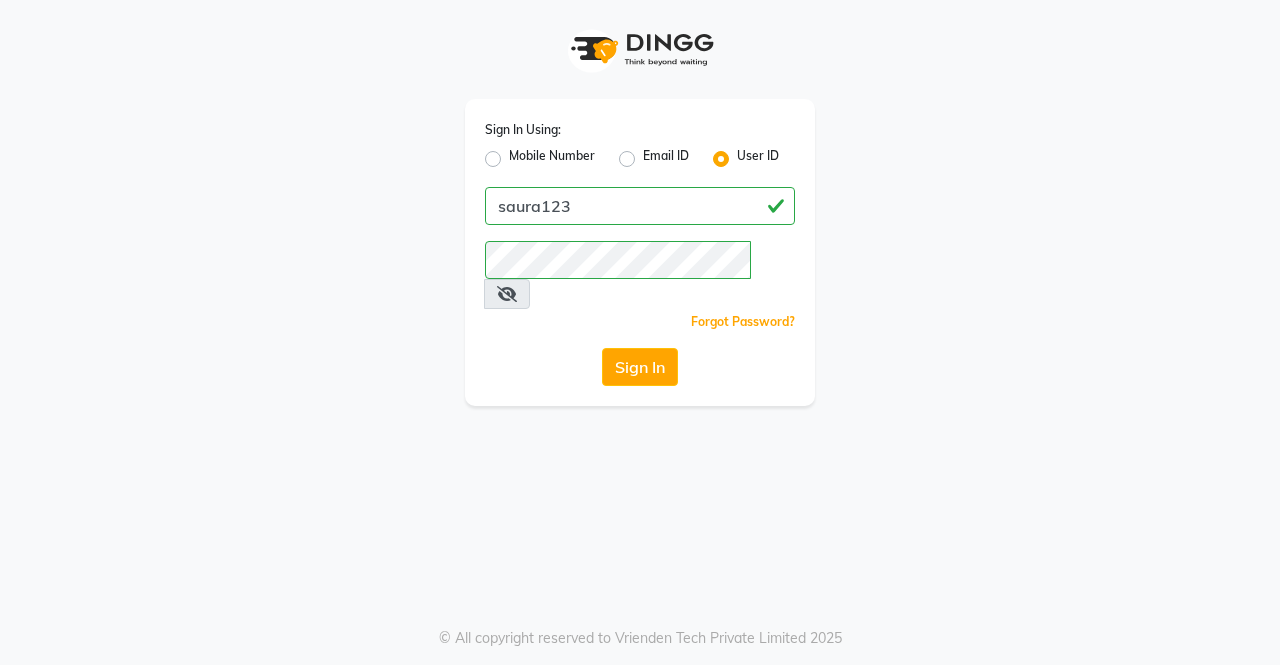 click on "Sign In Using: Mobile Number Email ID User ID saura123  Remember me Forgot Password?  Sign In" 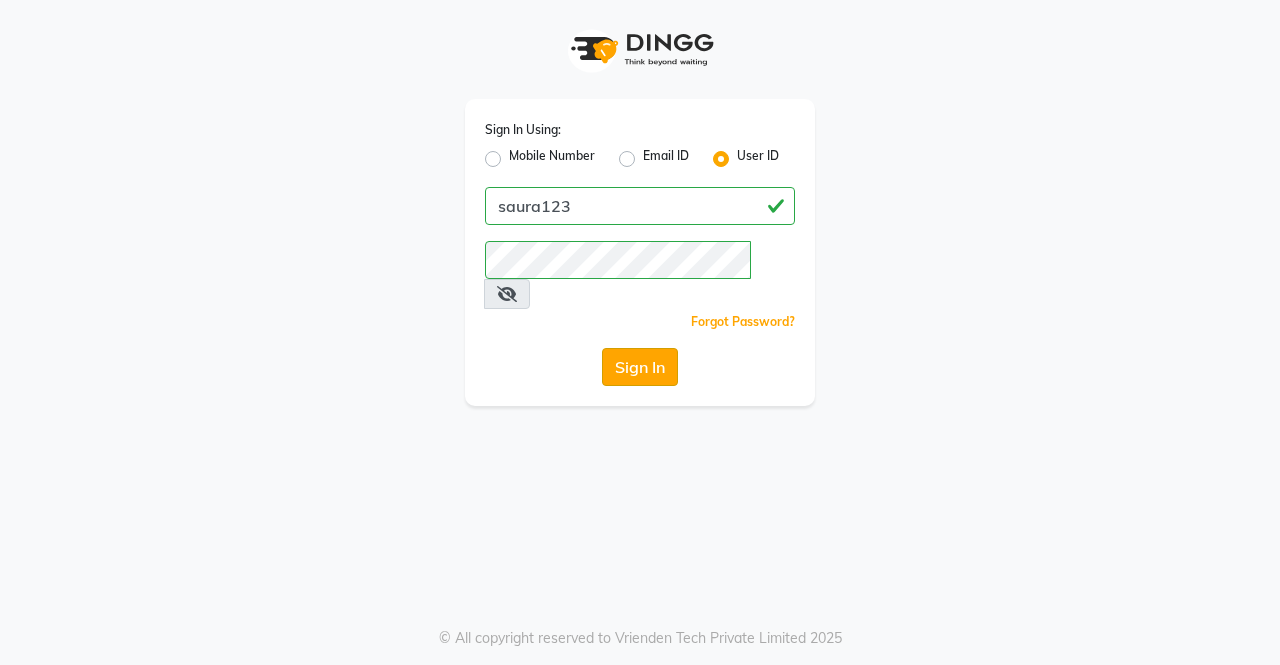 click on "Sign In" 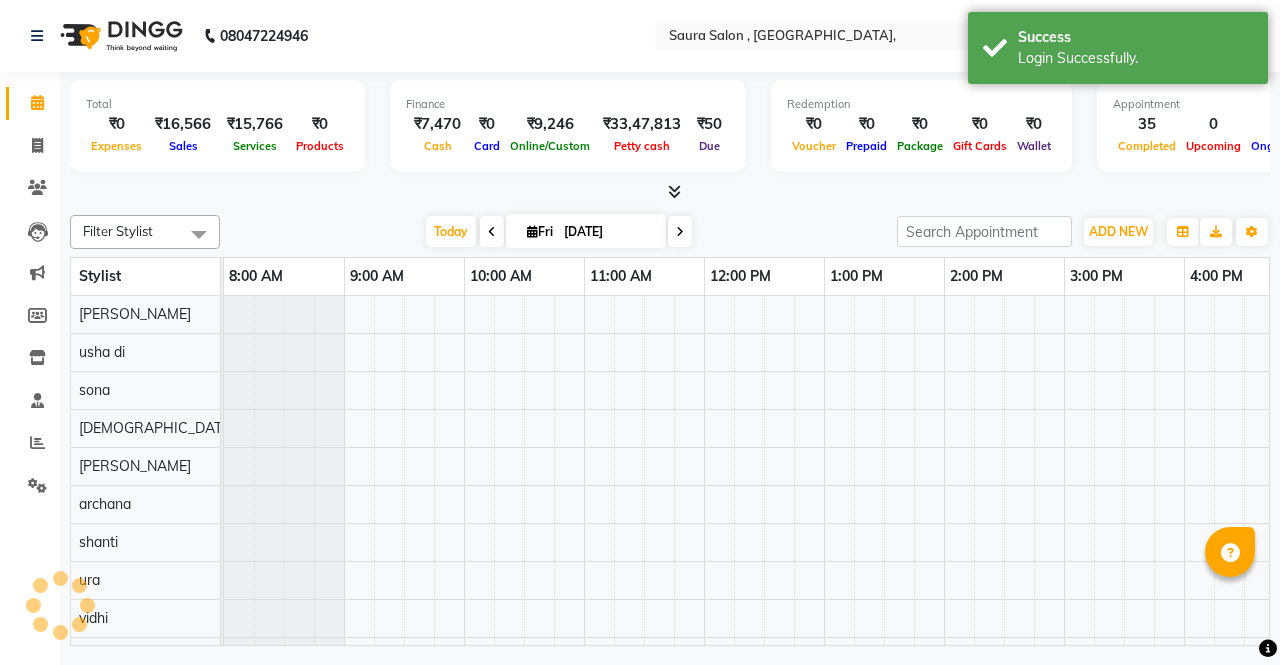 scroll, scrollTop: 0, scrollLeft: 0, axis: both 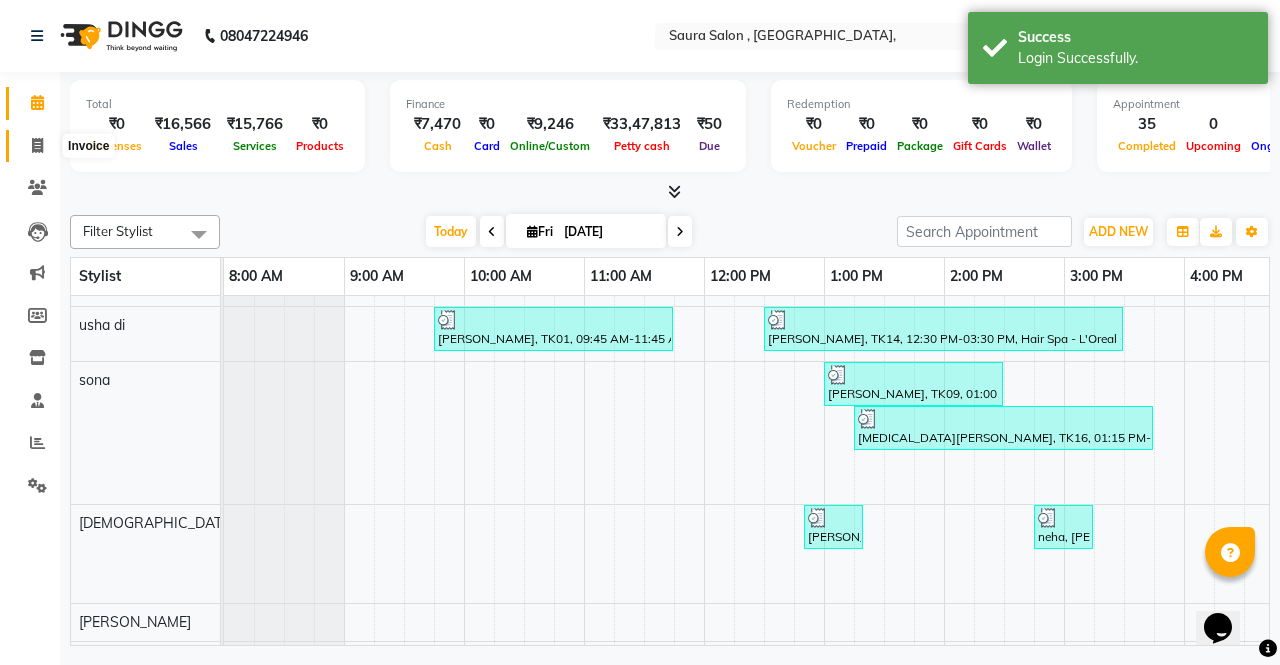 click 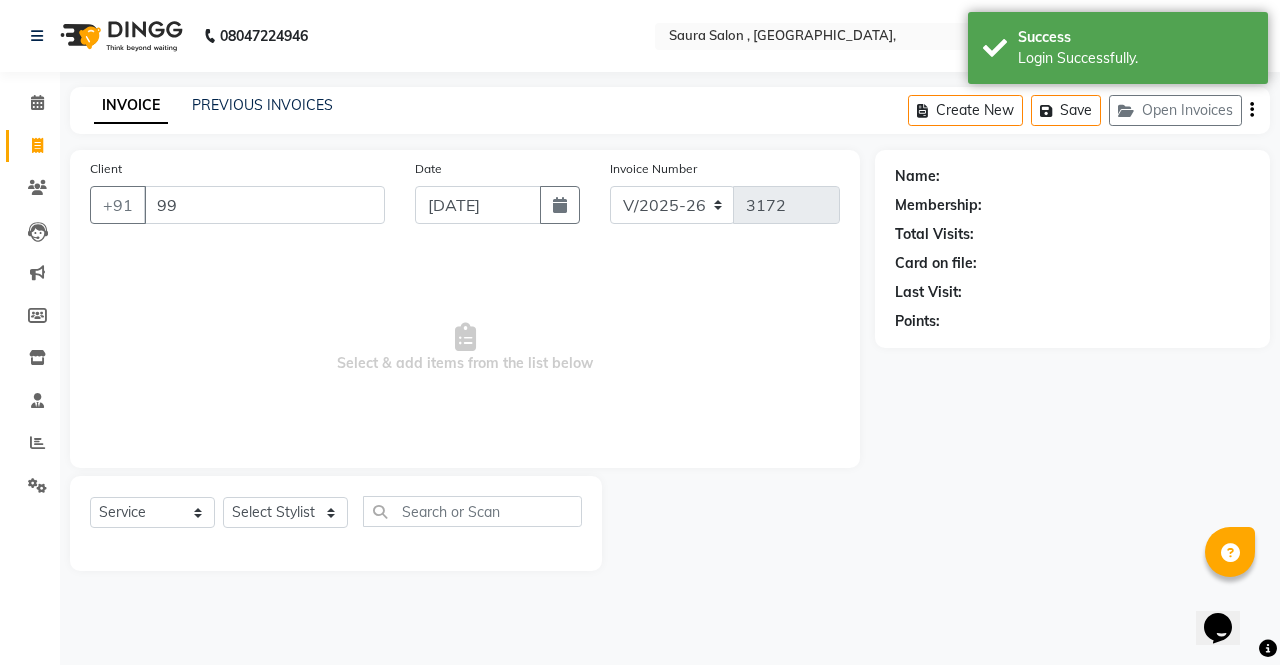 type on "990" 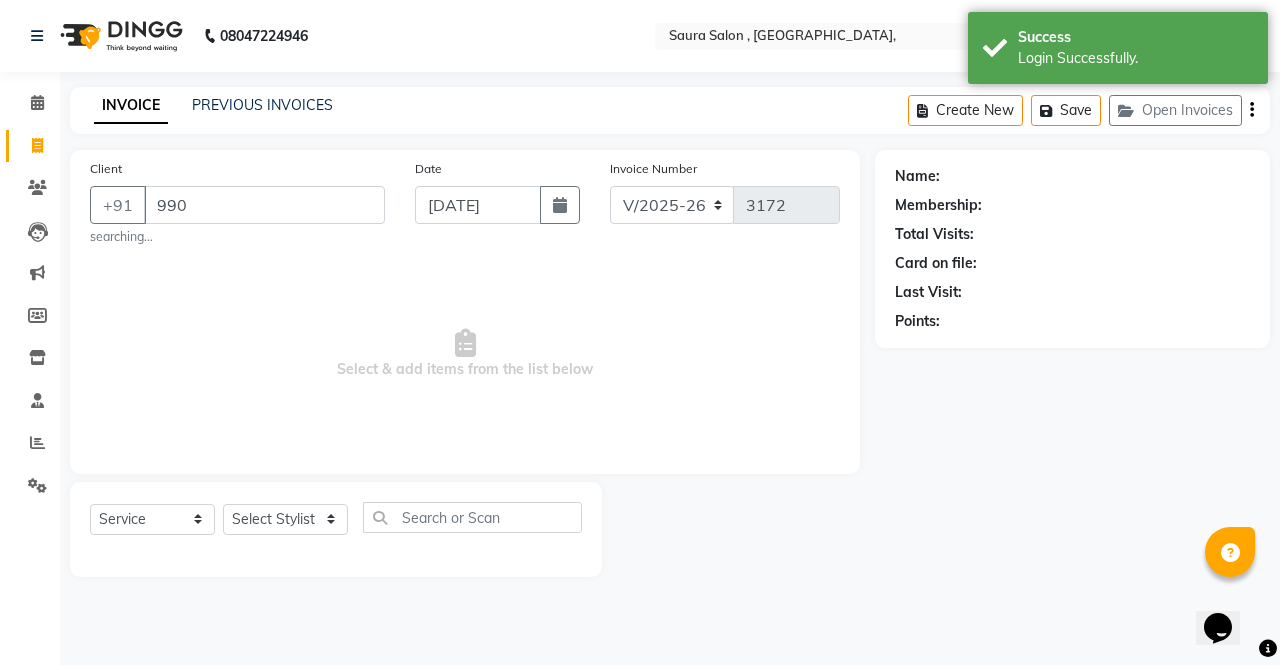 select on "57428" 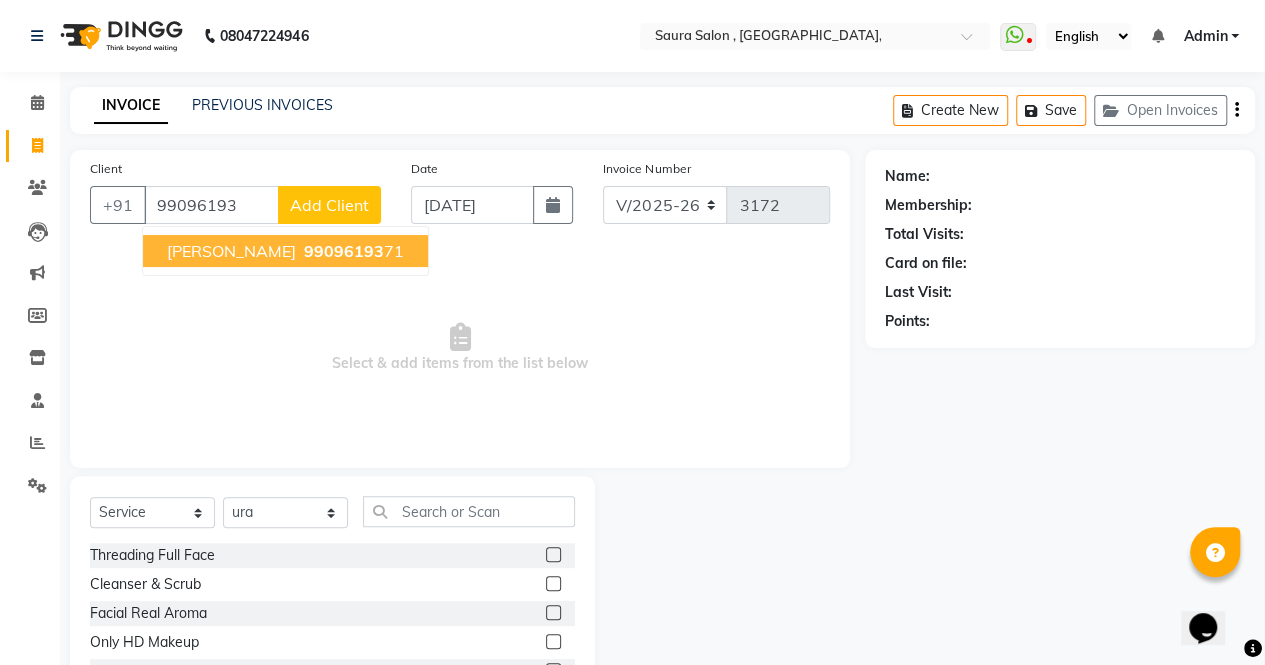 click on "jeni shah" at bounding box center (231, 251) 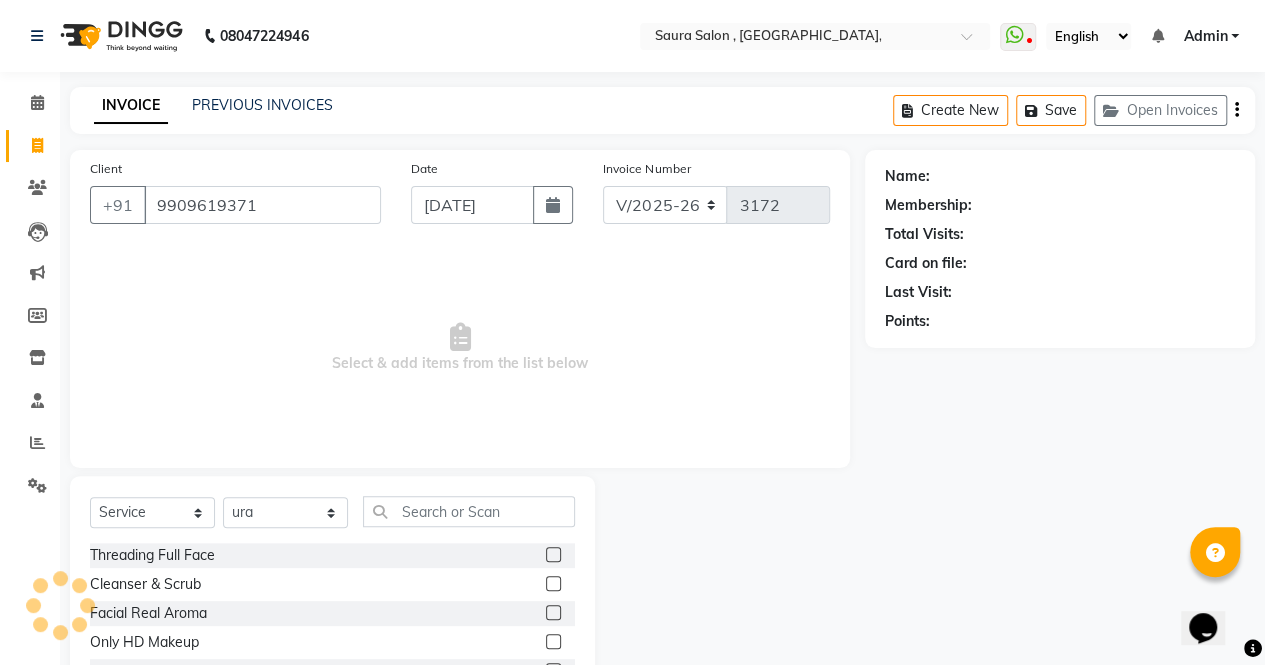 type on "9909619371" 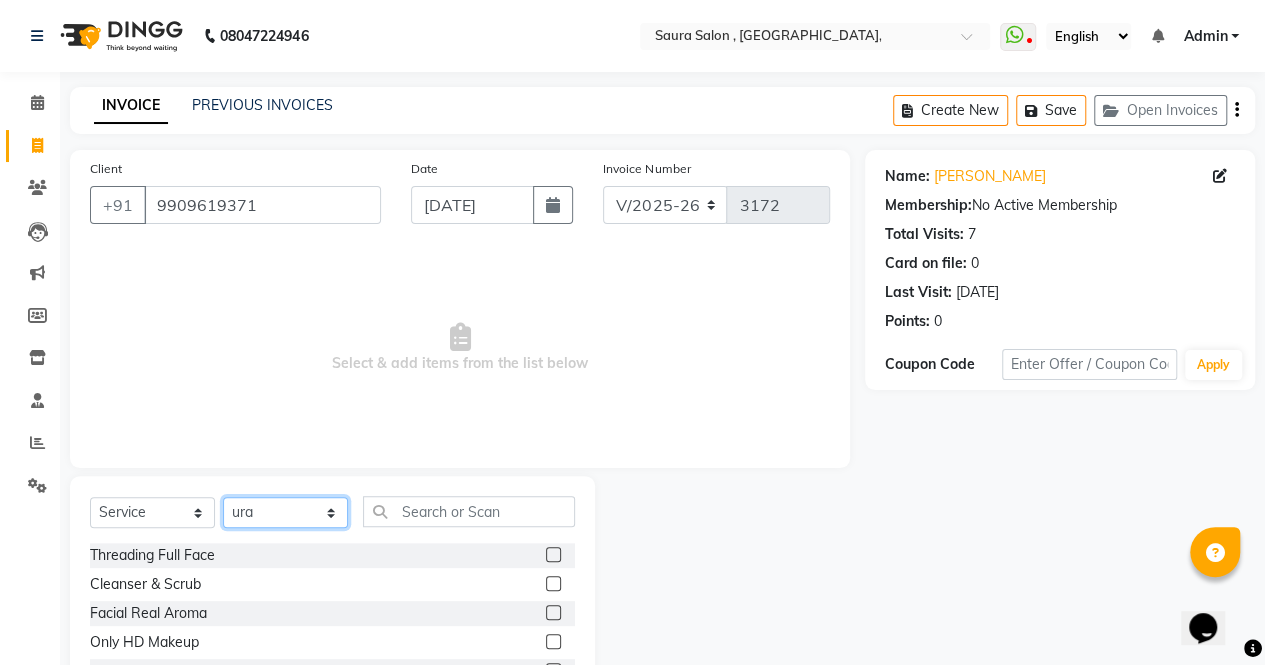 click on "Select Stylist archana  asha  [PERSON_NAME]  deepika [PERSON_NAME] [PERSON_NAME] [PERSON_NAME] khandala shanti  sona  ura usha di [PERSON_NAME]  [PERSON_NAME]" 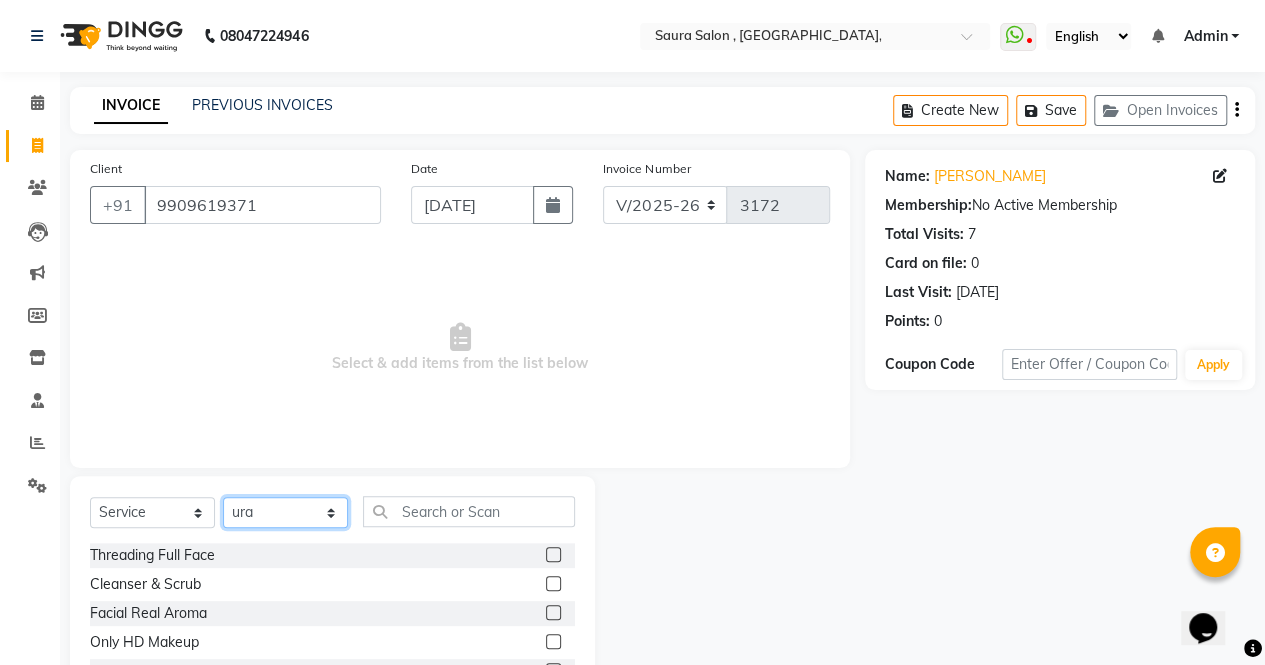 select on "56840" 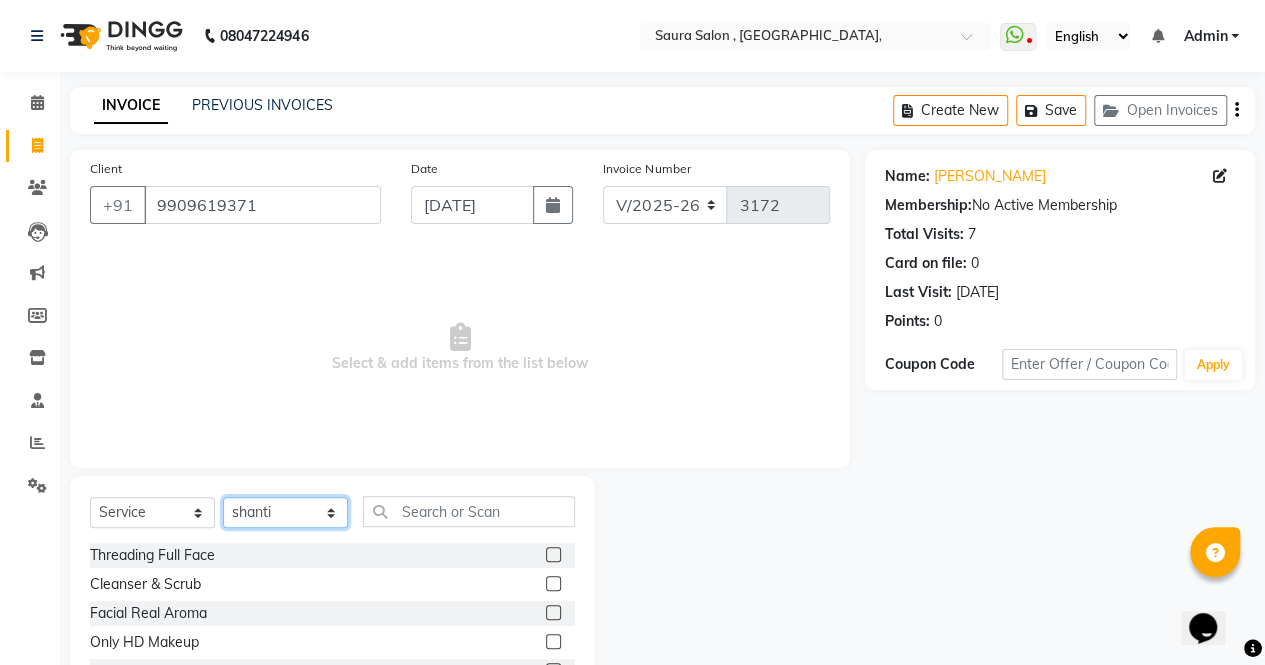 click on "Select Stylist archana  asha  [PERSON_NAME]  deepika [PERSON_NAME] [PERSON_NAME] [PERSON_NAME] khandala shanti  sona  ura usha di [PERSON_NAME]  [PERSON_NAME]" 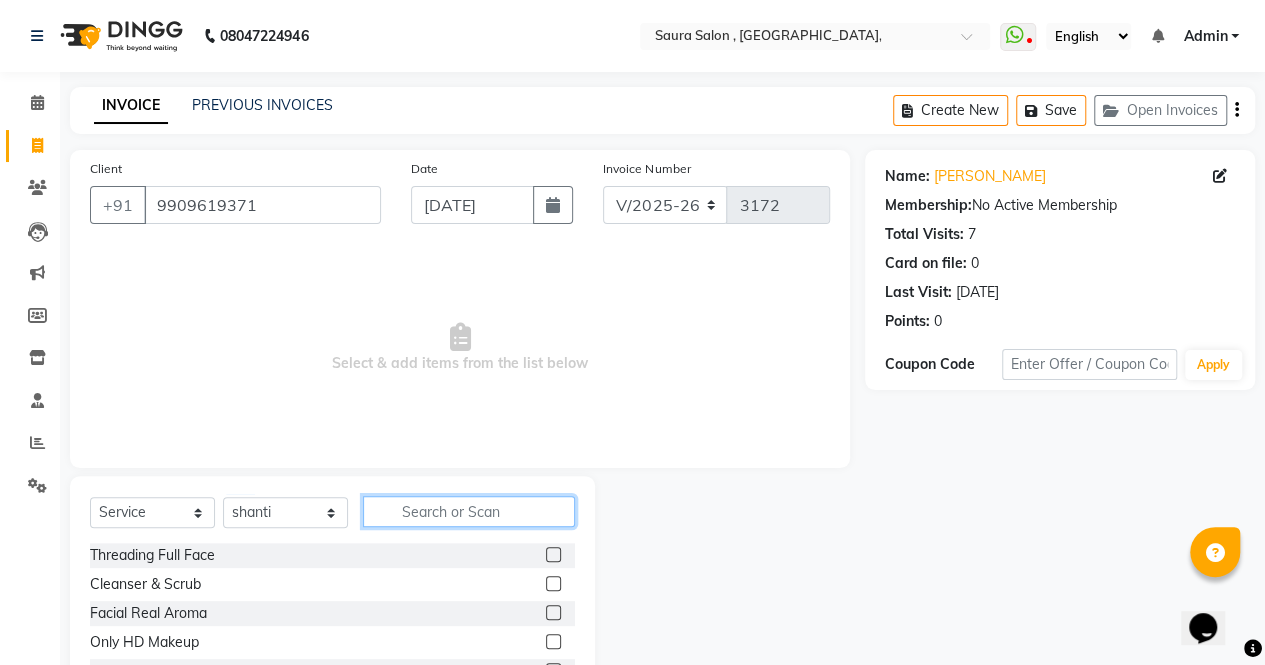 click 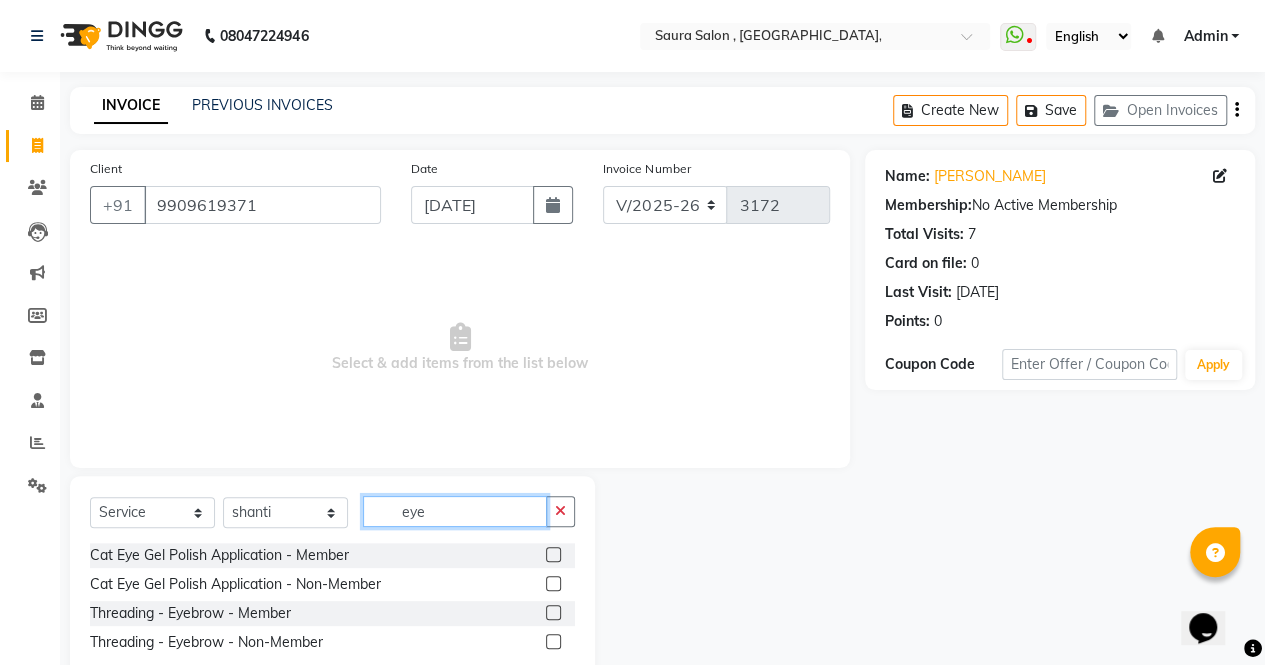 type on "eye" 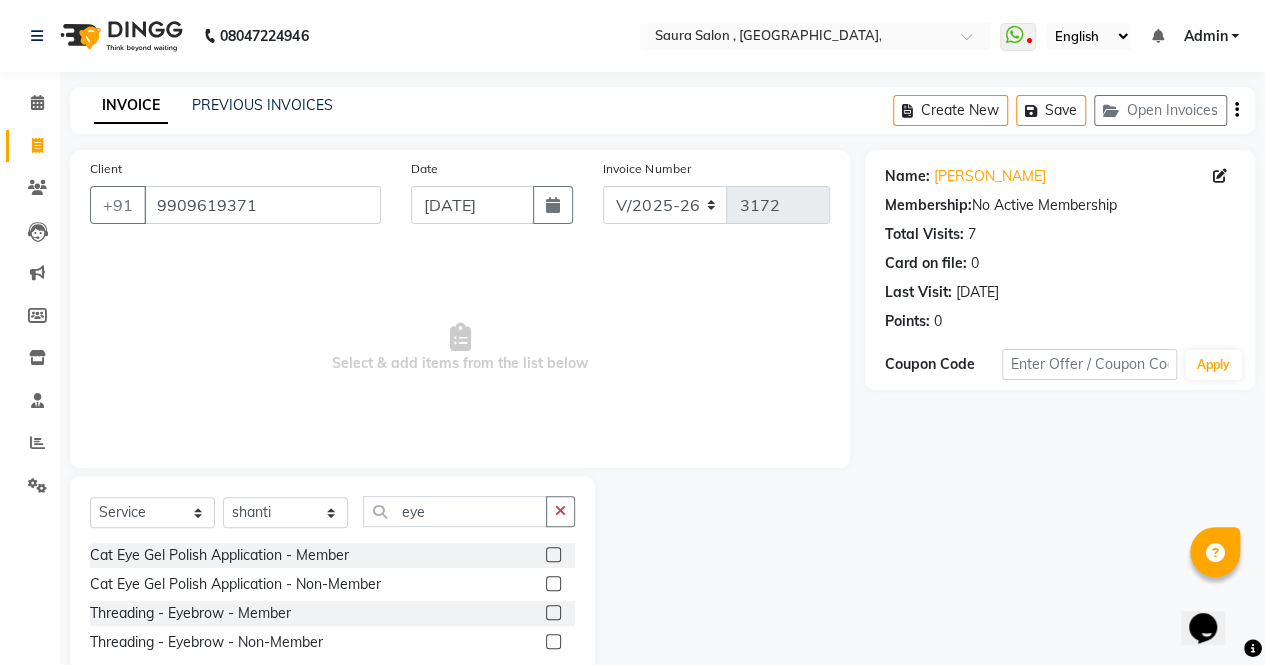 click 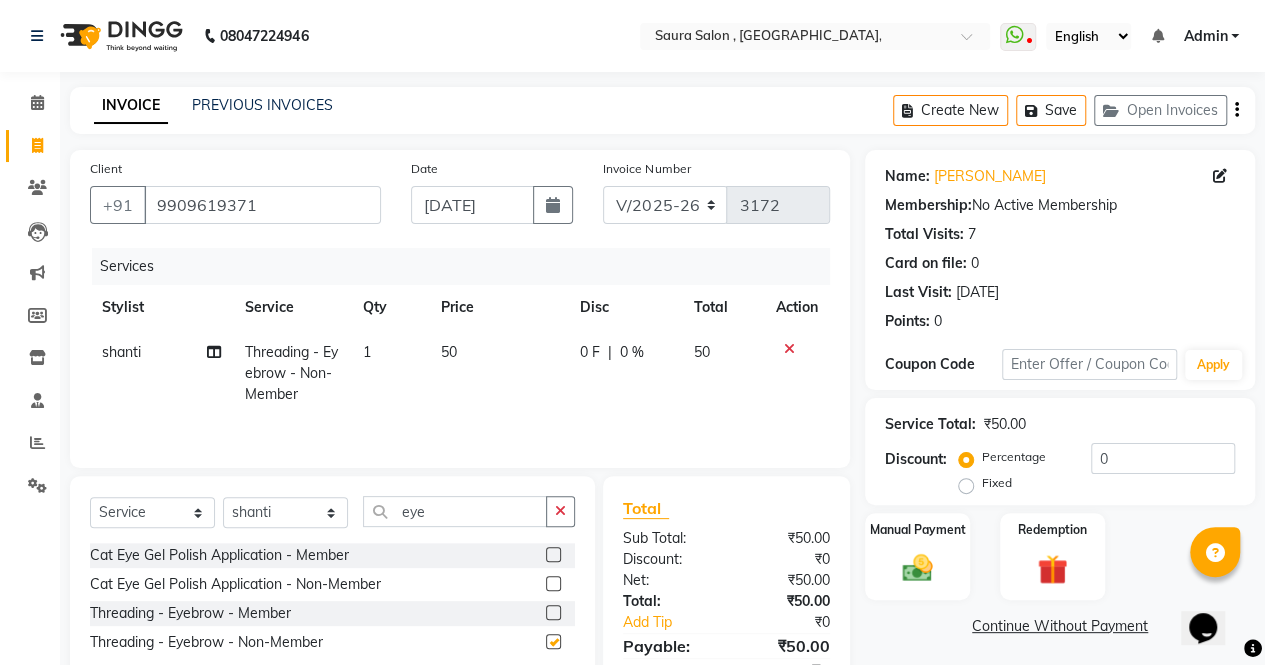 checkbox on "false" 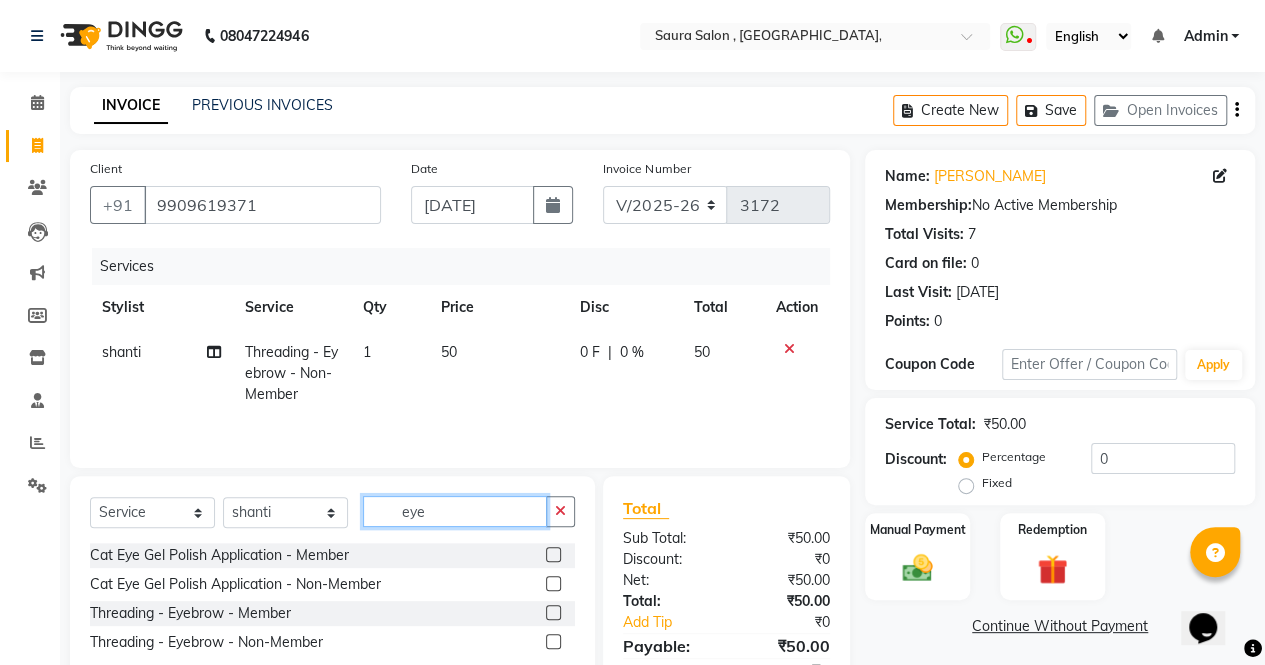 click on "eye" 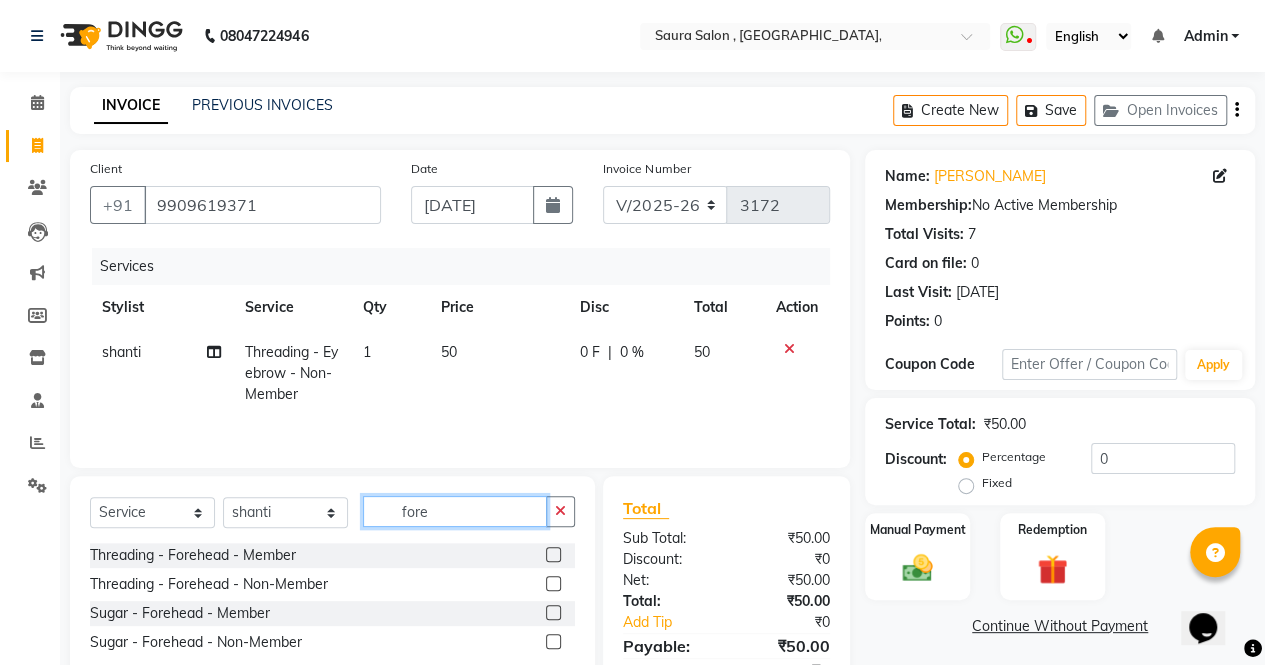 type on "fore" 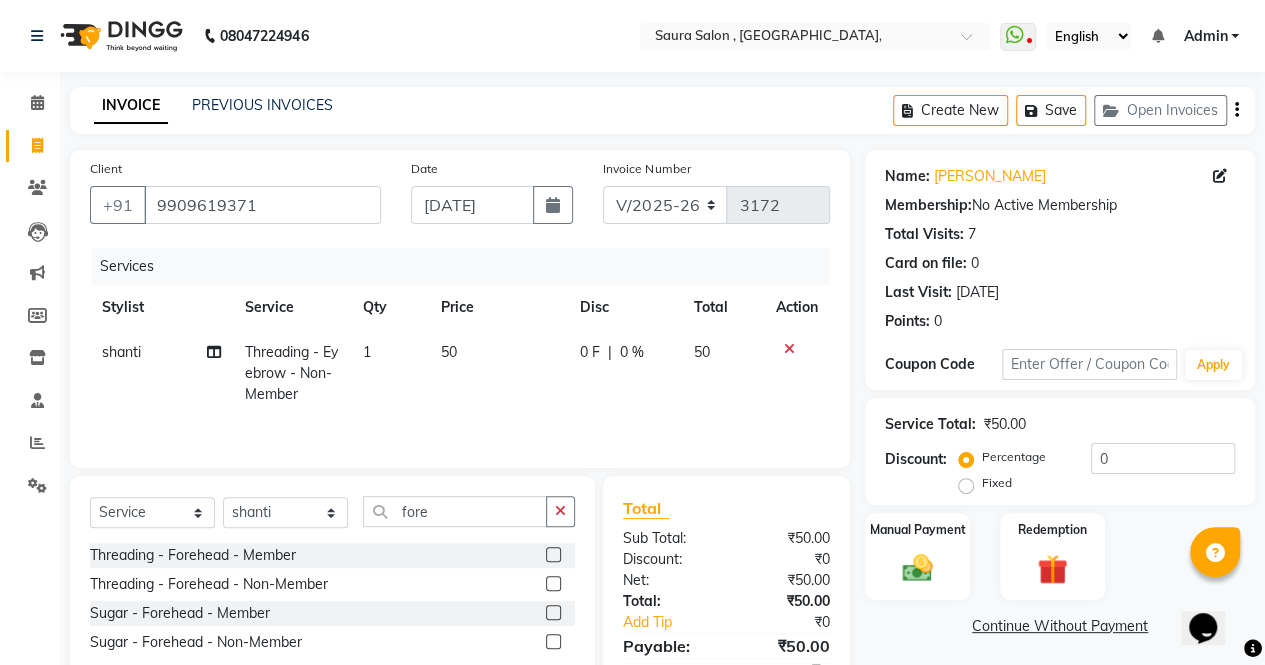 click 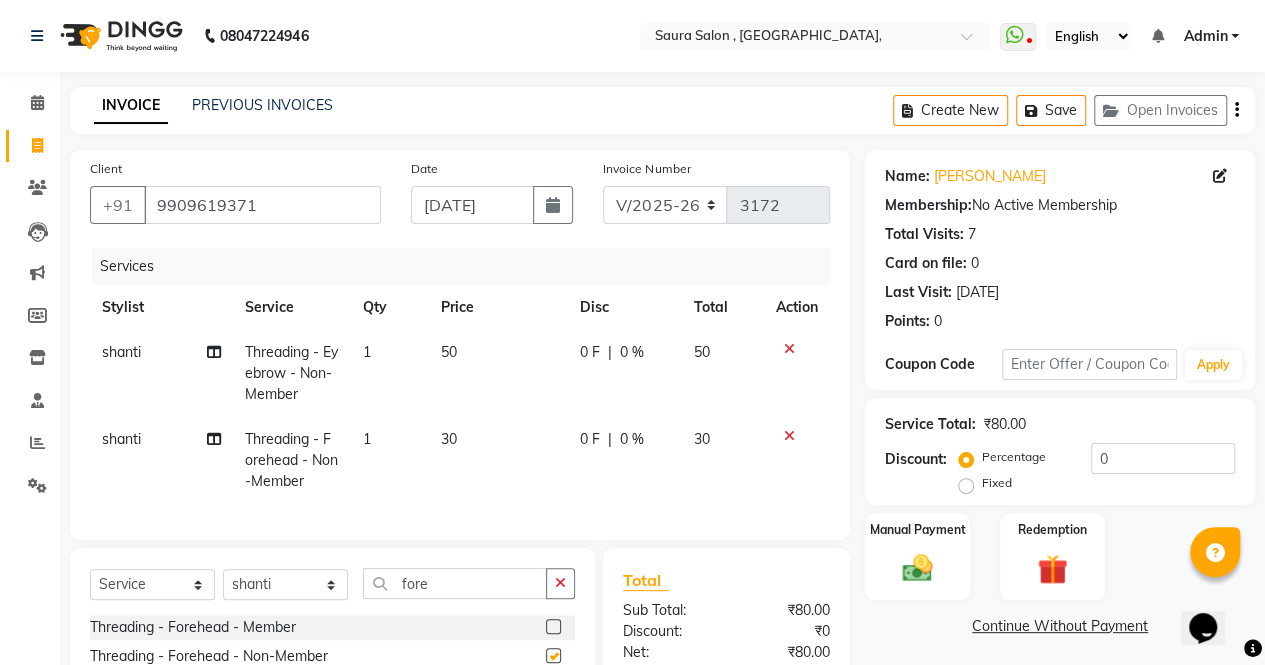 checkbox on "false" 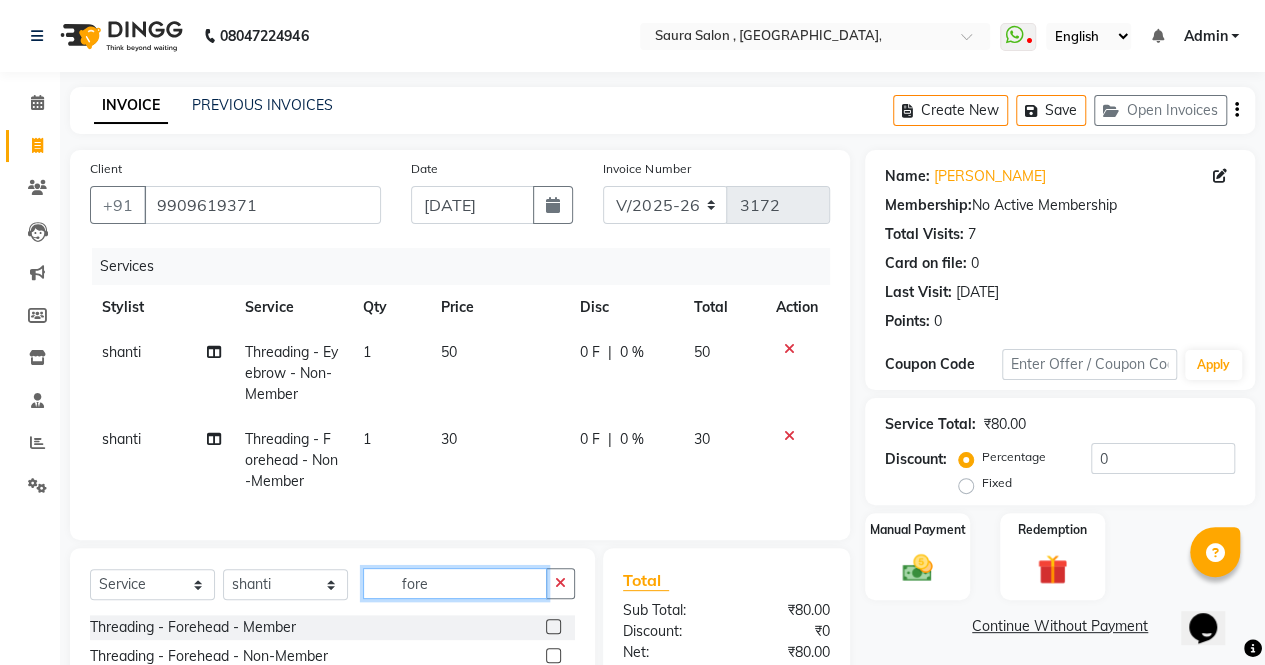 click on "fore" 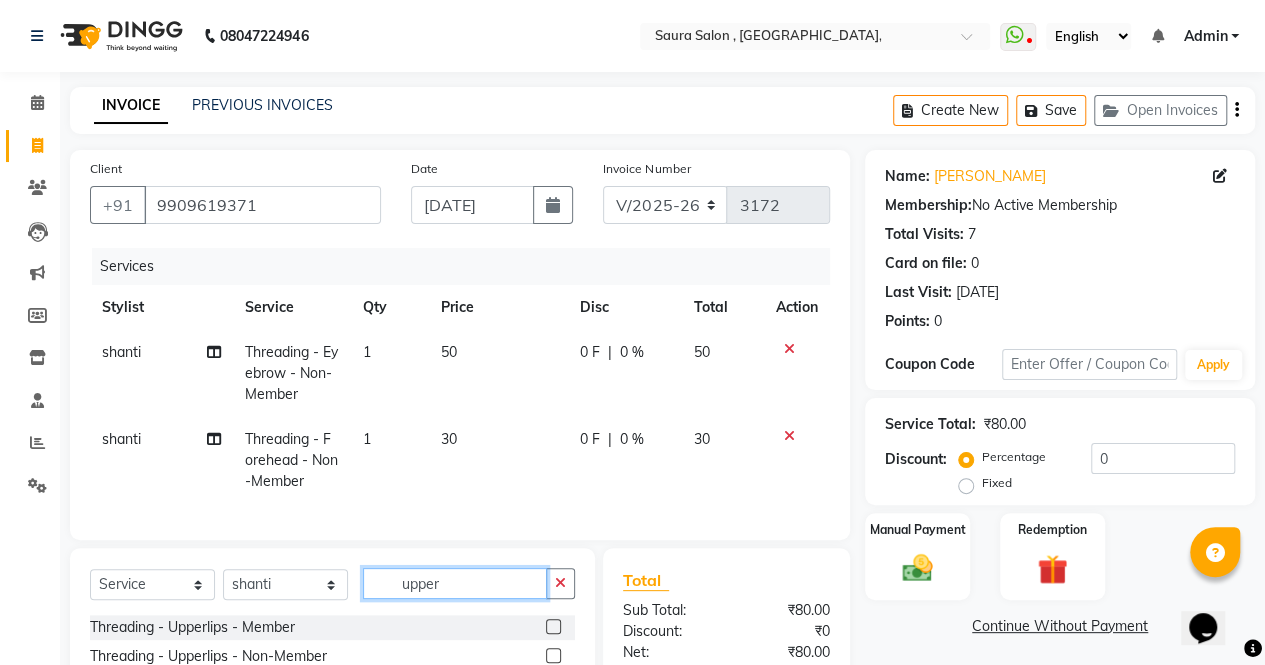 scroll, scrollTop: 222, scrollLeft: 0, axis: vertical 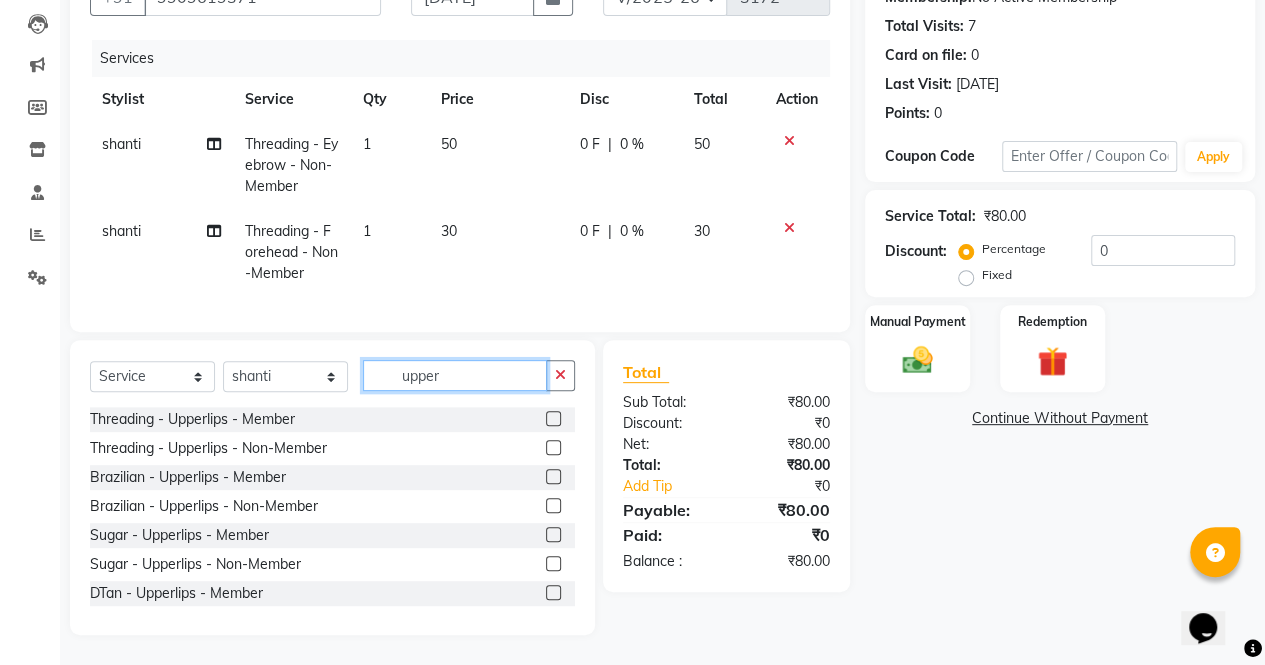 type on "upper" 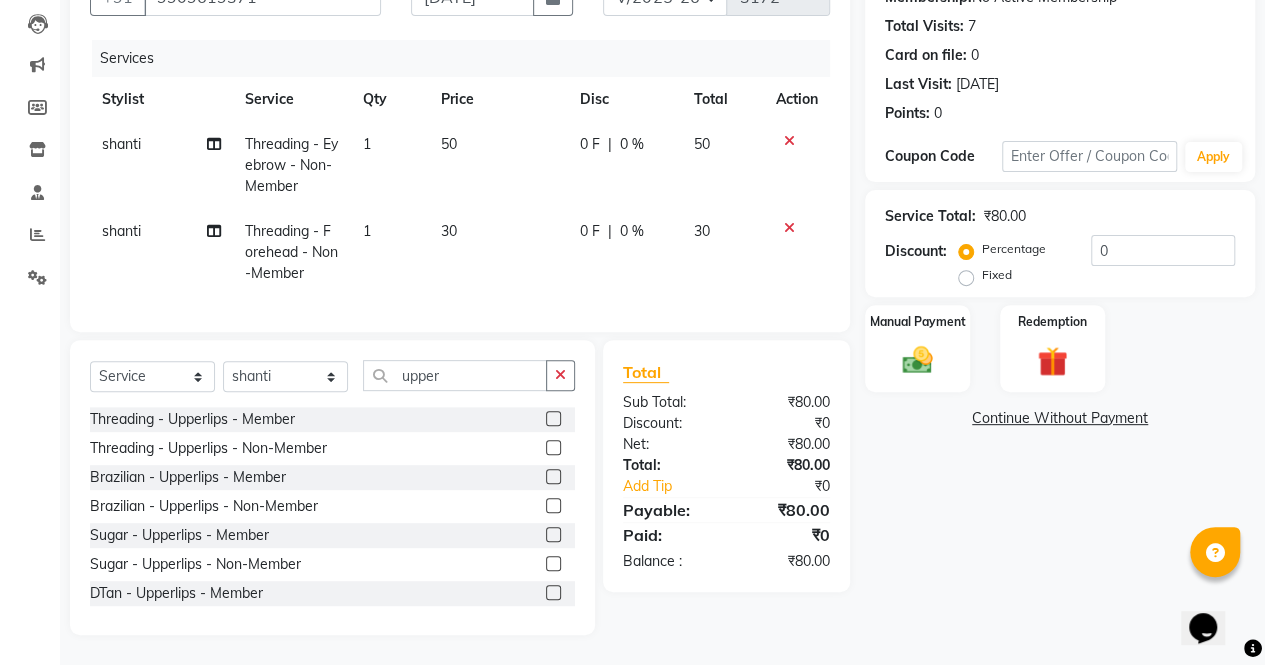 click 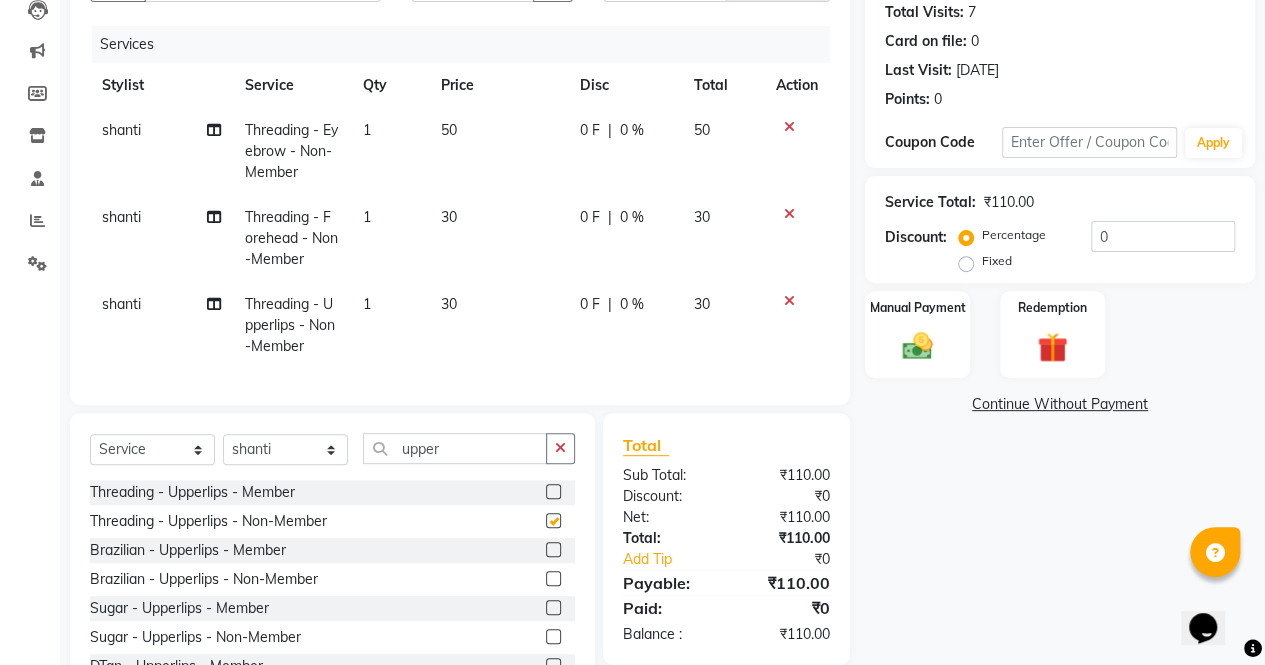 checkbox on "false" 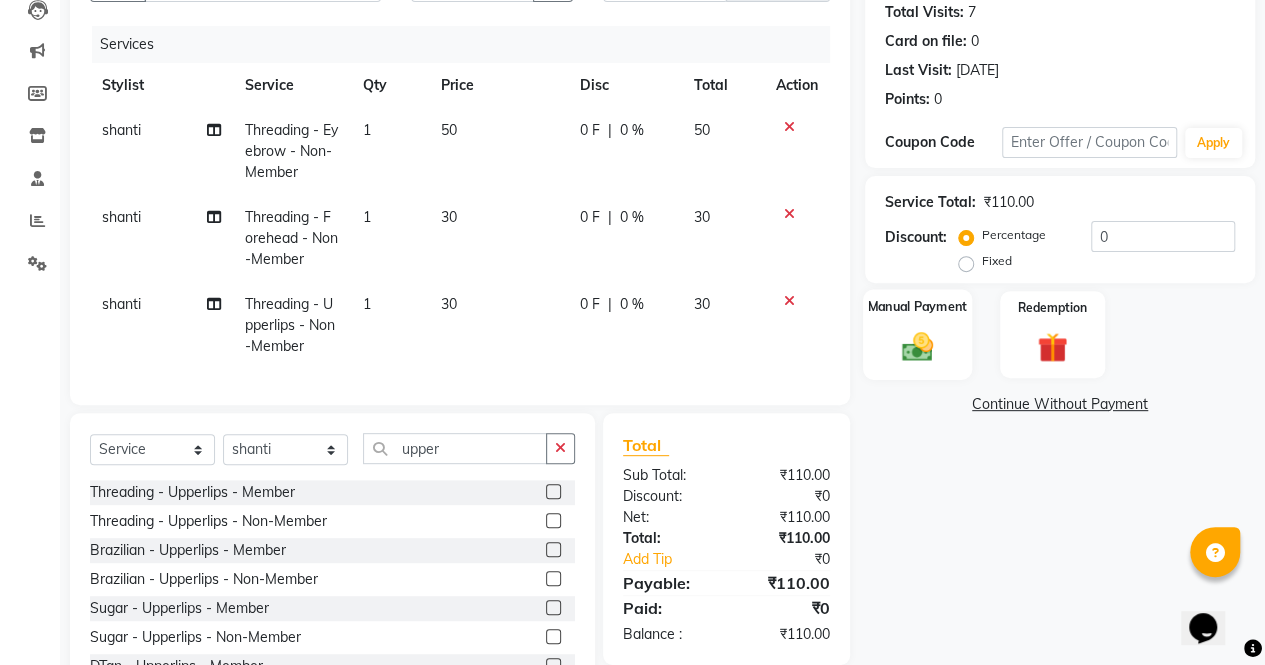 click on "Manual Payment" 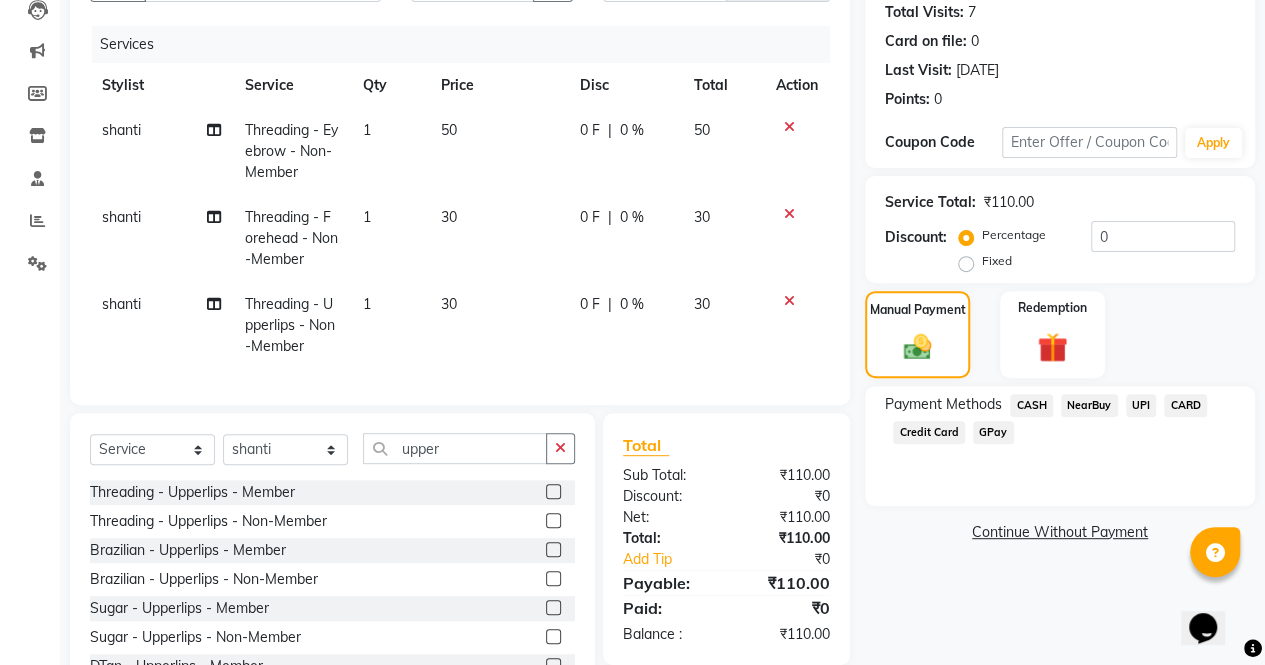 click on "UPI" 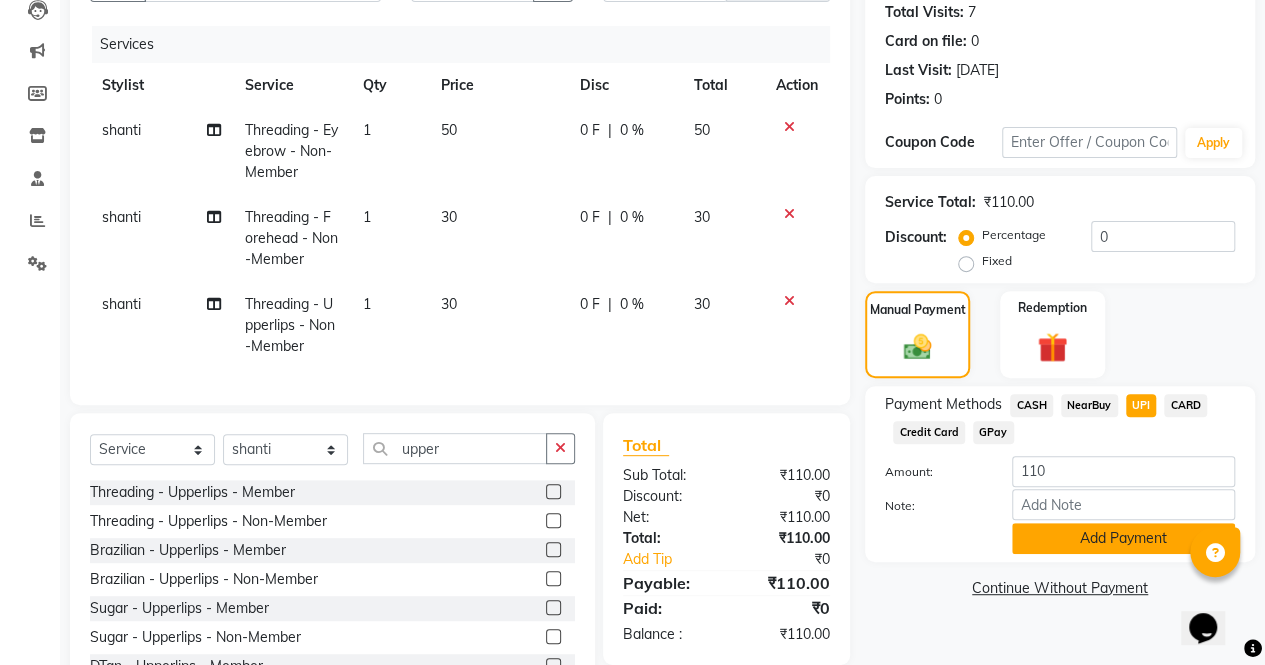 click on "Add Payment" 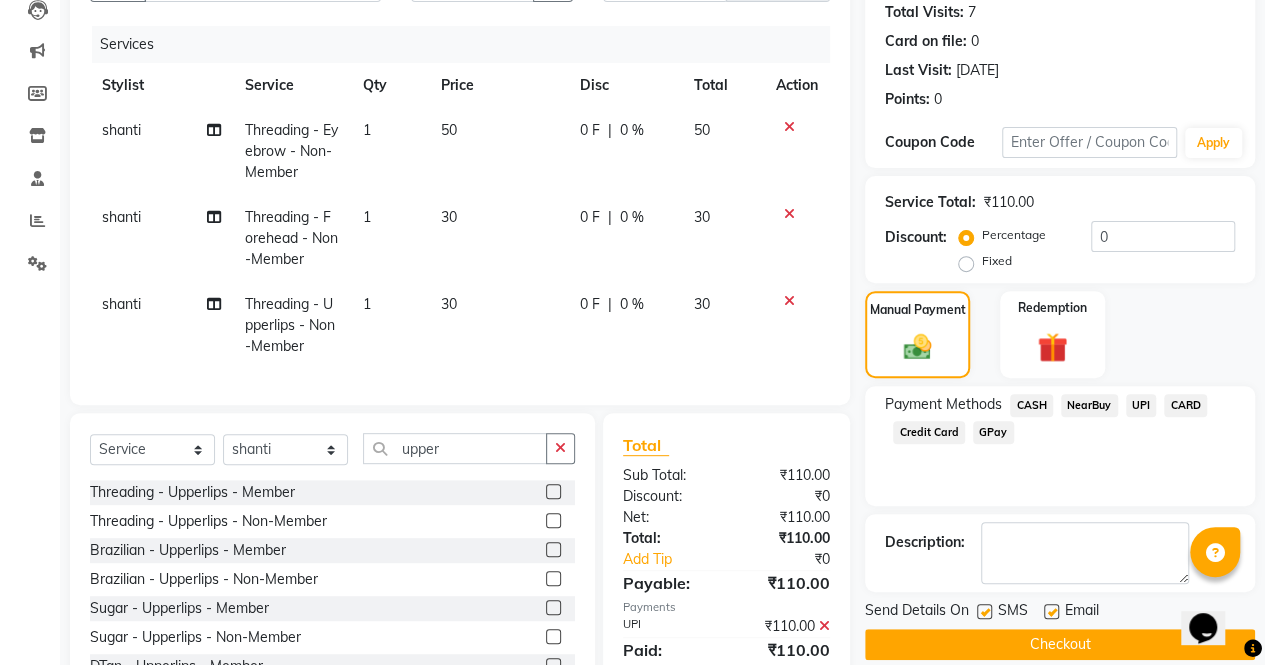 drag, startPoint x: 1263, startPoint y: 604, endPoint x: 1274, endPoint y: 604, distance: 11 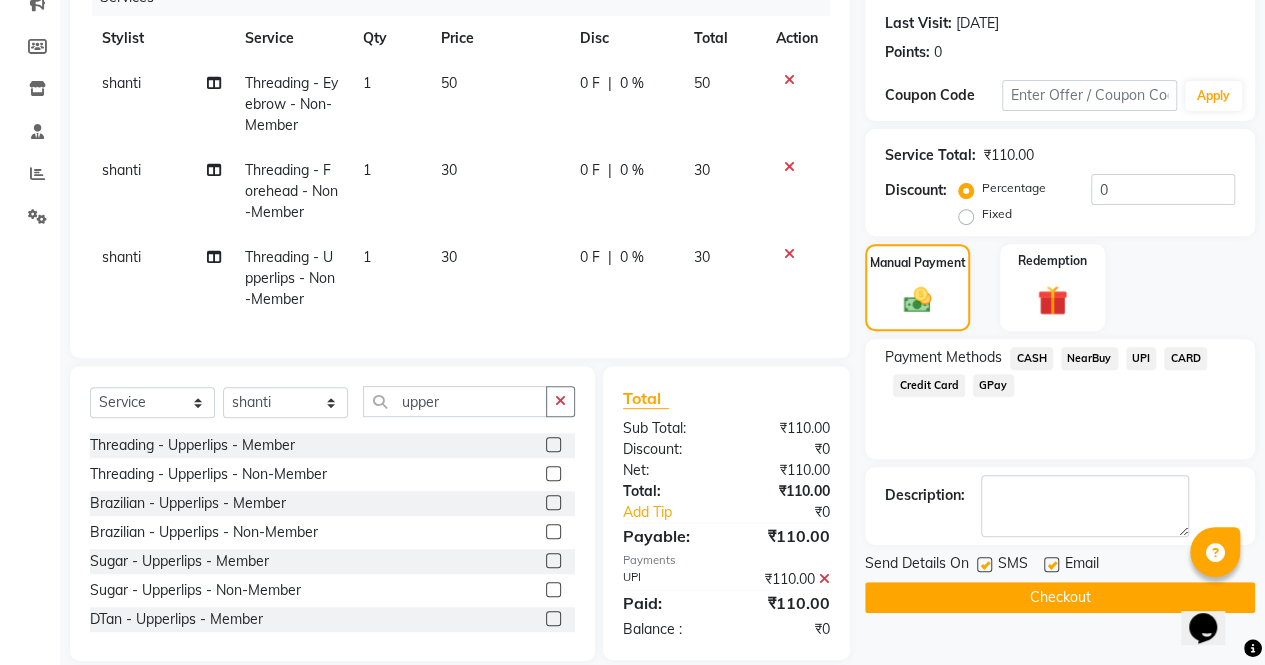 scroll, scrollTop: 309, scrollLeft: 0, axis: vertical 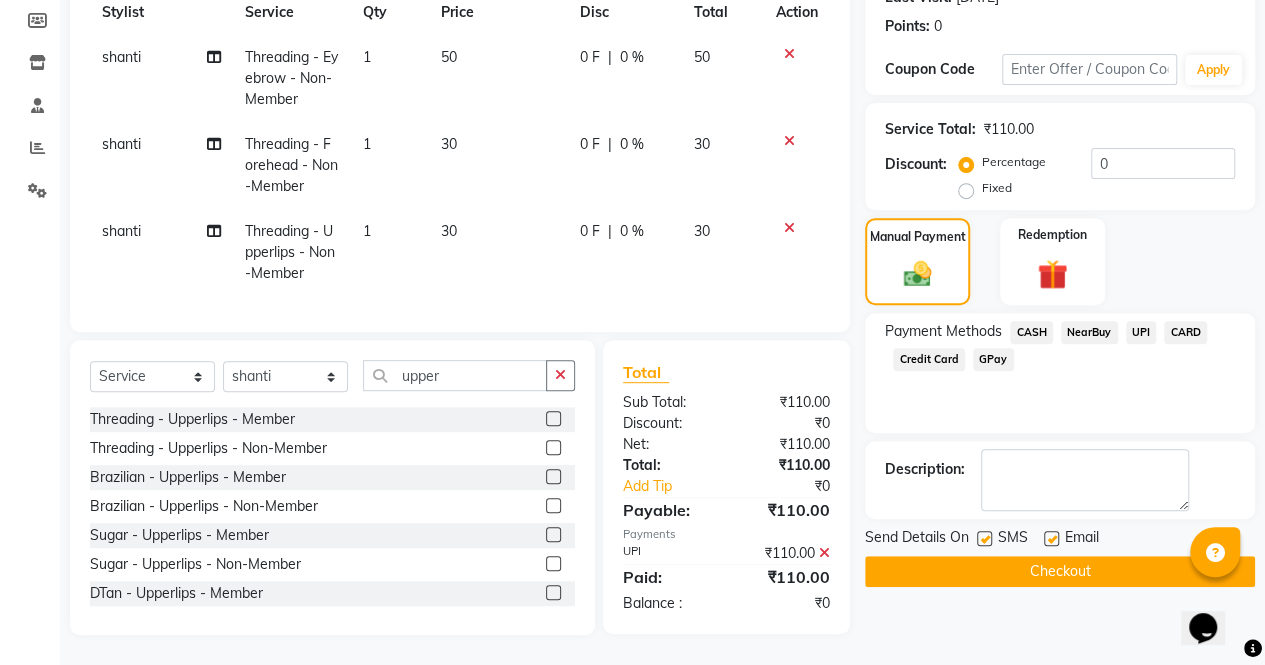 click on "Checkout" 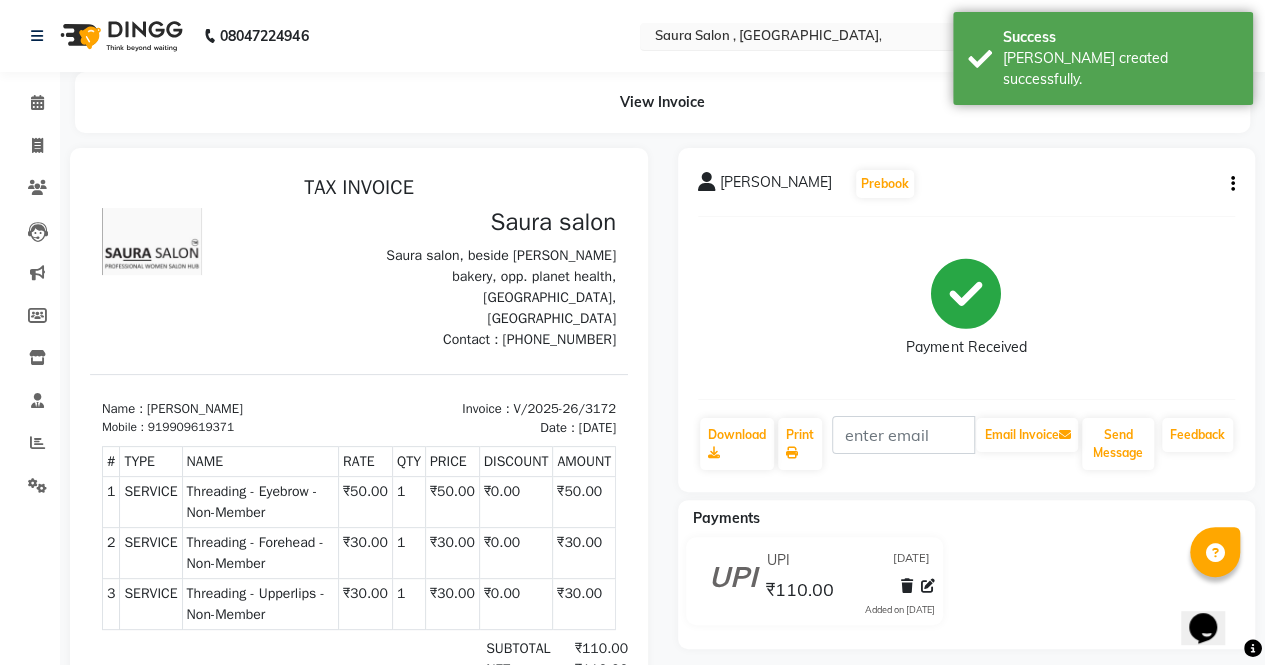 scroll, scrollTop: 0, scrollLeft: 0, axis: both 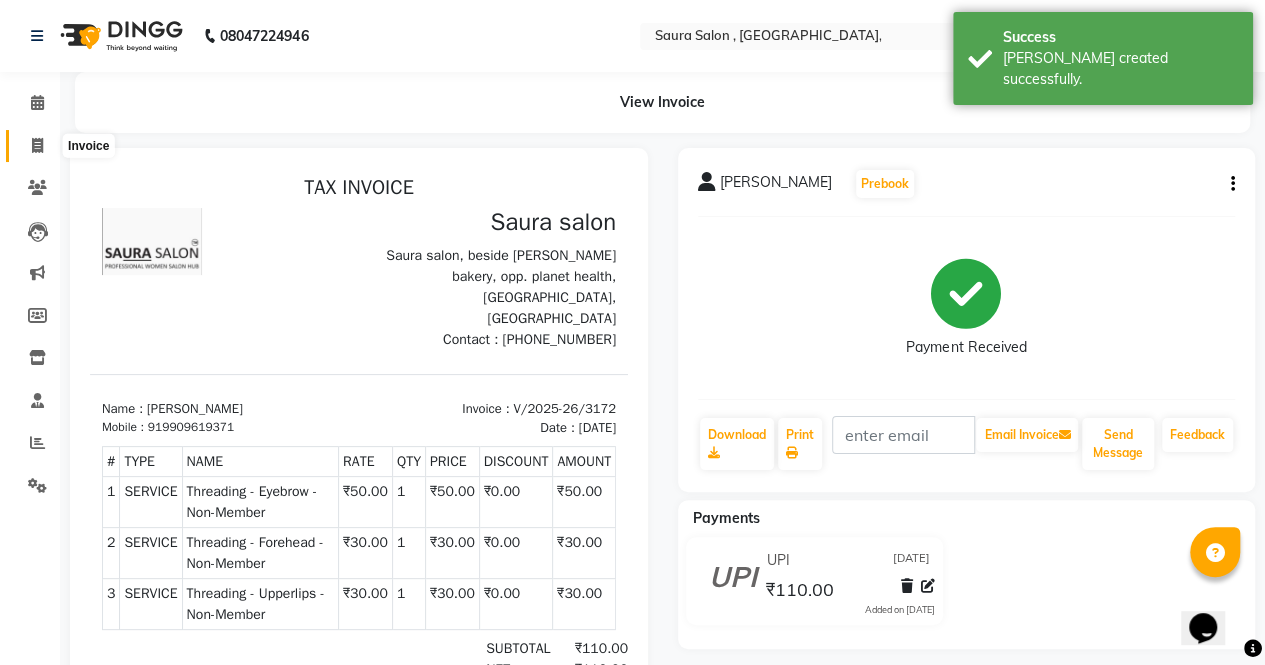 click 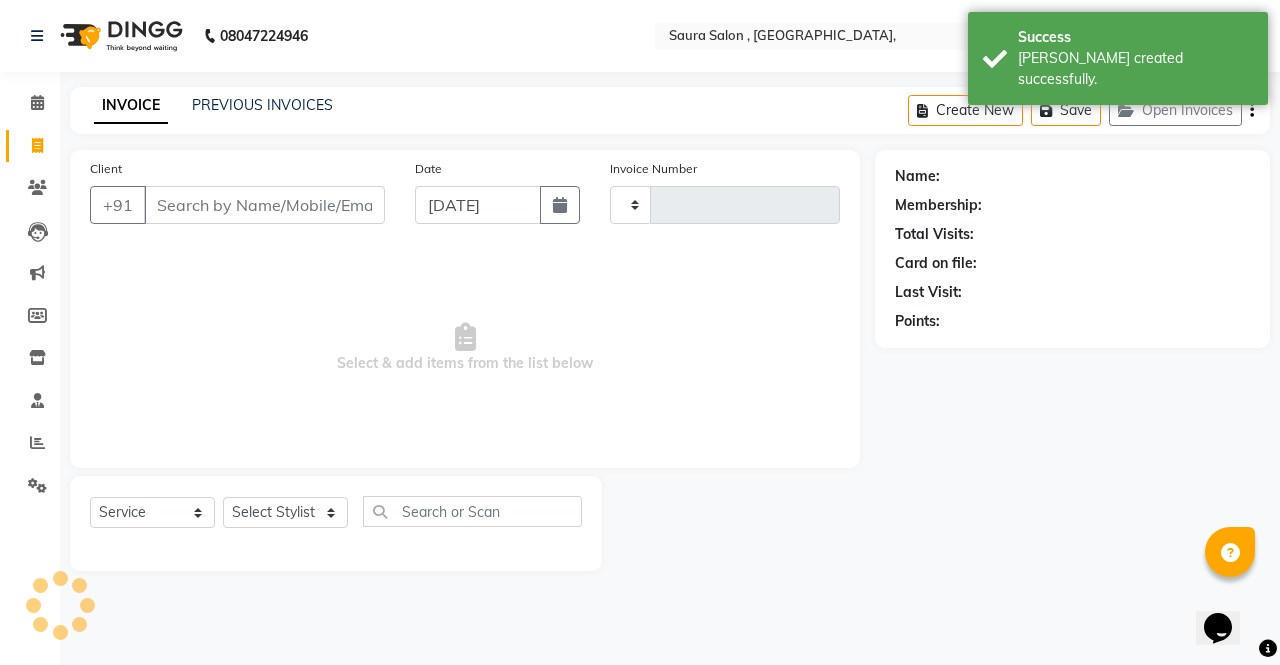 type on "3173" 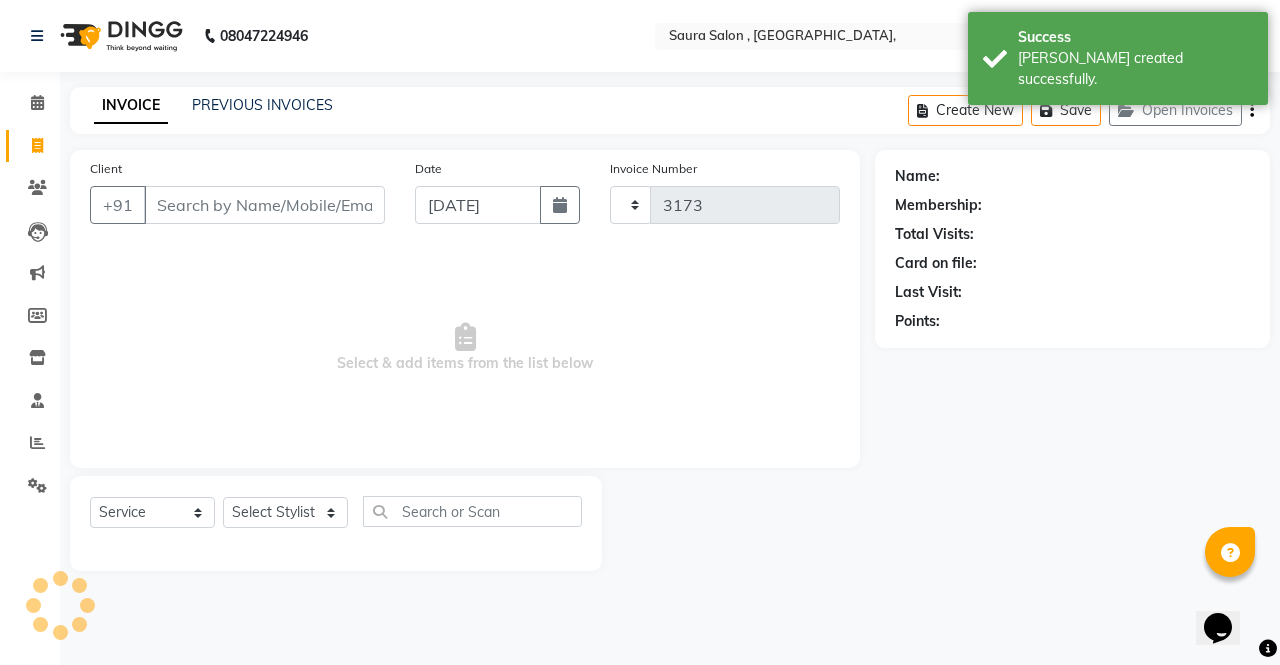 select on "6963" 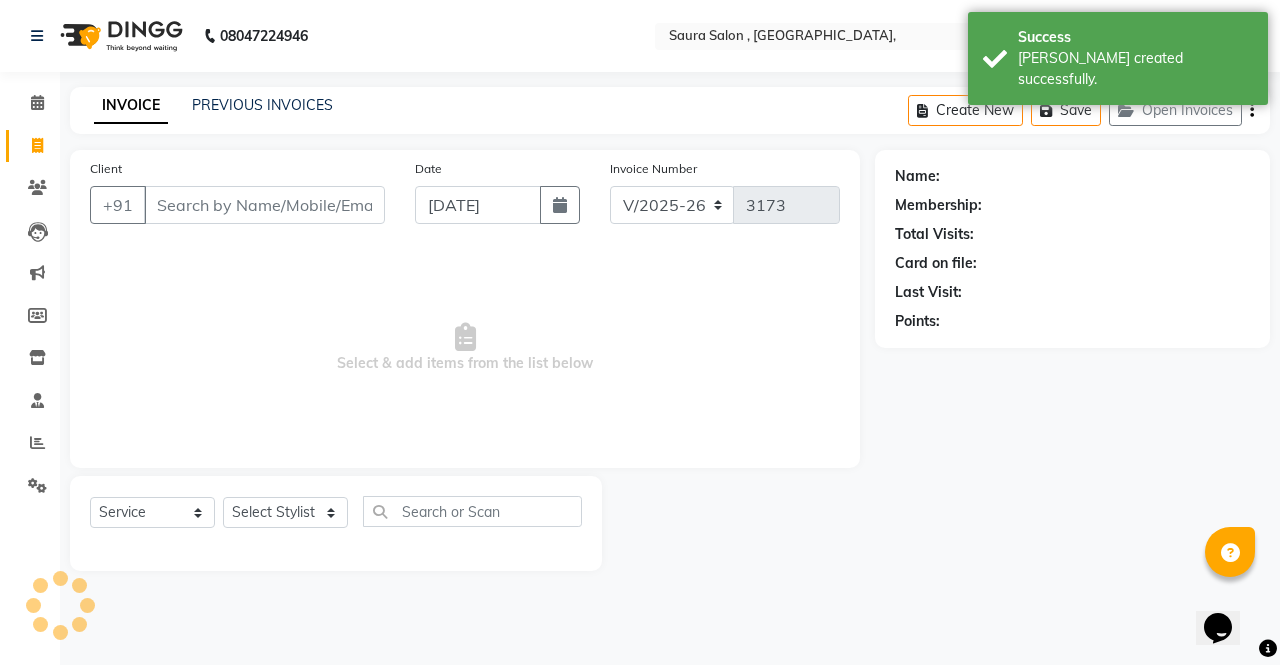 select on "57428" 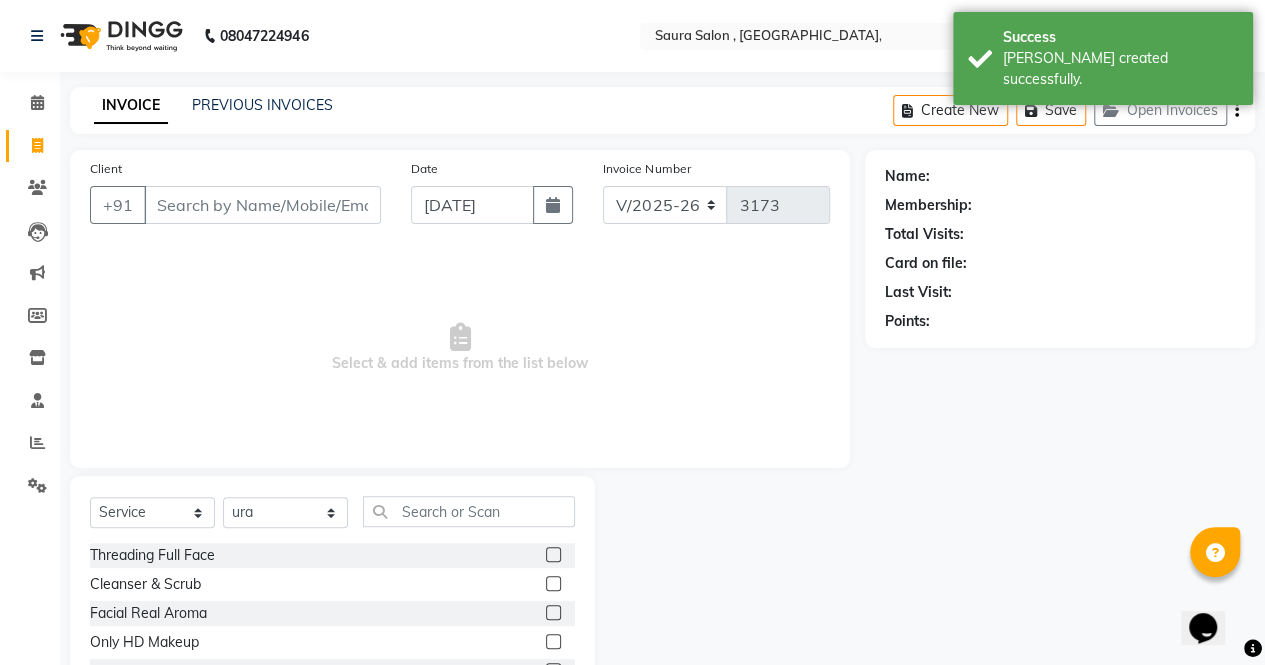 click 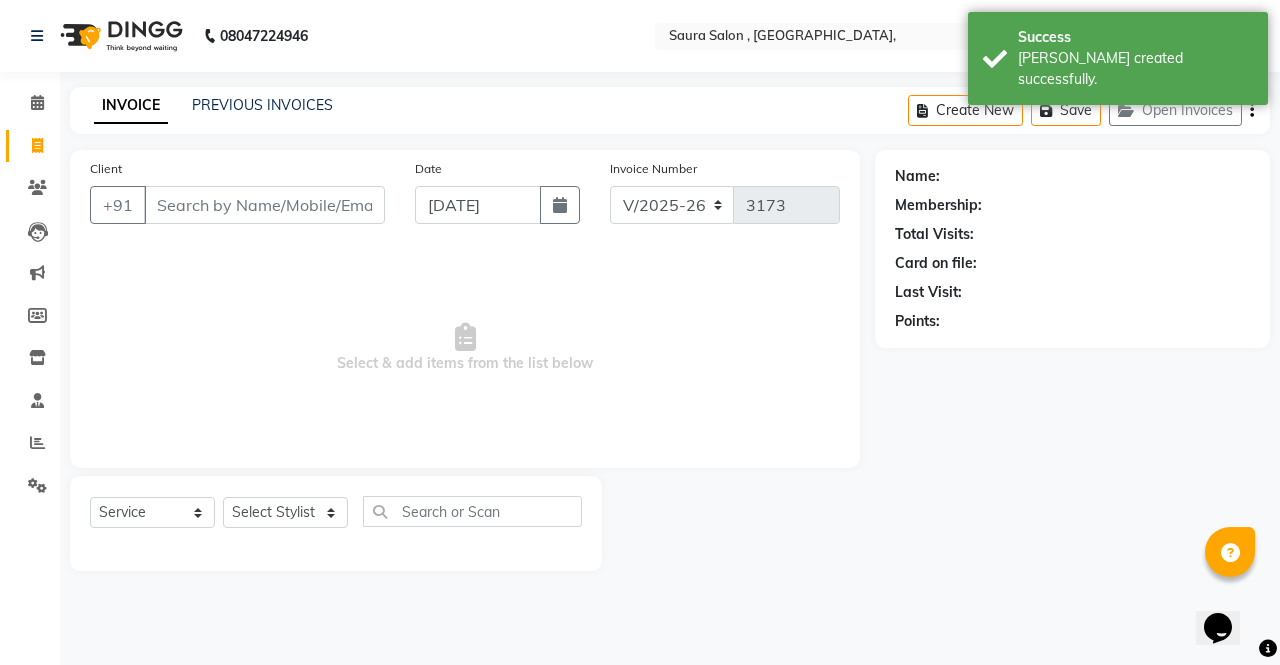 select on "57428" 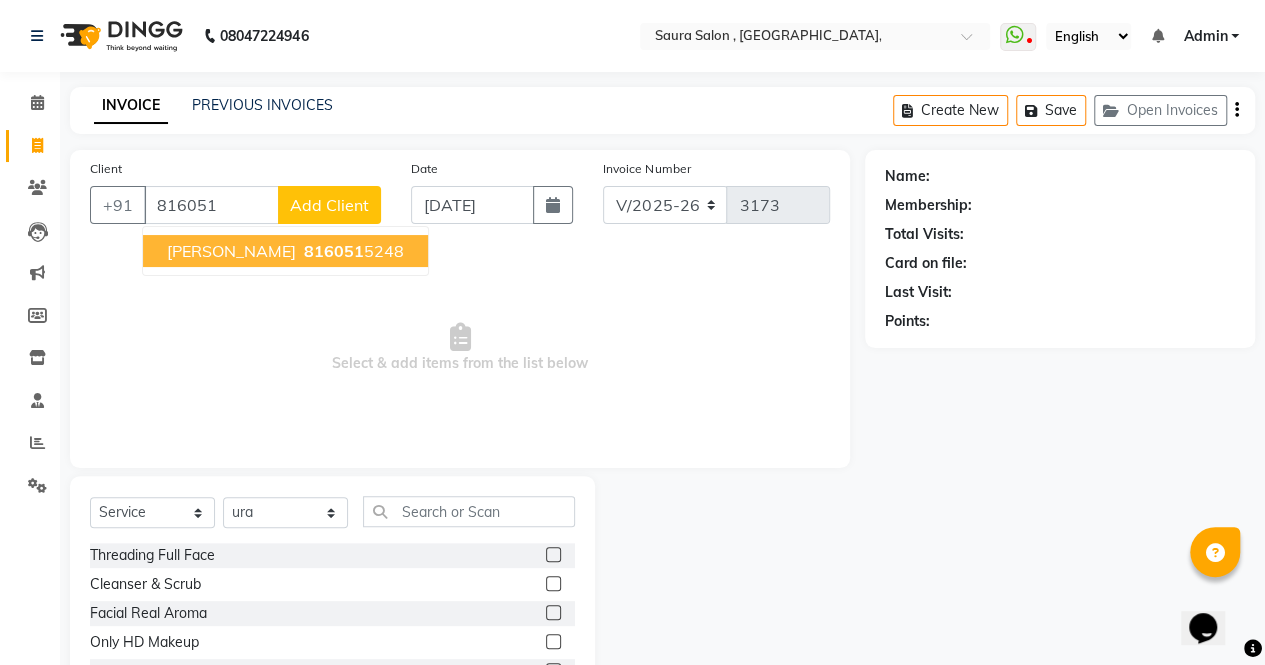 click on "heena patel   816051 5248" at bounding box center (285, 251) 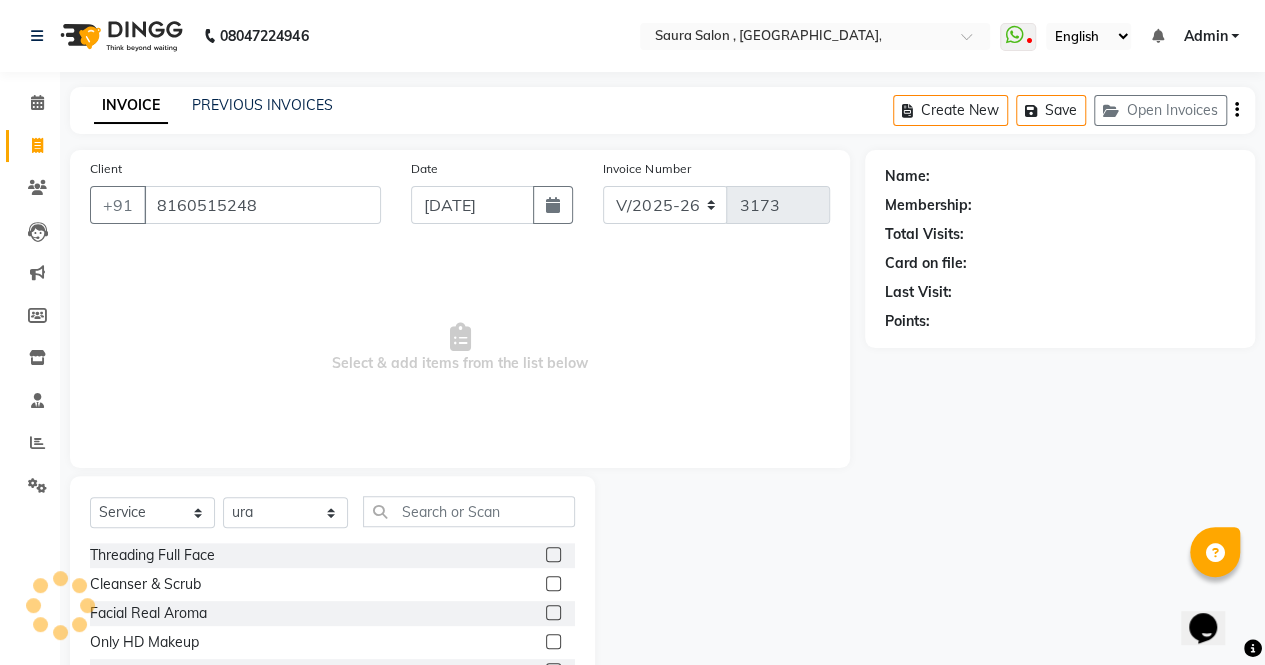 type on "8160515248" 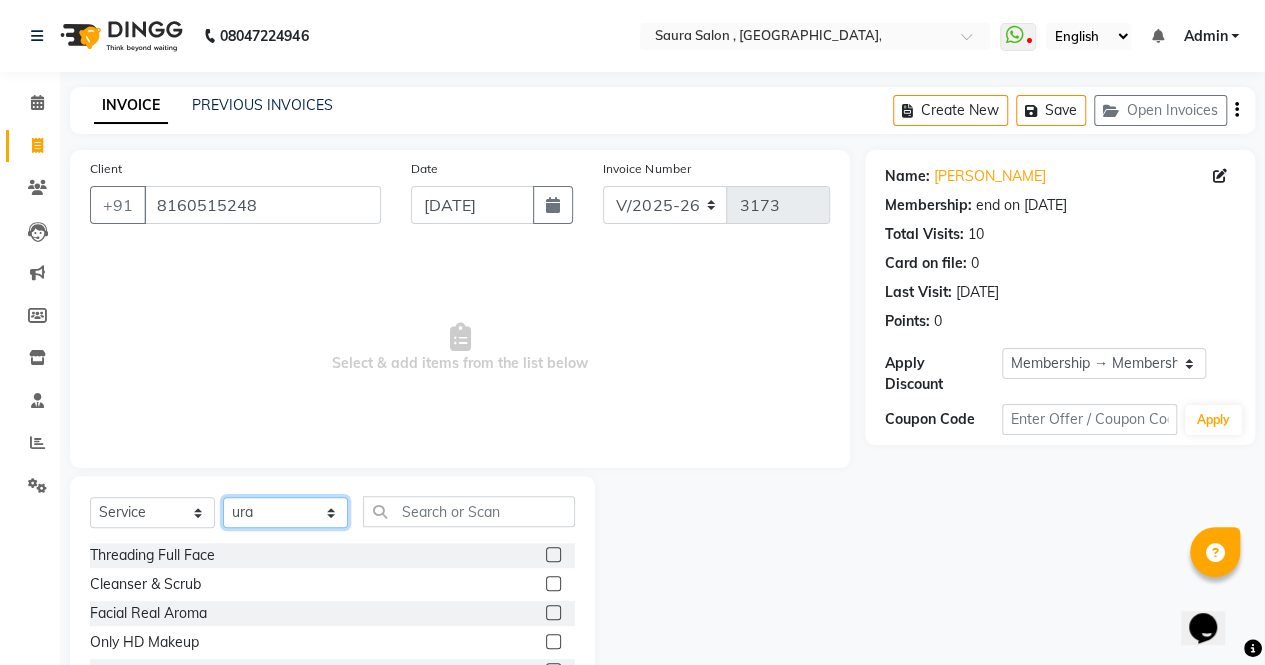 click on "Select Stylist archana  asha  [PERSON_NAME]  deepika [PERSON_NAME] [PERSON_NAME] [PERSON_NAME] khandala shanti  sona  ura usha di [PERSON_NAME]  [PERSON_NAME]" 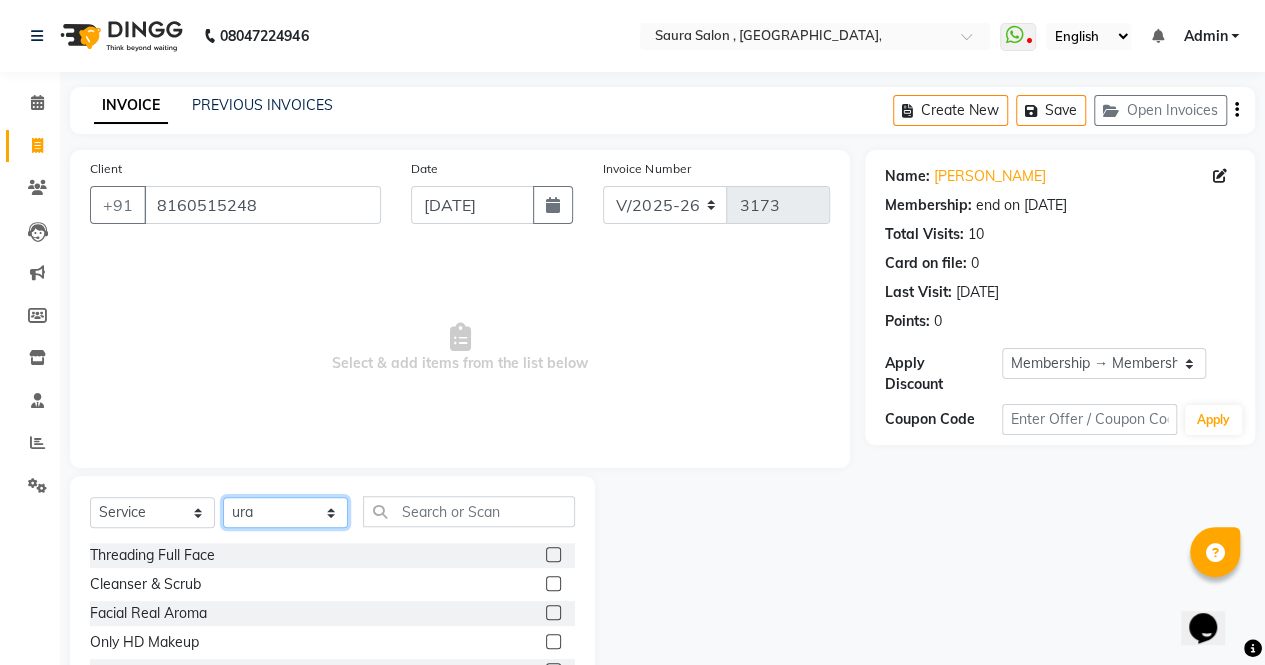 select on "56817" 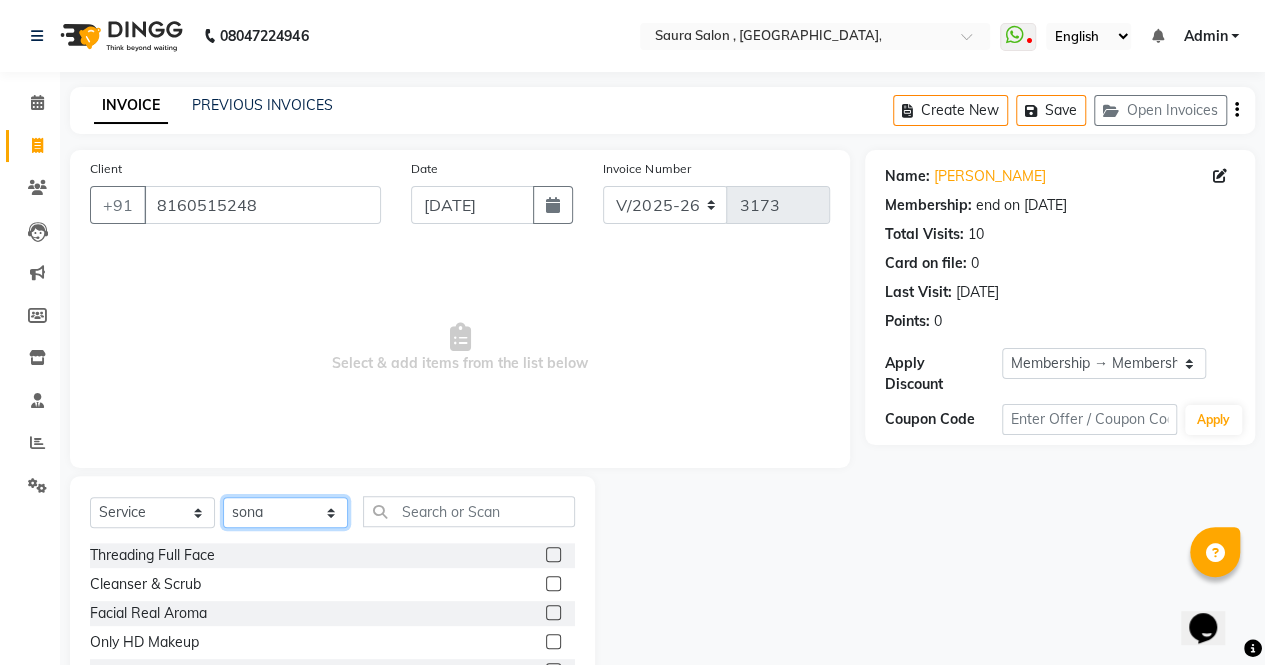 click on "Select Stylist archana  asha  [PERSON_NAME]  deepika [PERSON_NAME] [PERSON_NAME] [PERSON_NAME] khandala shanti  sona  ura usha di [PERSON_NAME]  [PERSON_NAME]" 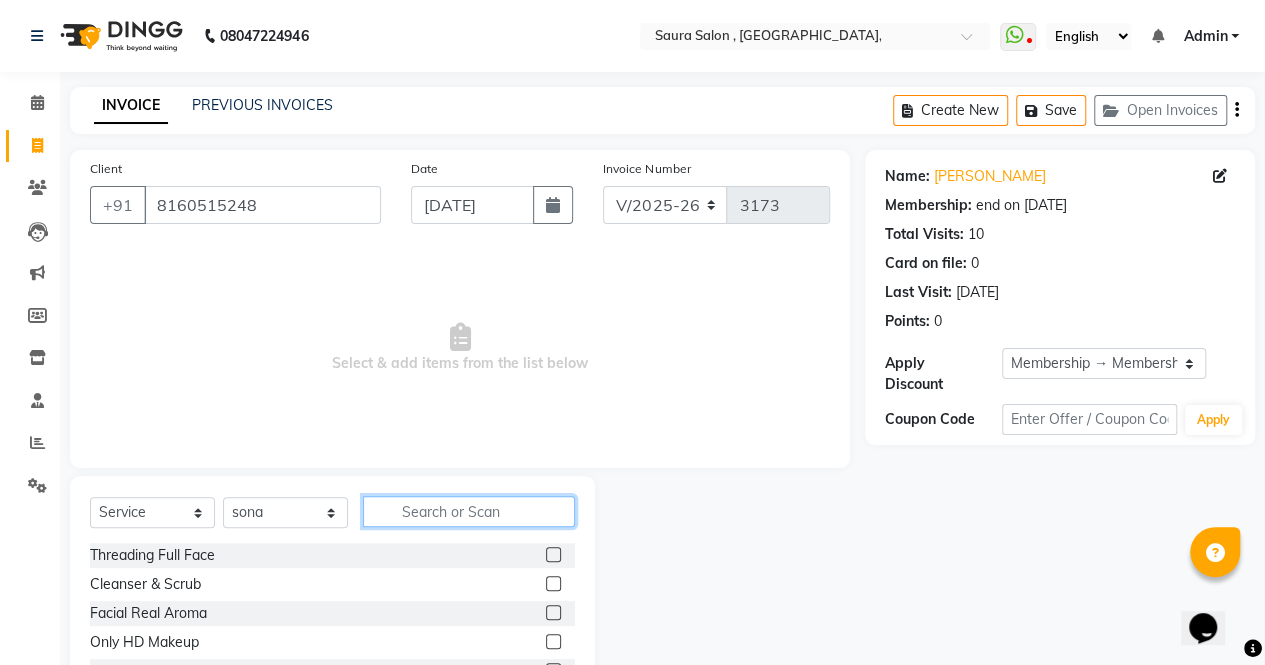 click 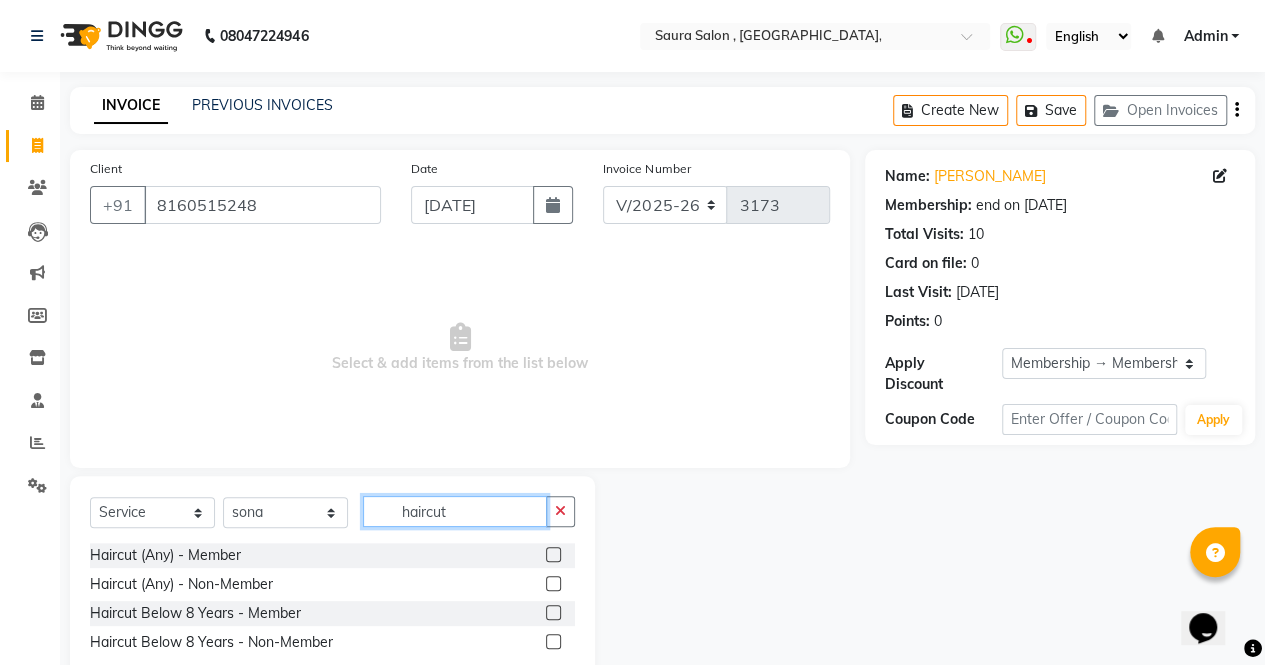 type on "haircut" 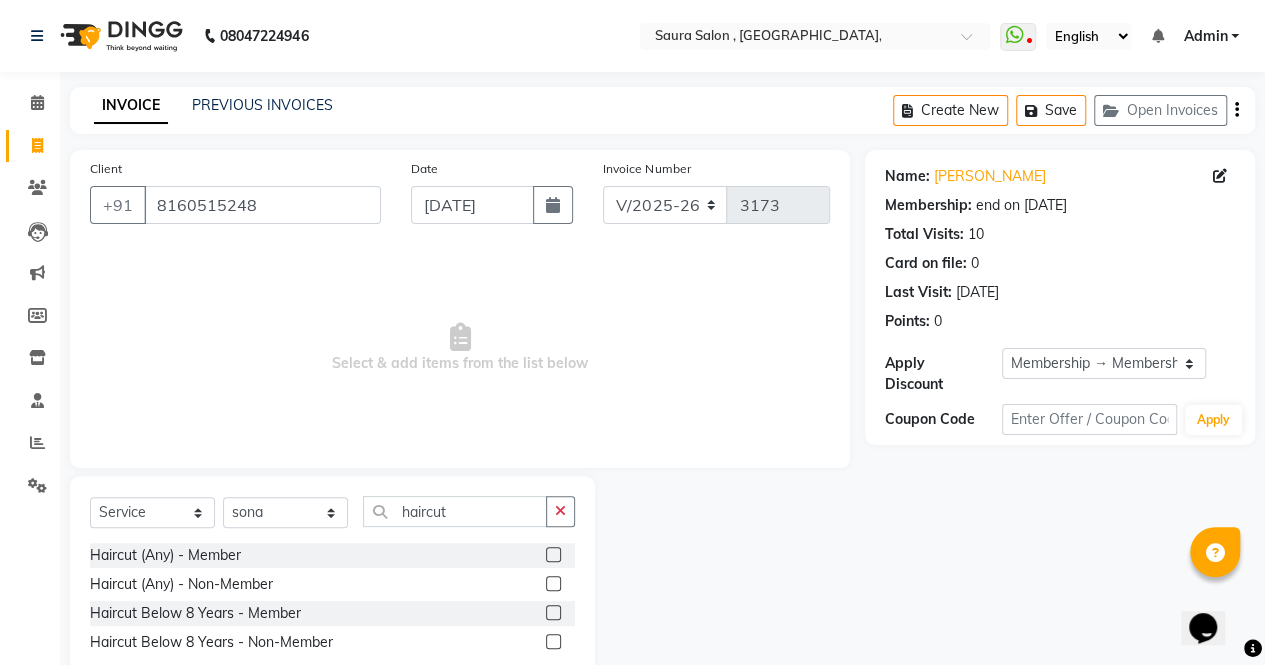 click 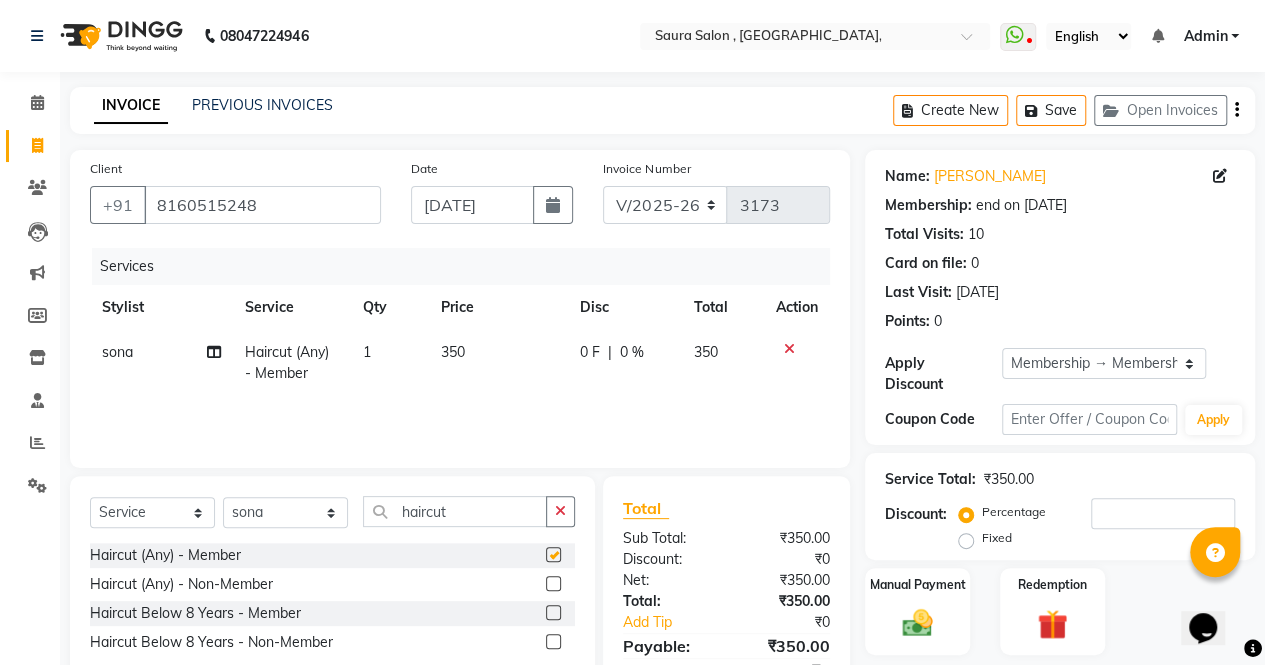 checkbox on "false" 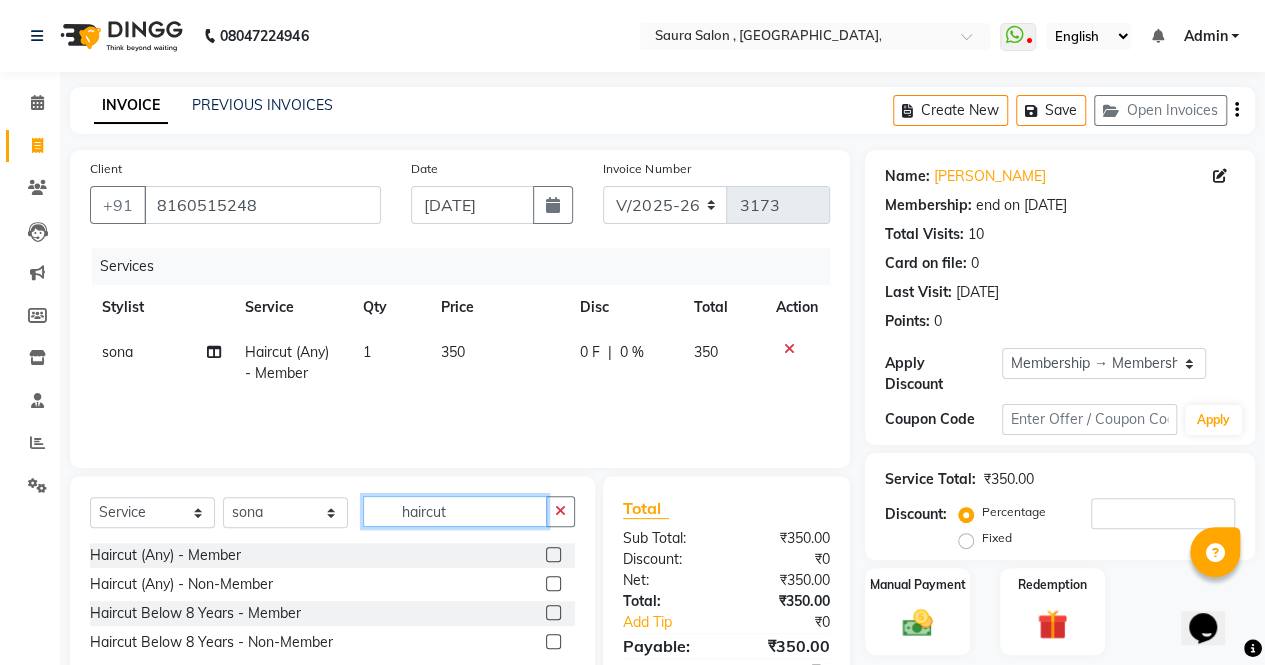 click on "haircut" 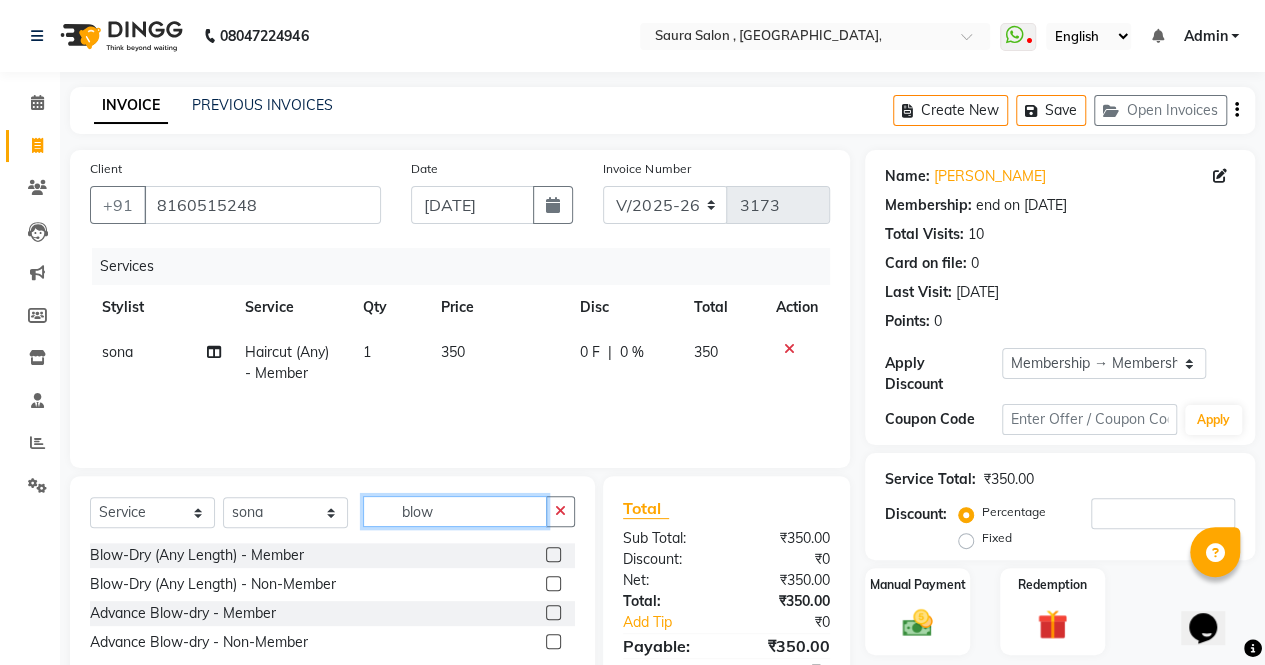 type on "blow" 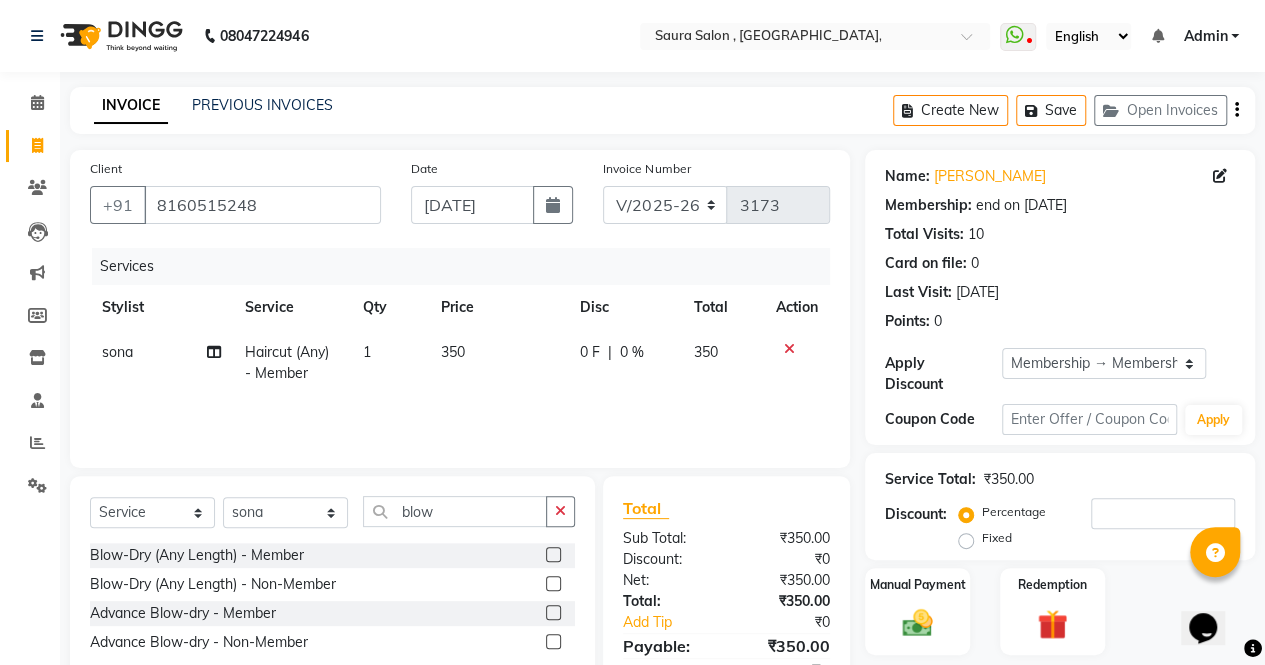click 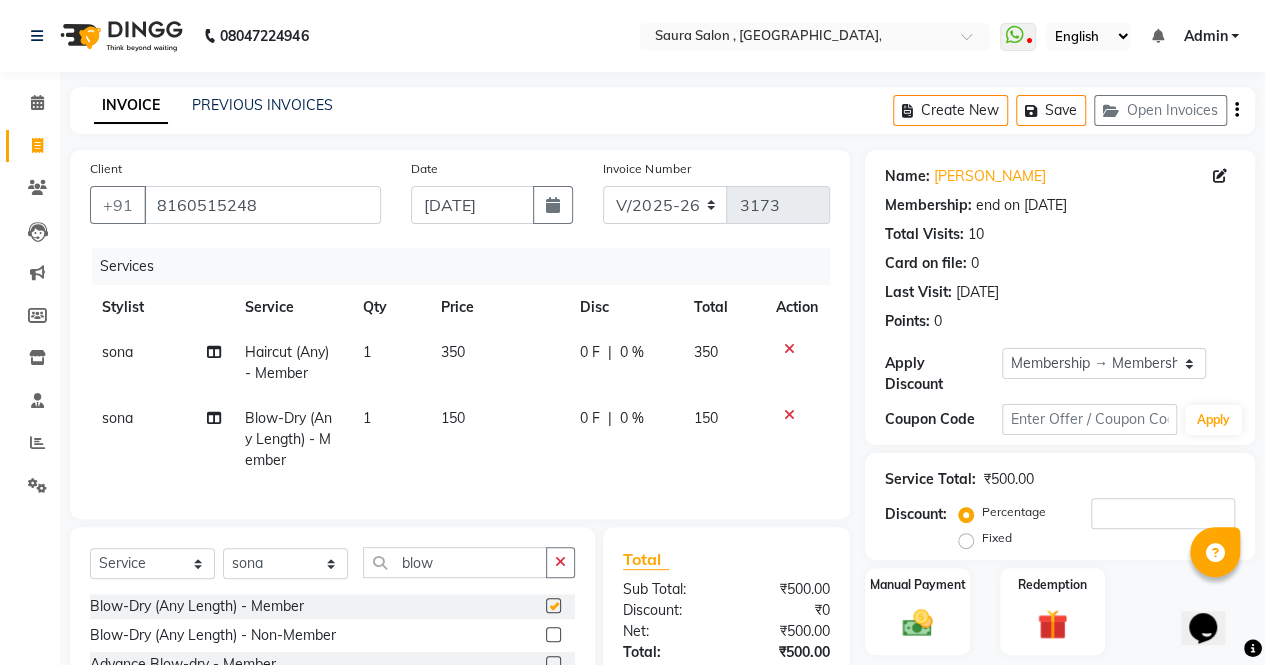 checkbox on "false" 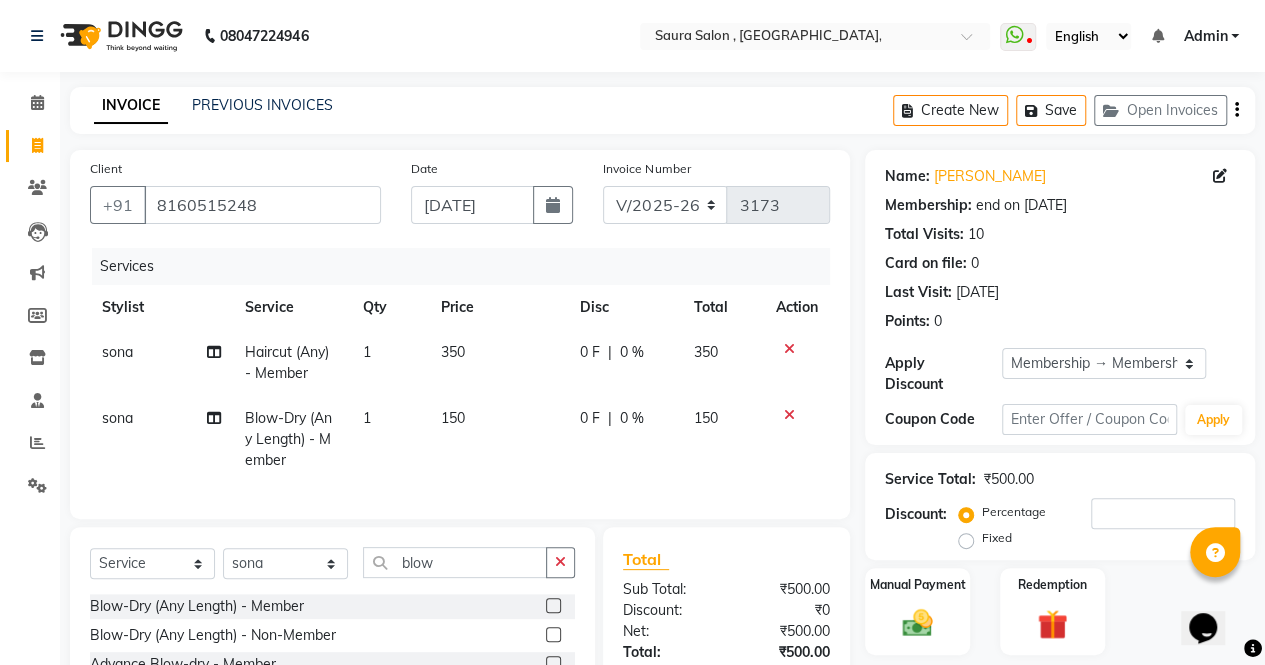 scroll, scrollTop: 158, scrollLeft: 0, axis: vertical 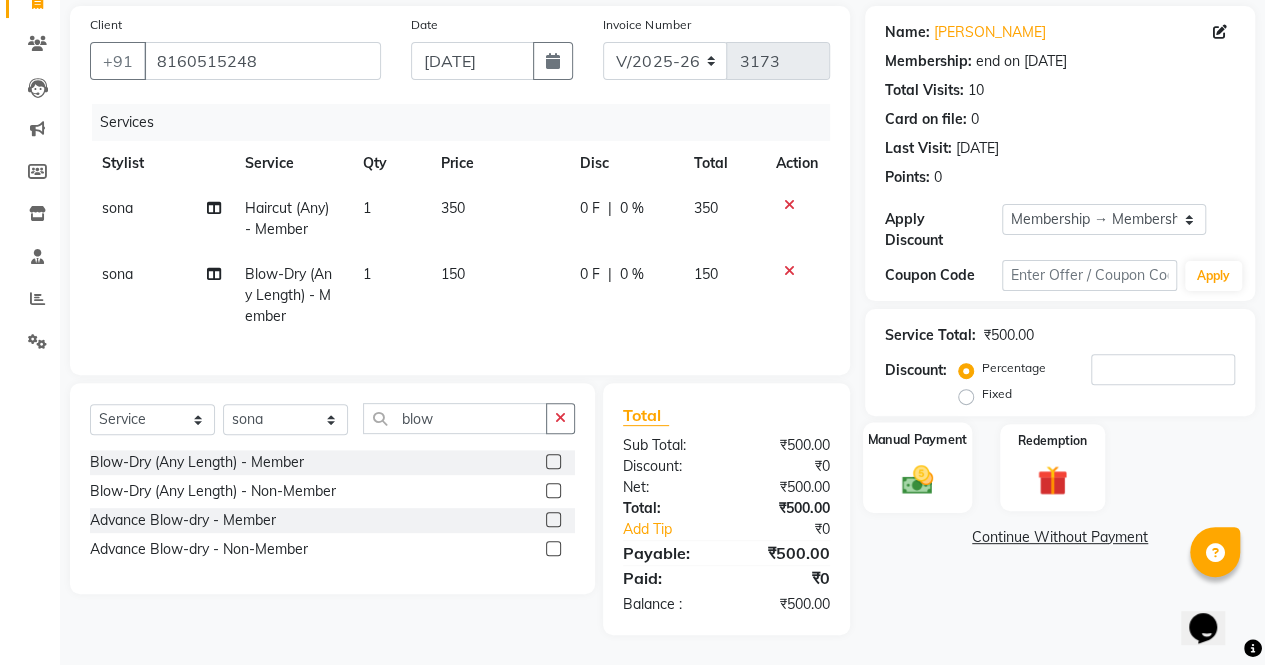 click 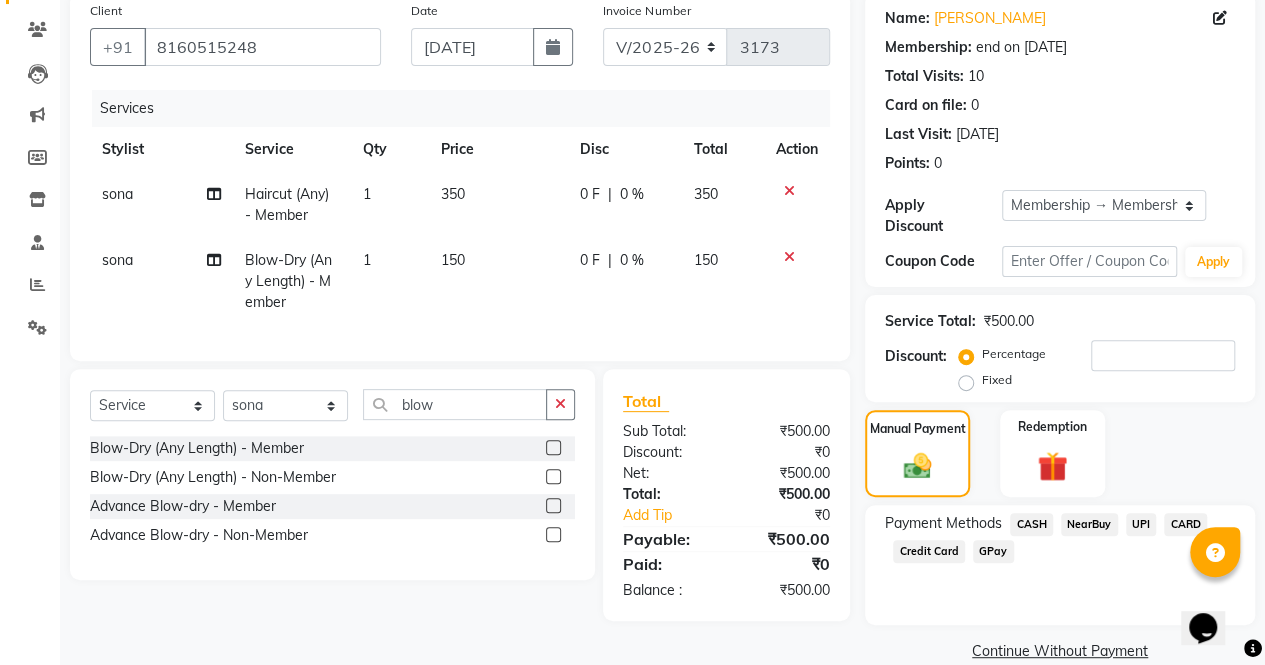 click on "UPI" 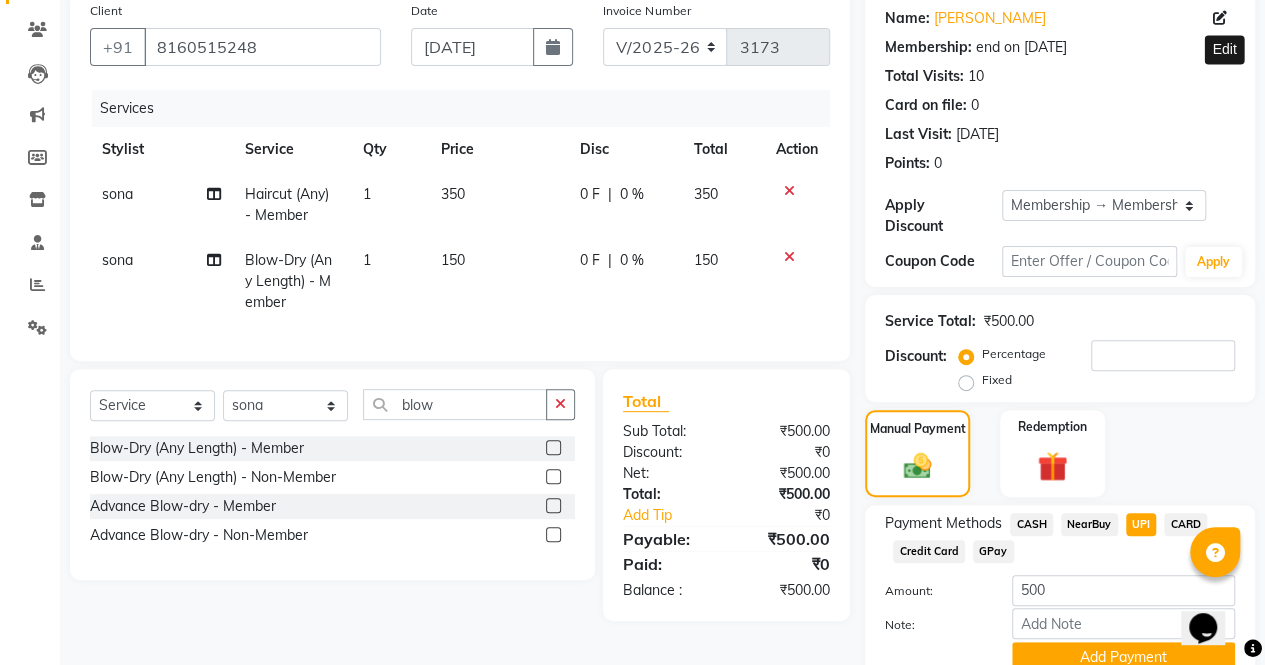 click 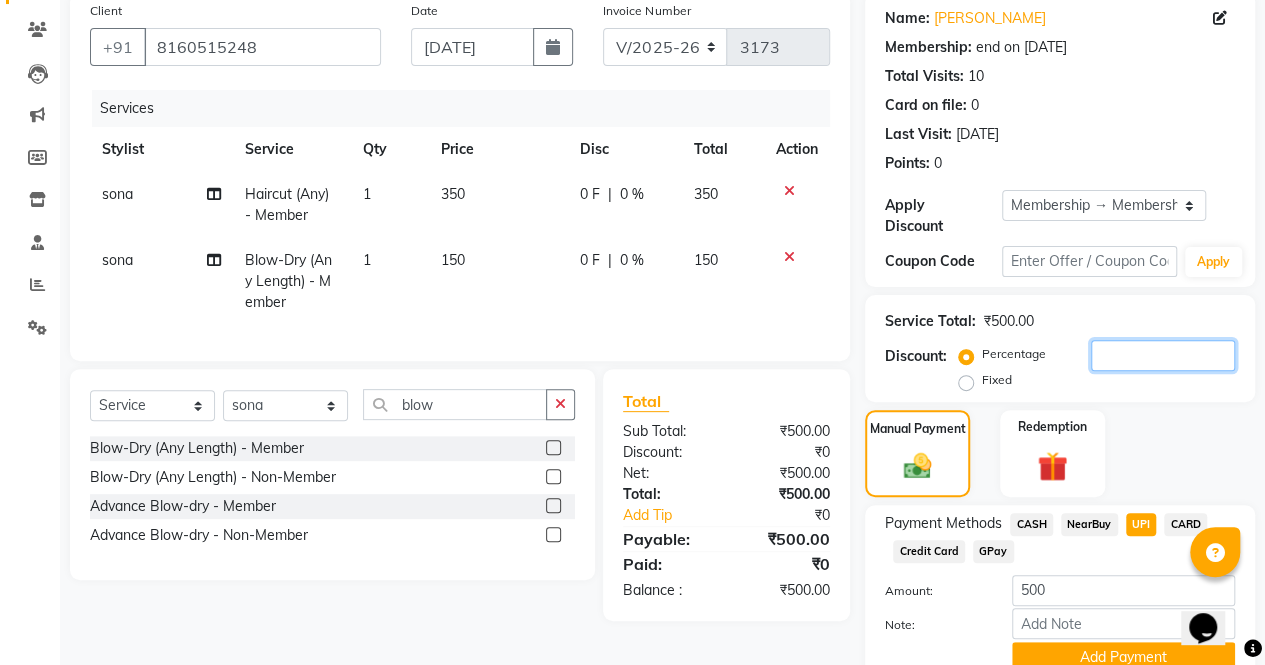 drag, startPoint x: 1183, startPoint y: 332, endPoint x: 1186, endPoint y: 353, distance: 21.213203 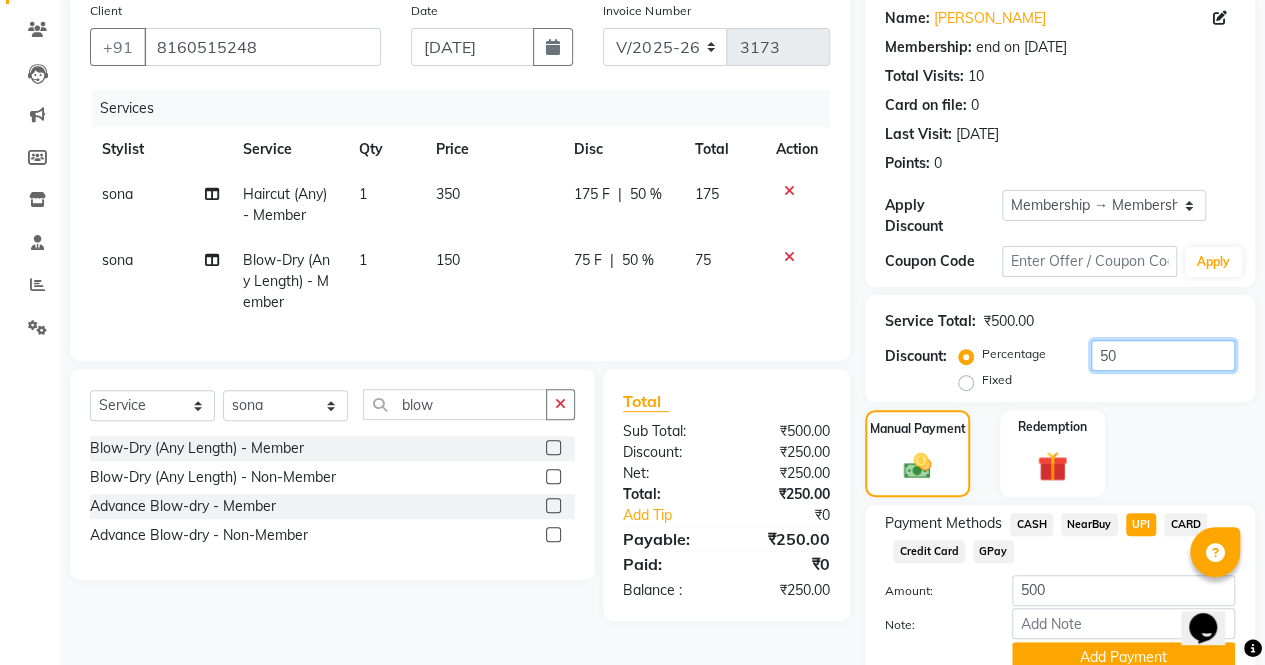 scroll, scrollTop: 244, scrollLeft: 0, axis: vertical 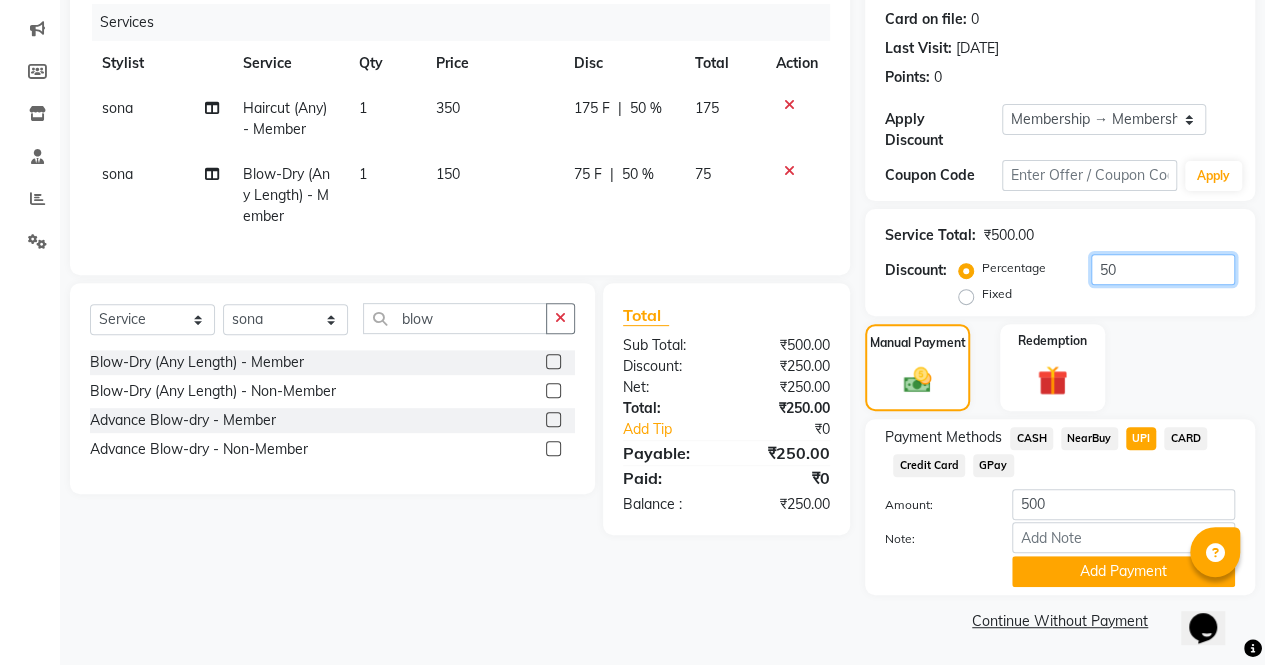 type on "50" 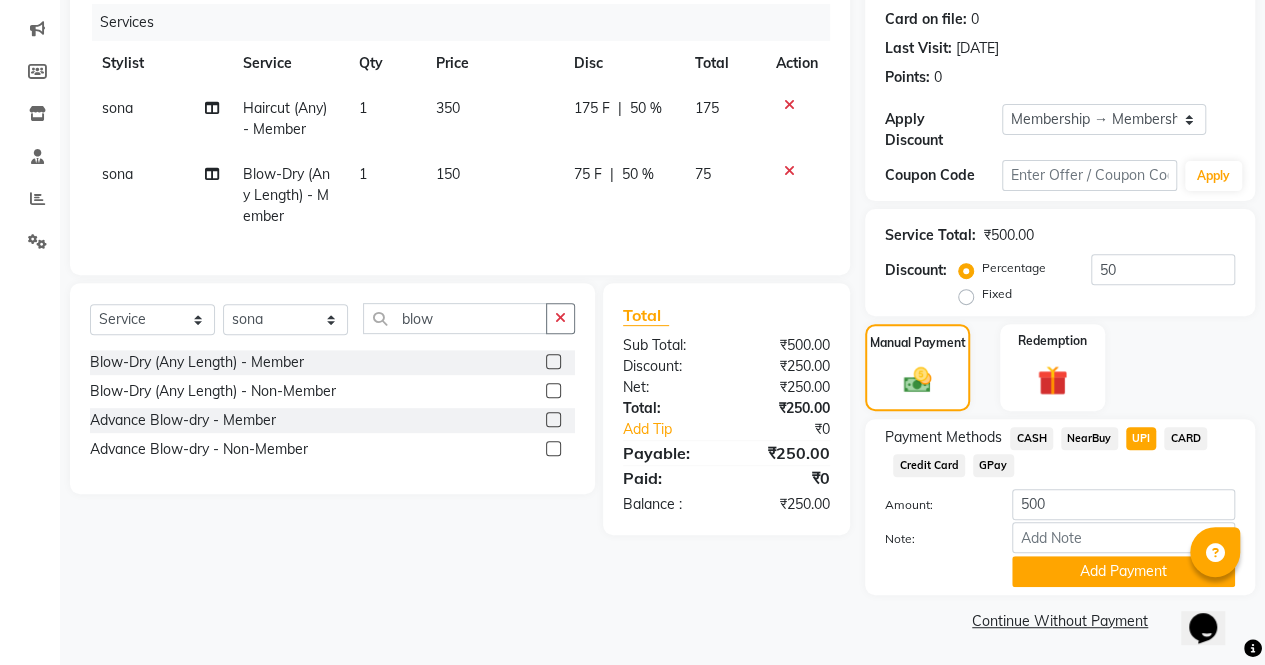 click on "UPI" 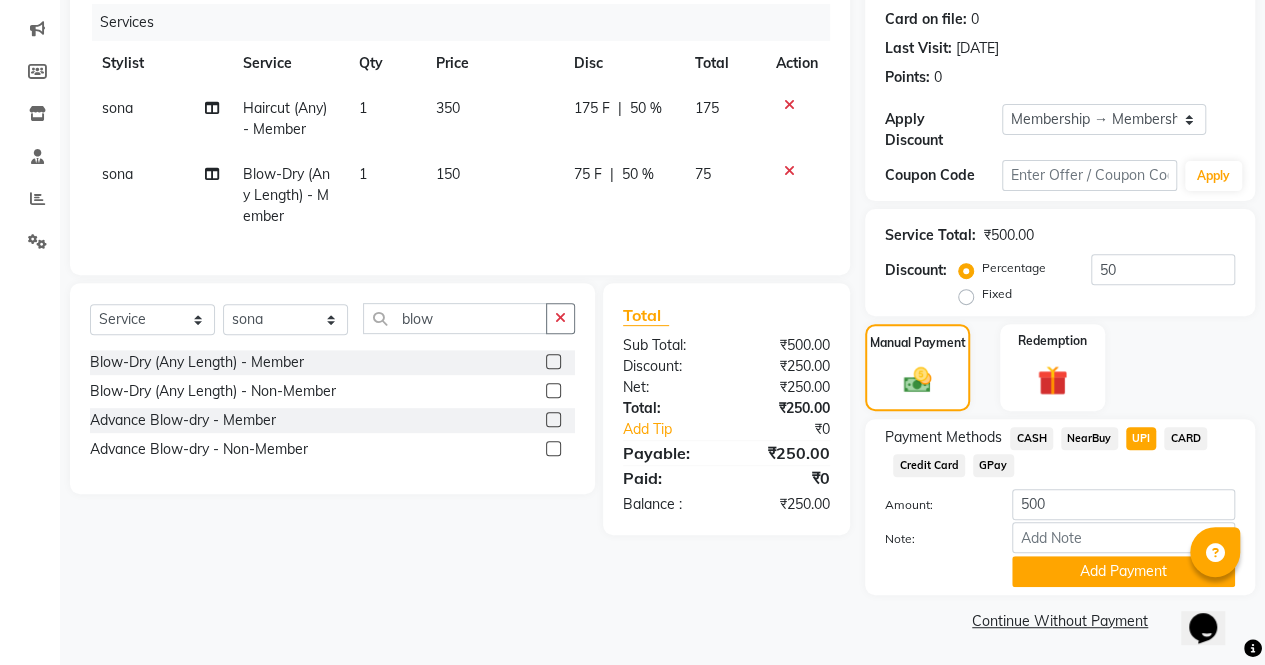 type on "250" 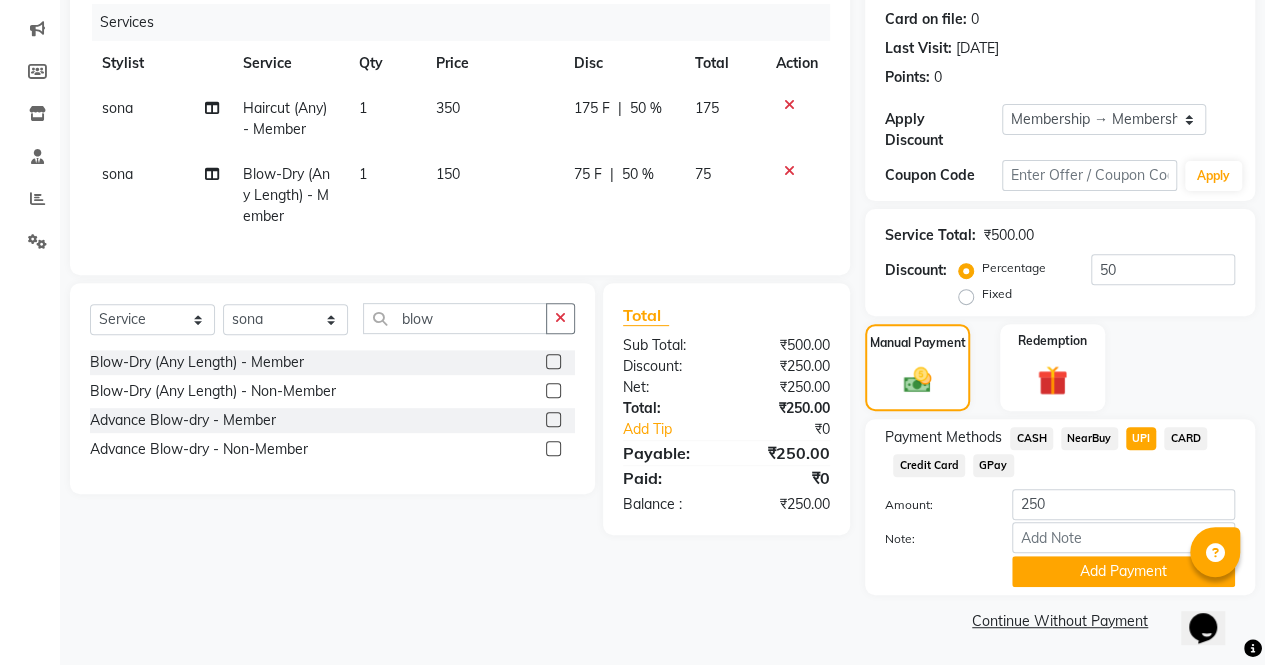 click on "UPI" 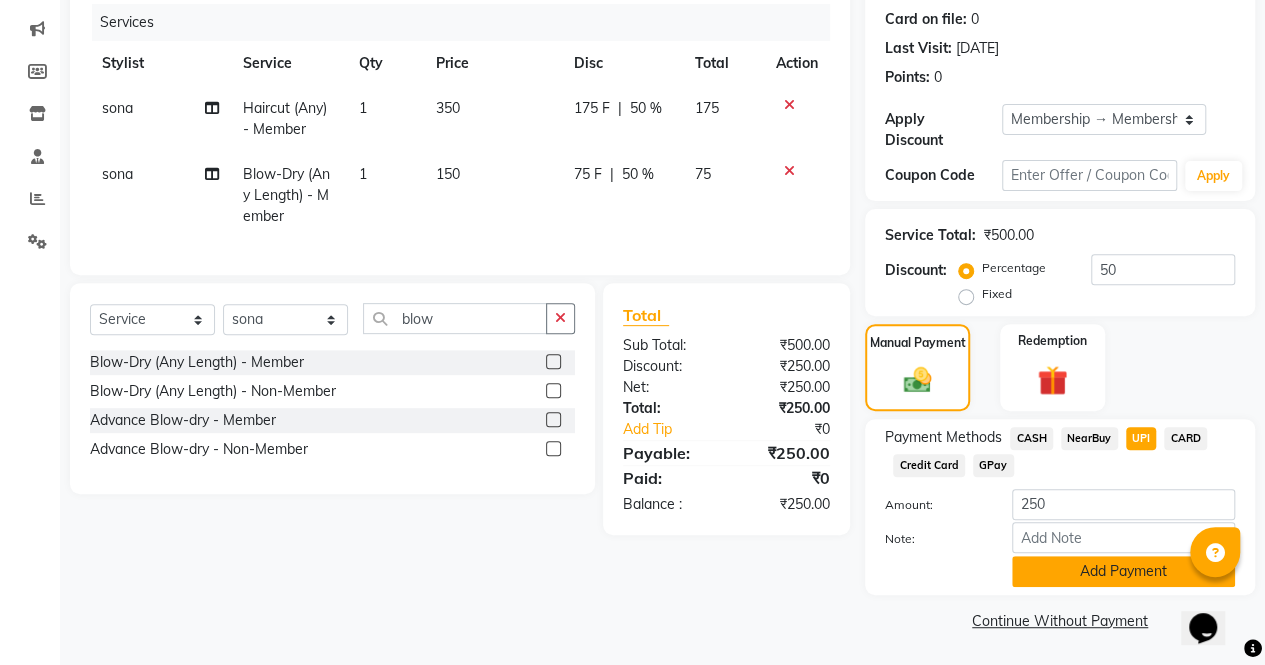 click on "Add Payment" 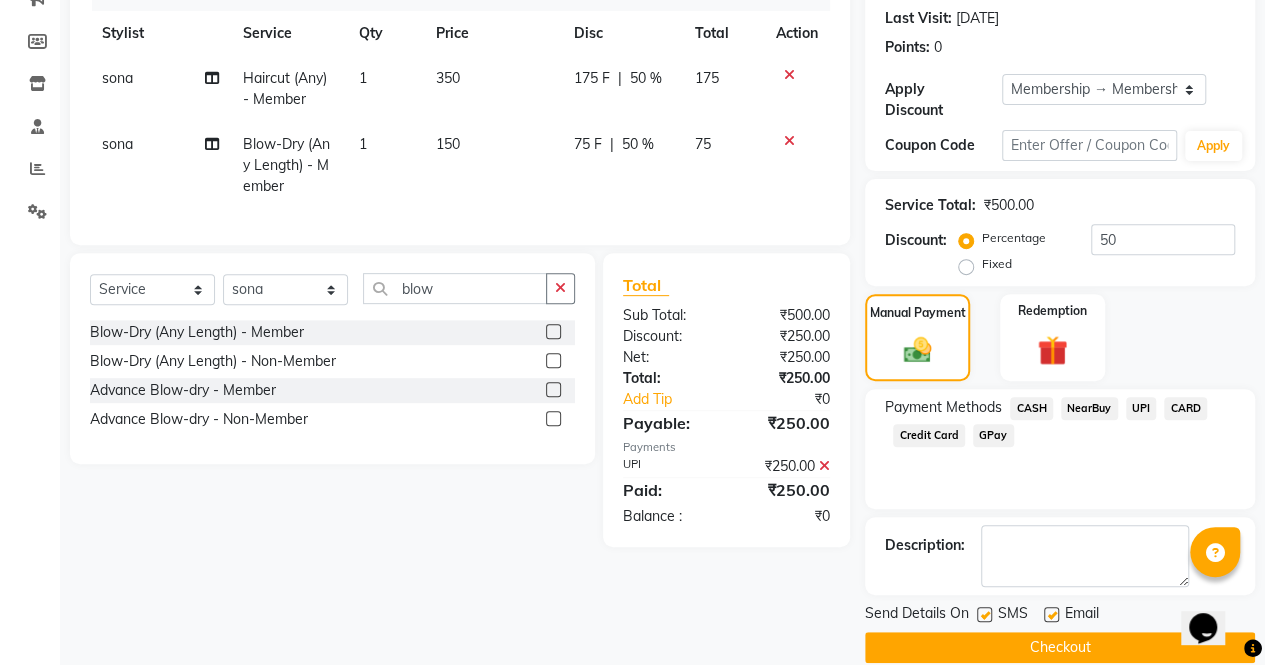 scroll, scrollTop: 300, scrollLeft: 0, axis: vertical 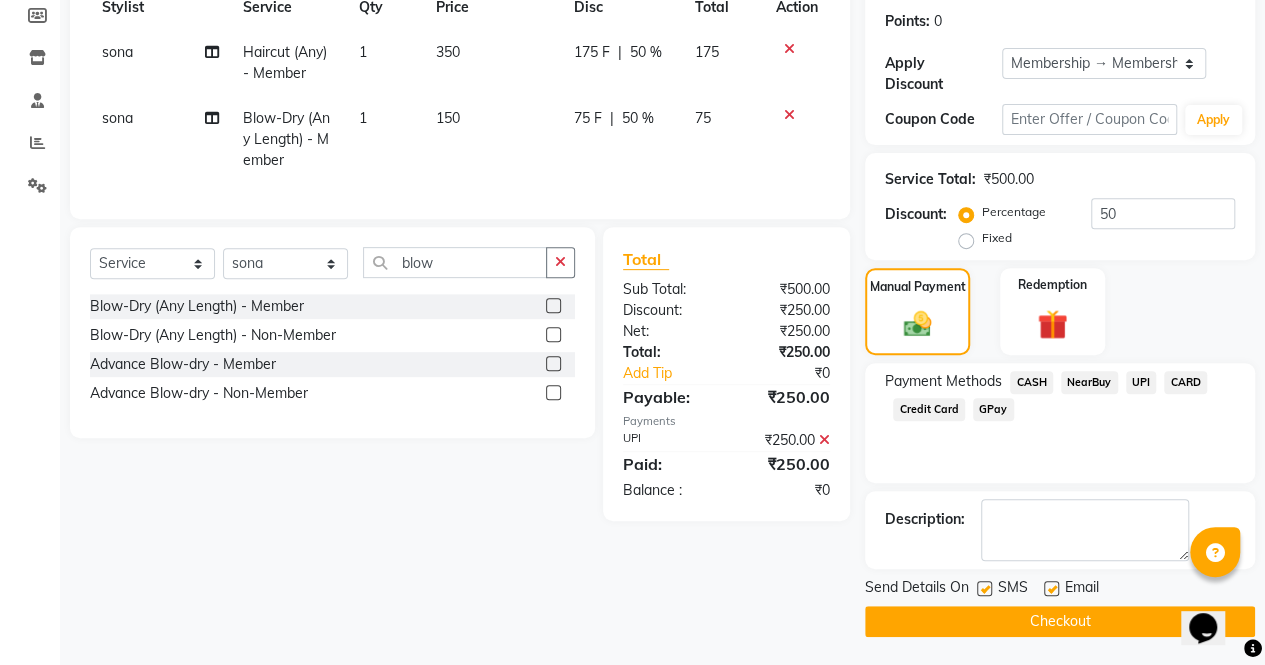 click on "Checkout" 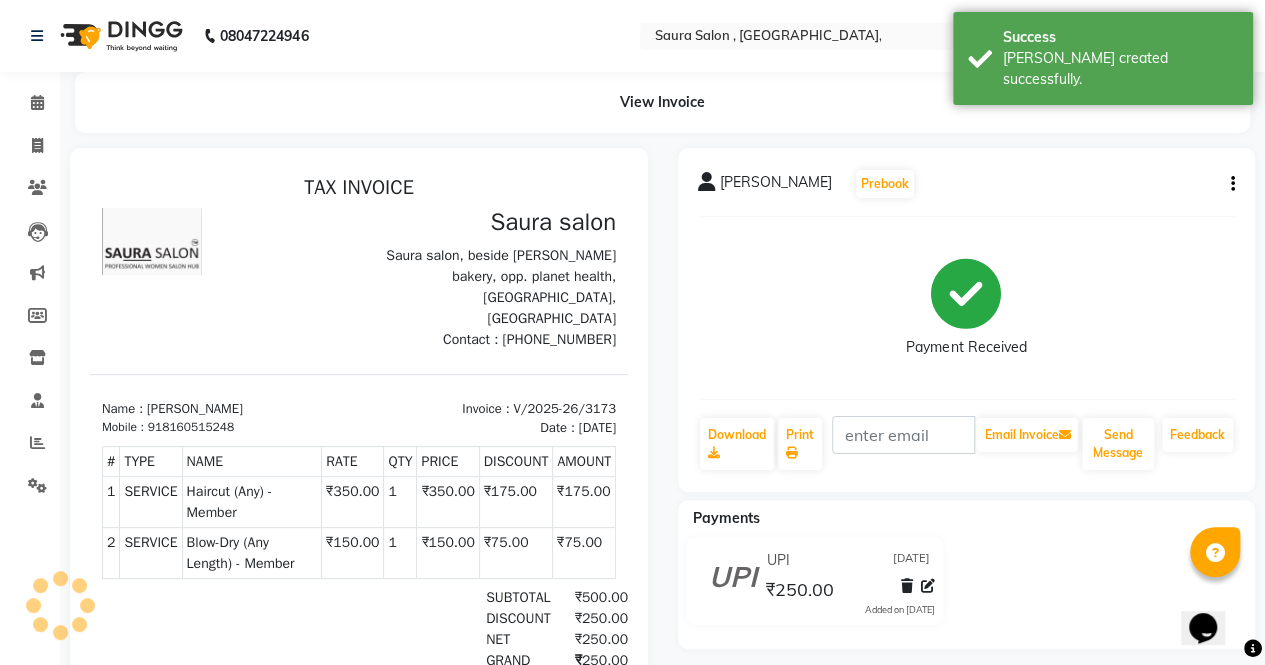 scroll, scrollTop: 0, scrollLeft: 0, axis: both 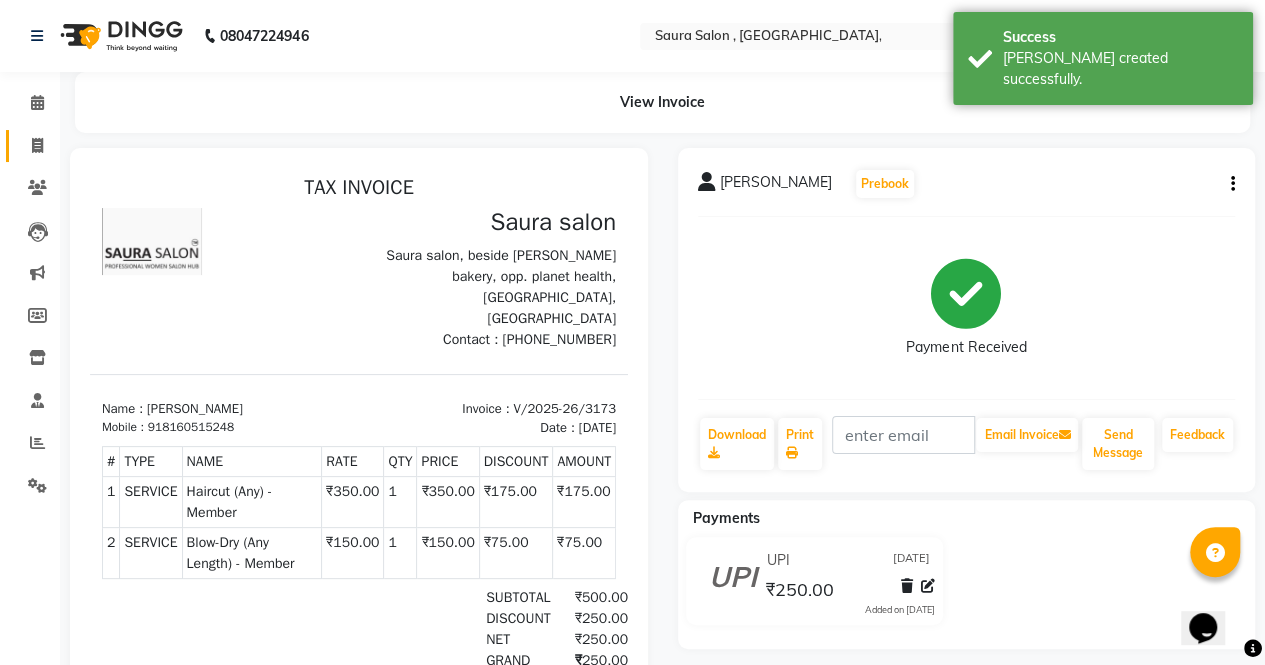 click on "Invoice" 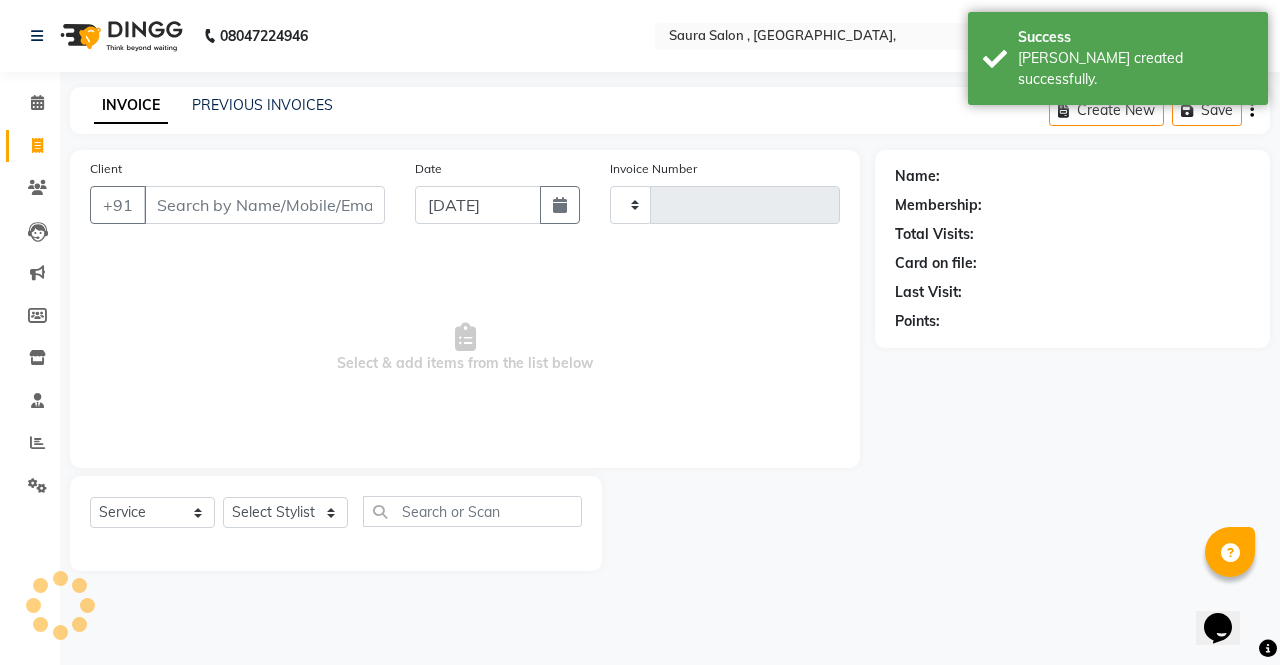 type on "3174" 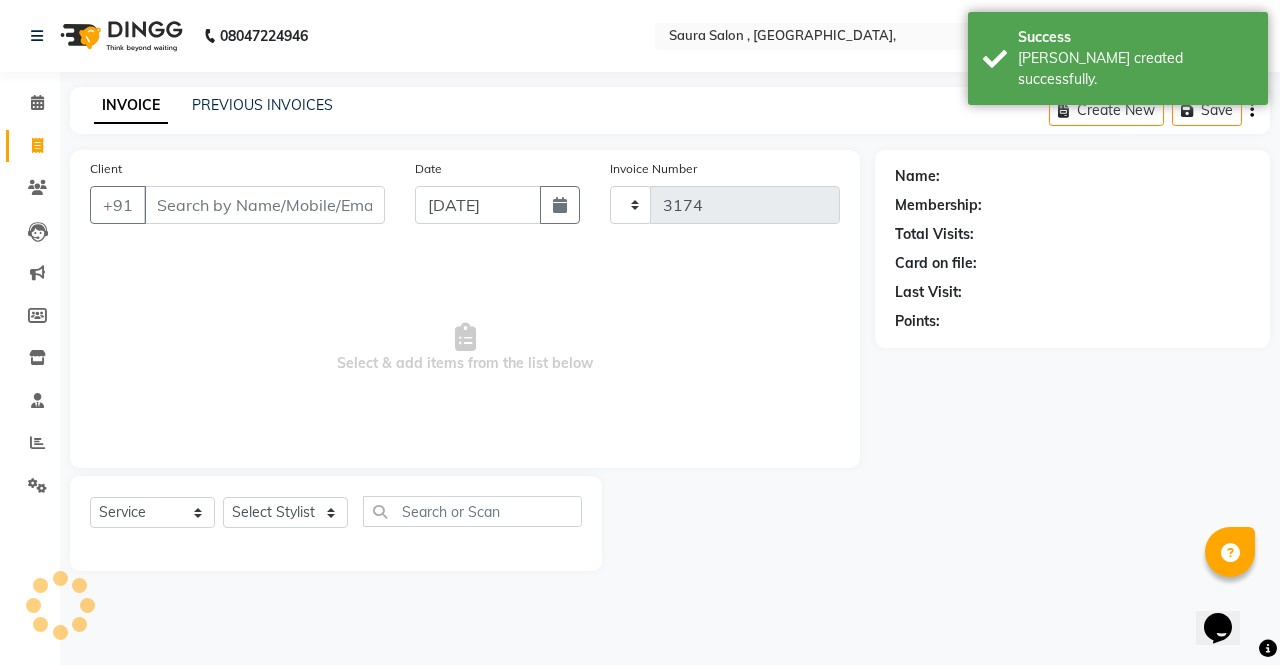 select on "6963" 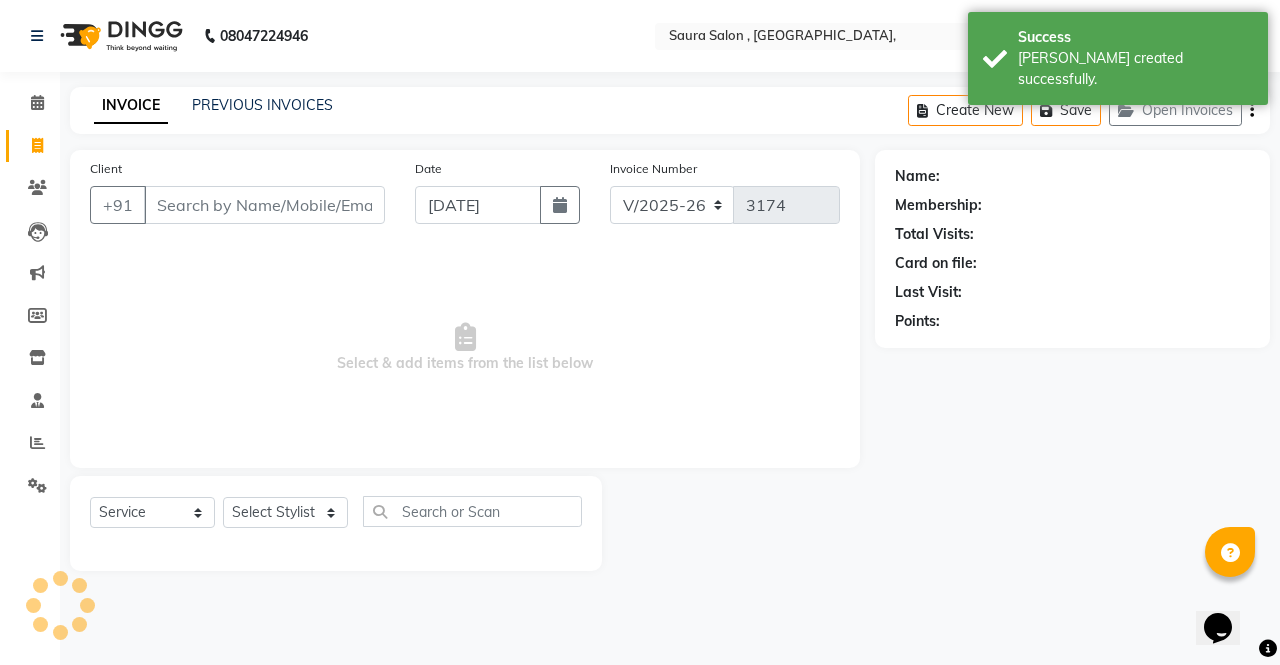 select on "57428" 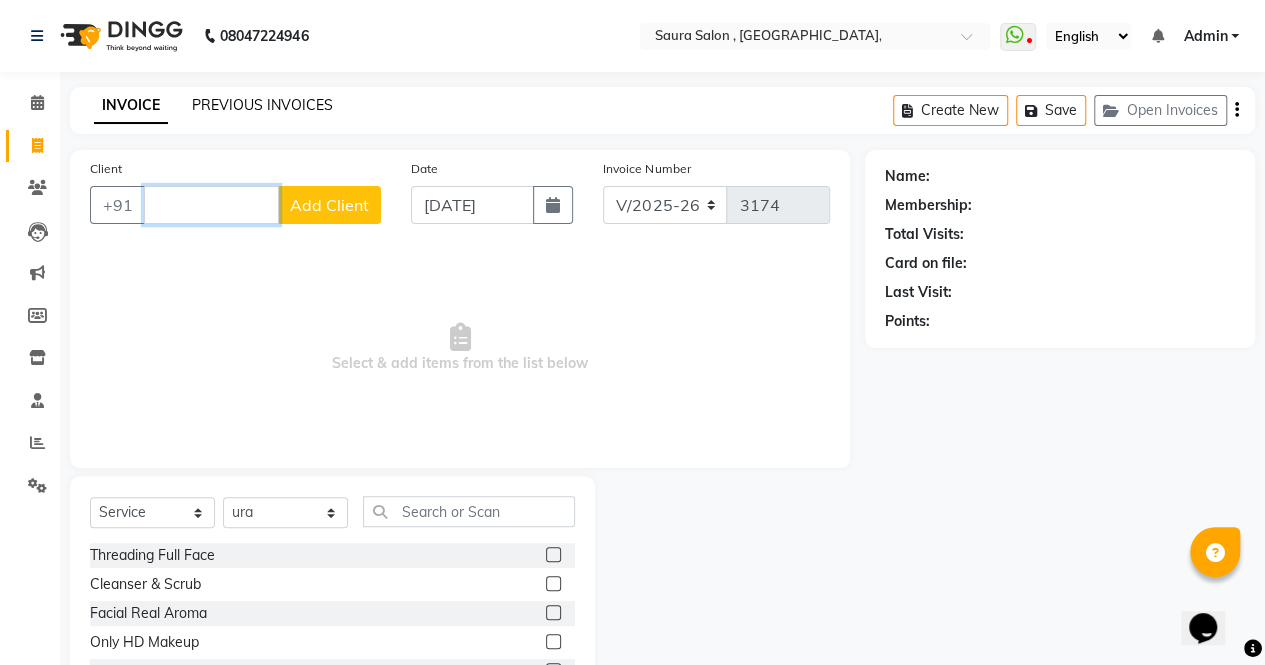 type 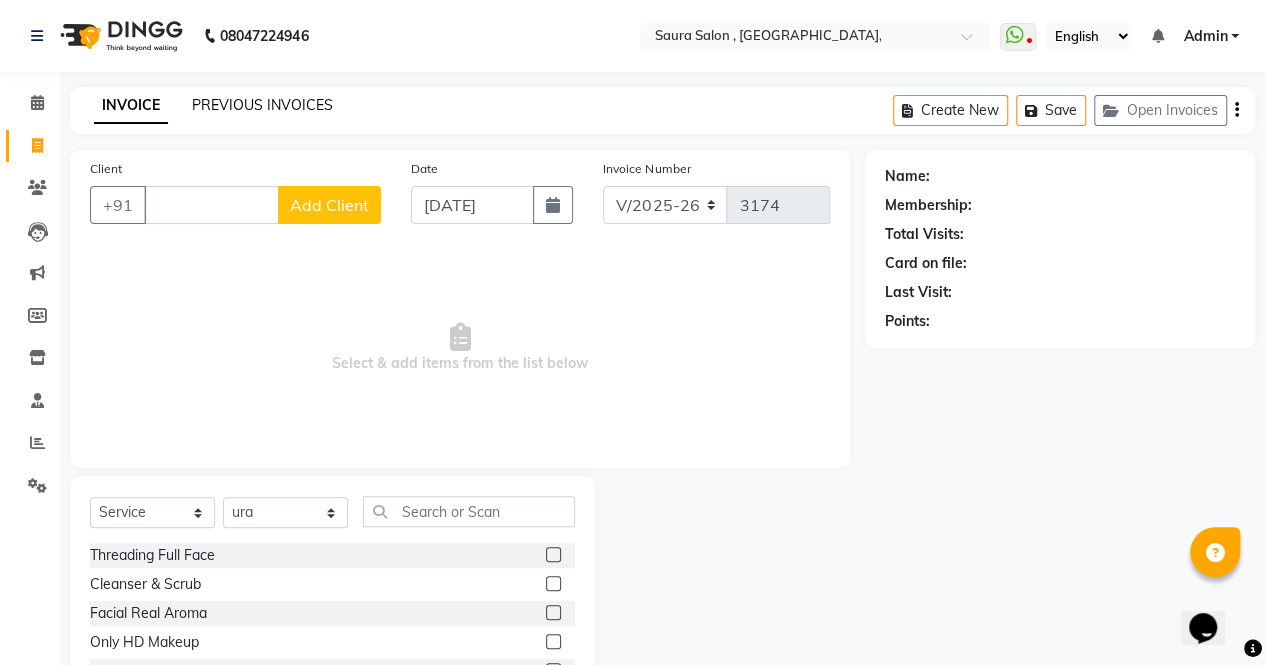 click on "PREVIOUS INVOICES" 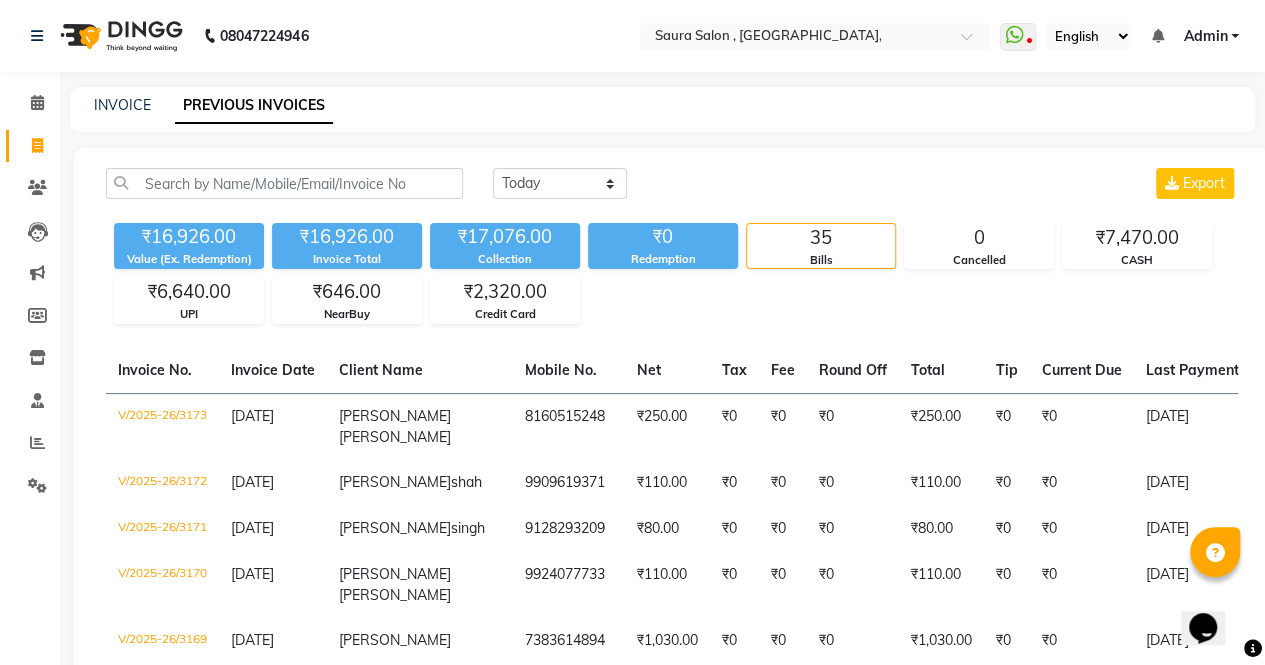 click on "INVOICE PREVIOUS INVOICES" 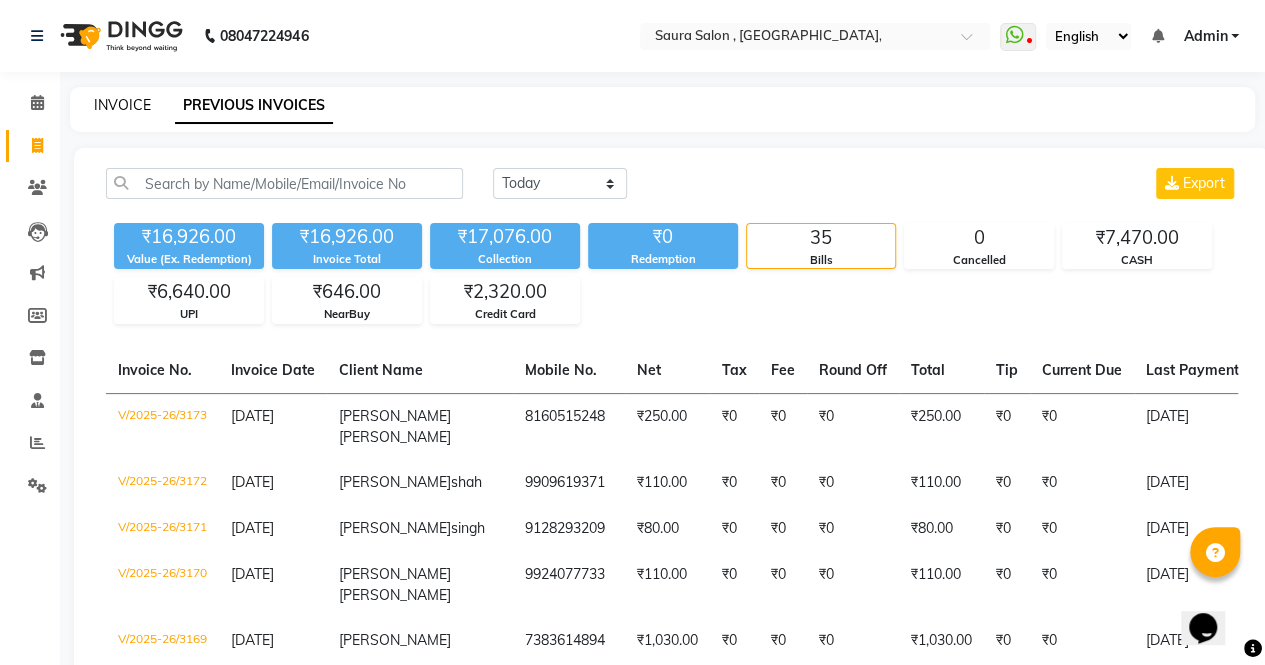 click on "INVOICE" 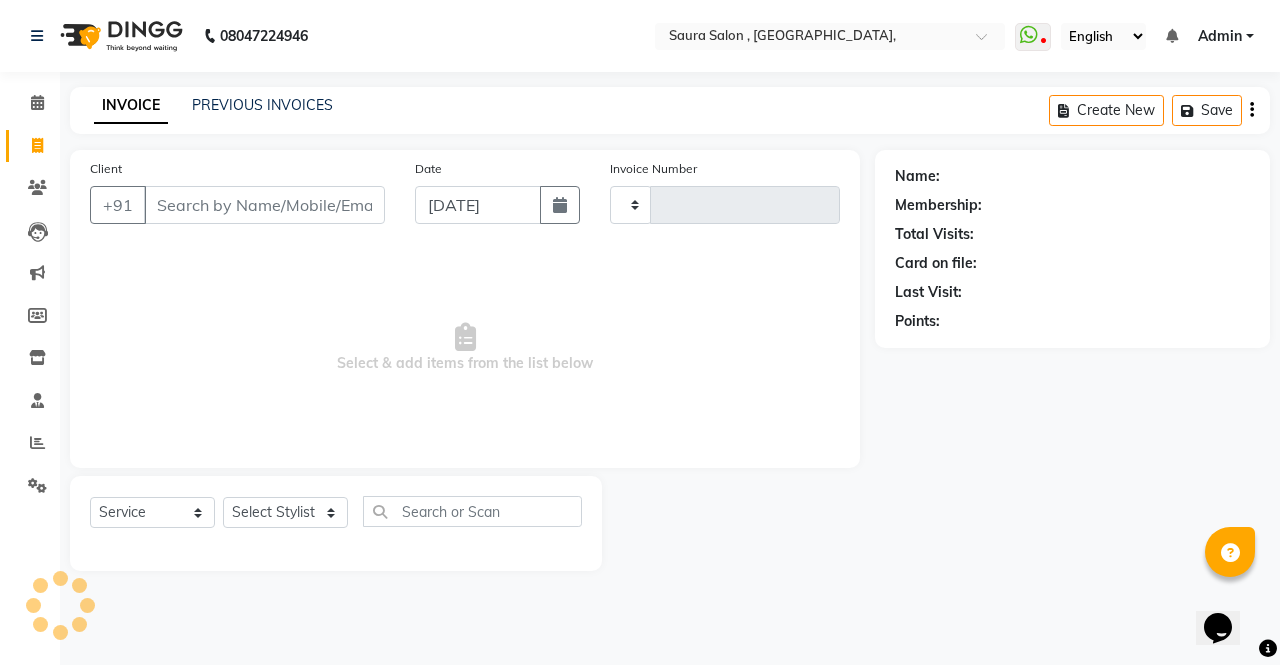 type on "3174" 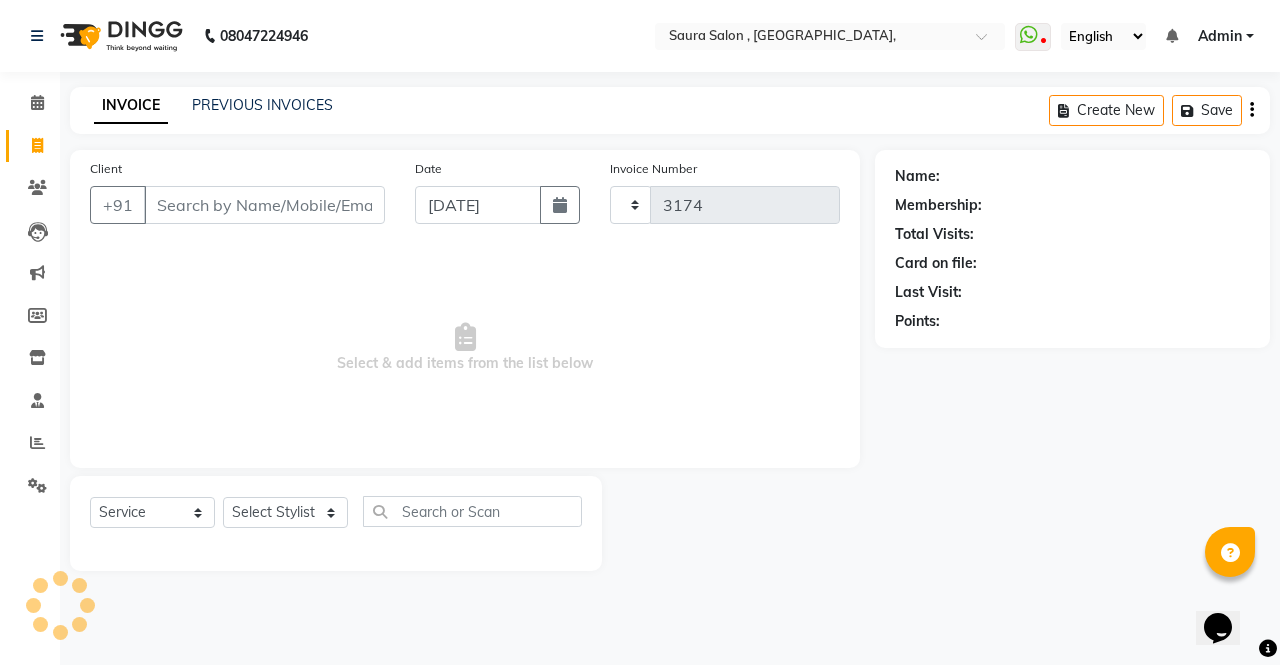 select on "6963" 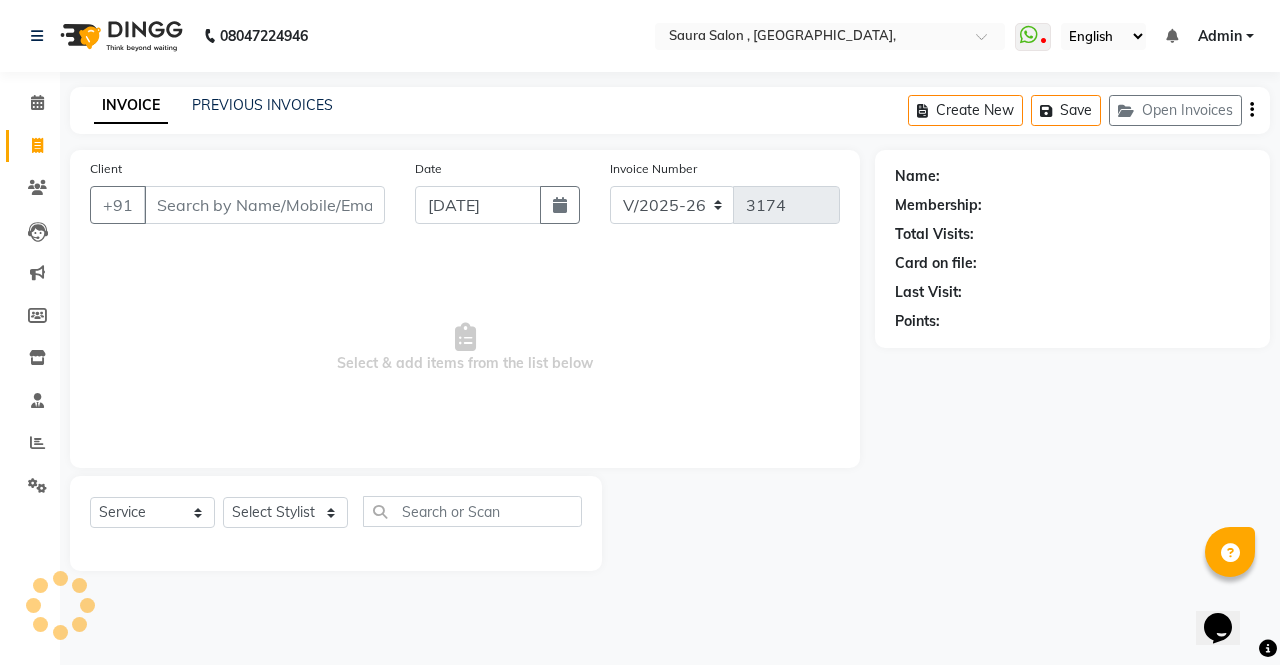 select on "57428" 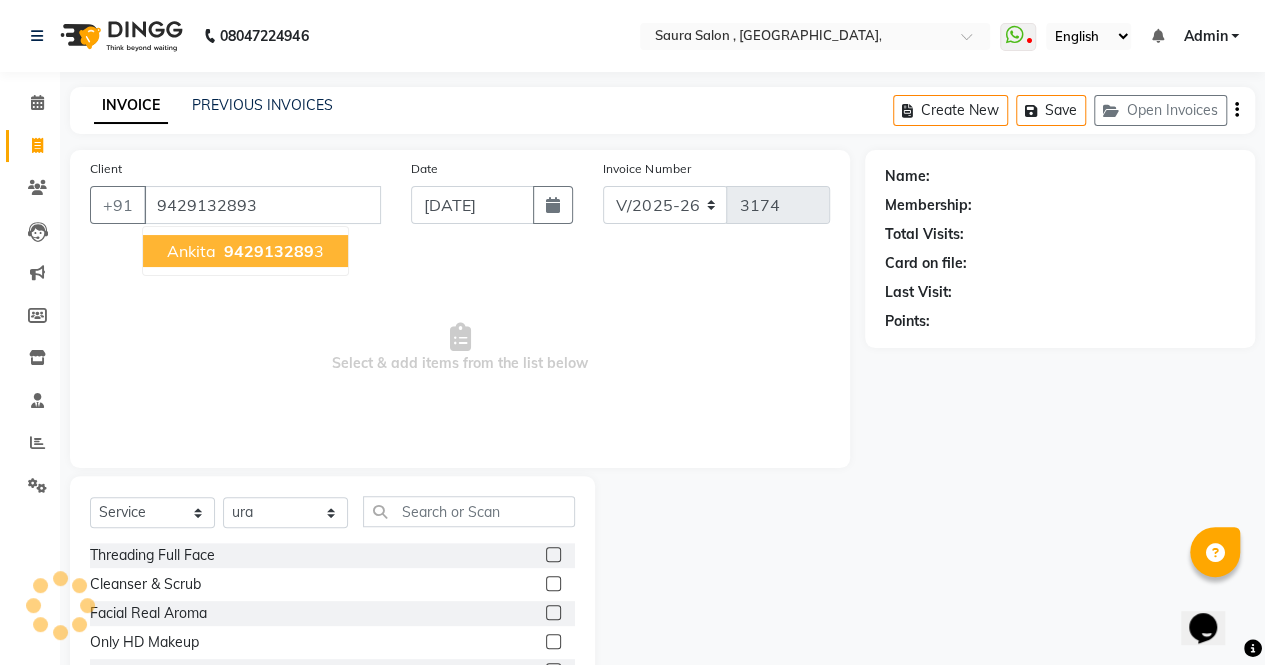 type on "9429132893" 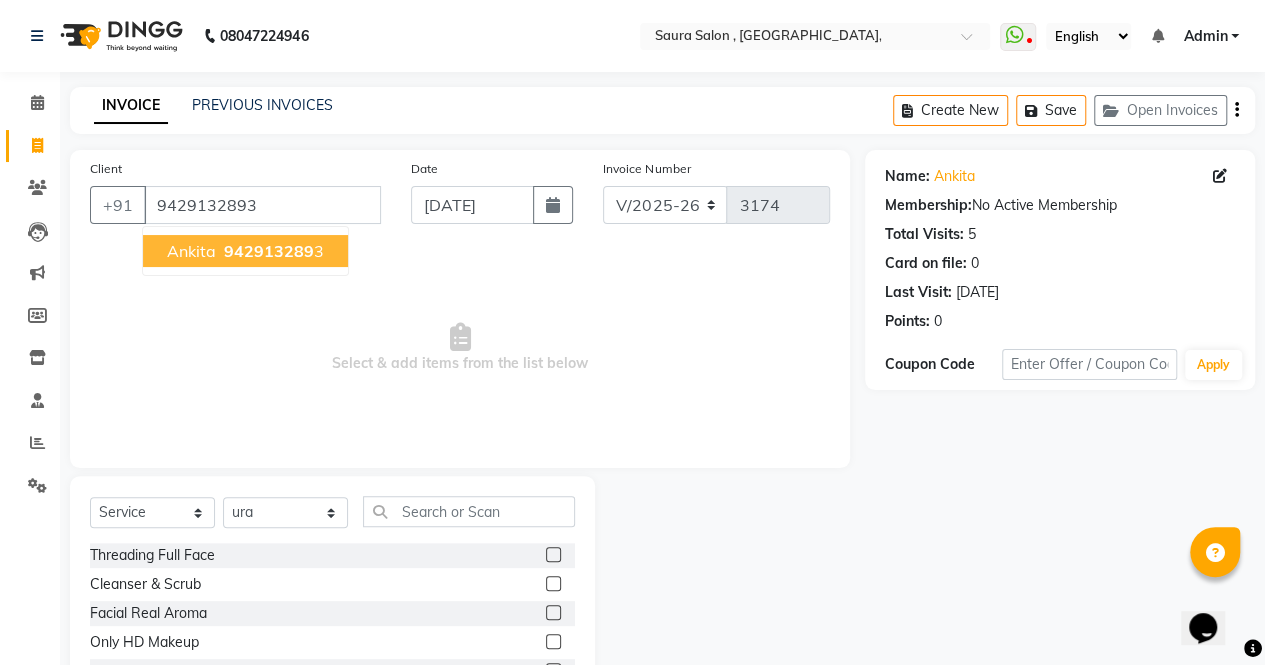 click on "942913289 3" at bounding box center (272, 251) 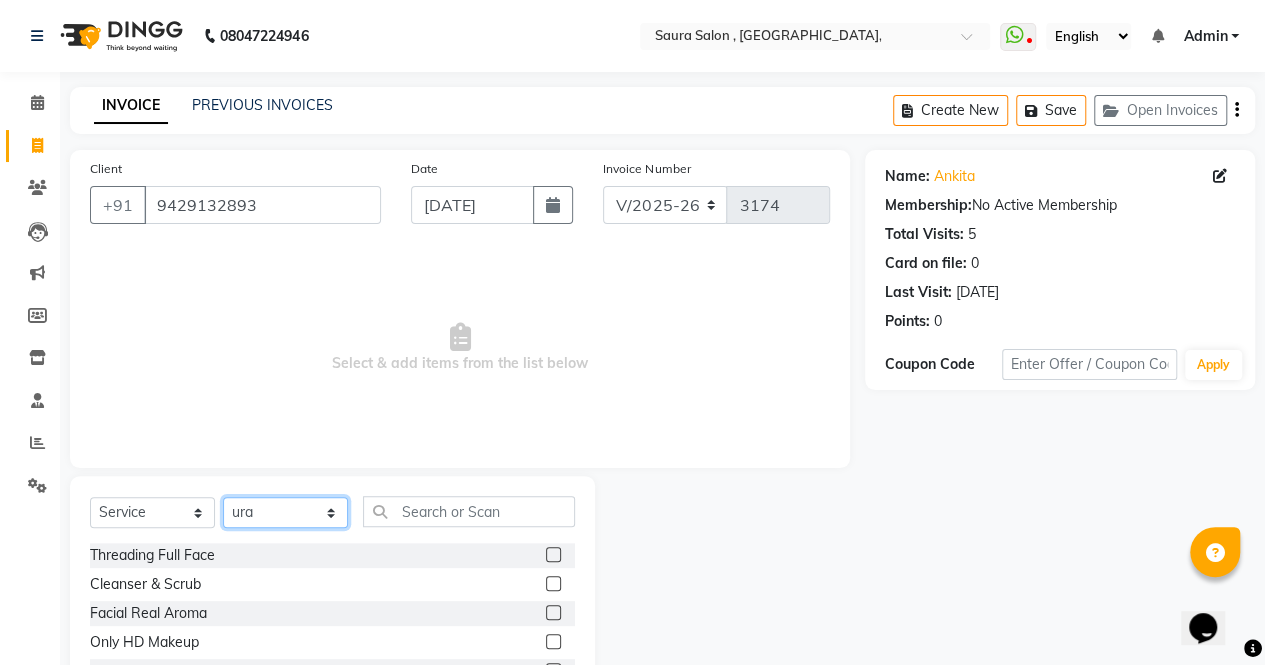 click on "Select Stylist archana  asha  [PERSON_NAME]  deepika [PERSON_NAME] [PERSON_NAME] [PERSON_NAME] khandala shanti  sona  ura usha di [PERSON_NAME]  [PERSON_NAME]" 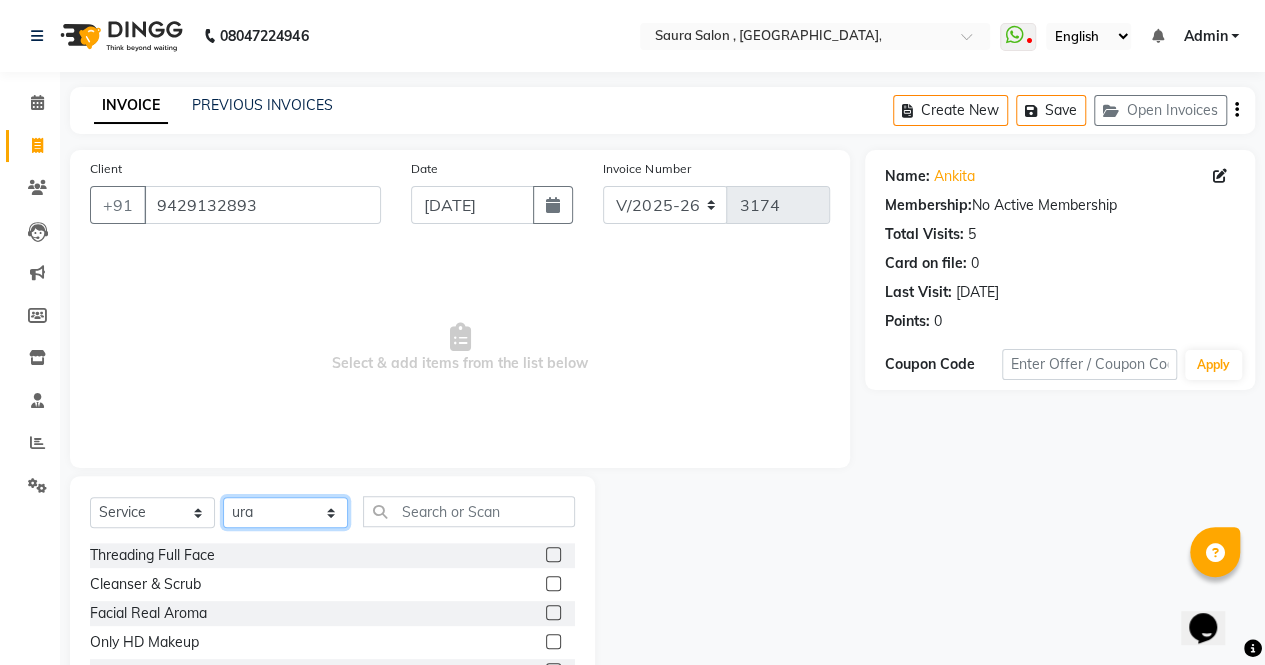 select on "56840" 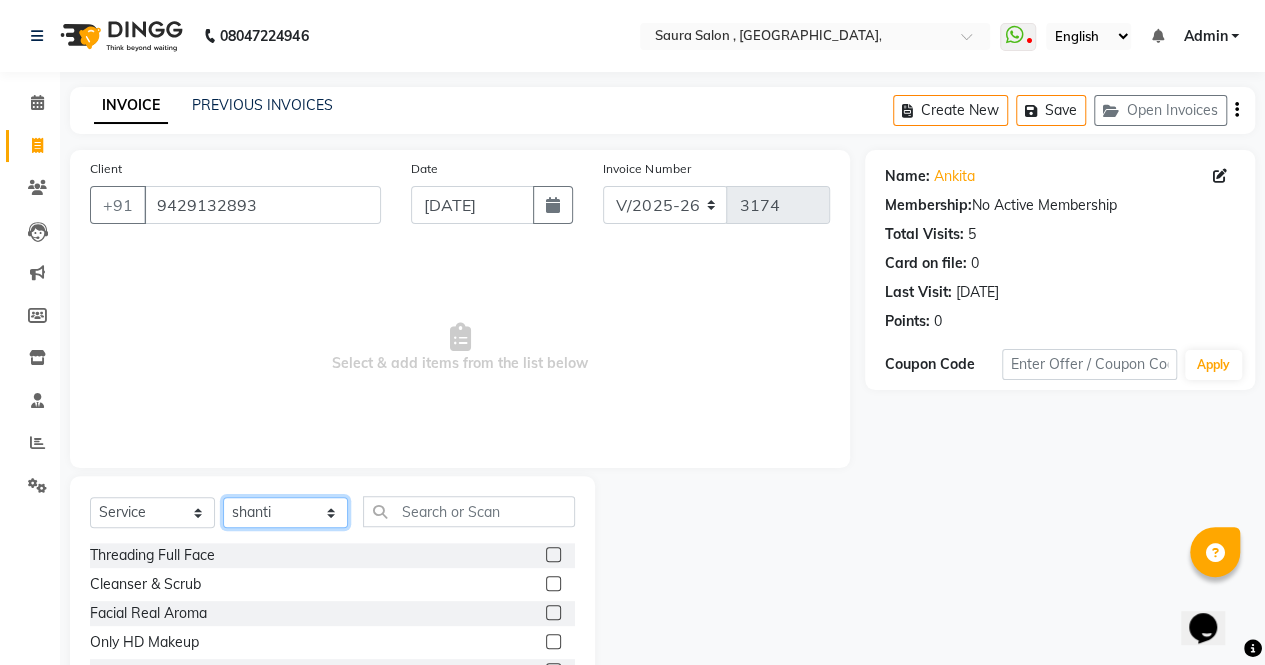 click on "Select Stylist archana  asha  [PERSON_NAME]  deepika [PERSON_NAME] [PERSON_NAME] [PERSON_NAME] khandala shanti  sona  ura usha di [PERSON_NAME]  [PERSON_NAME]" 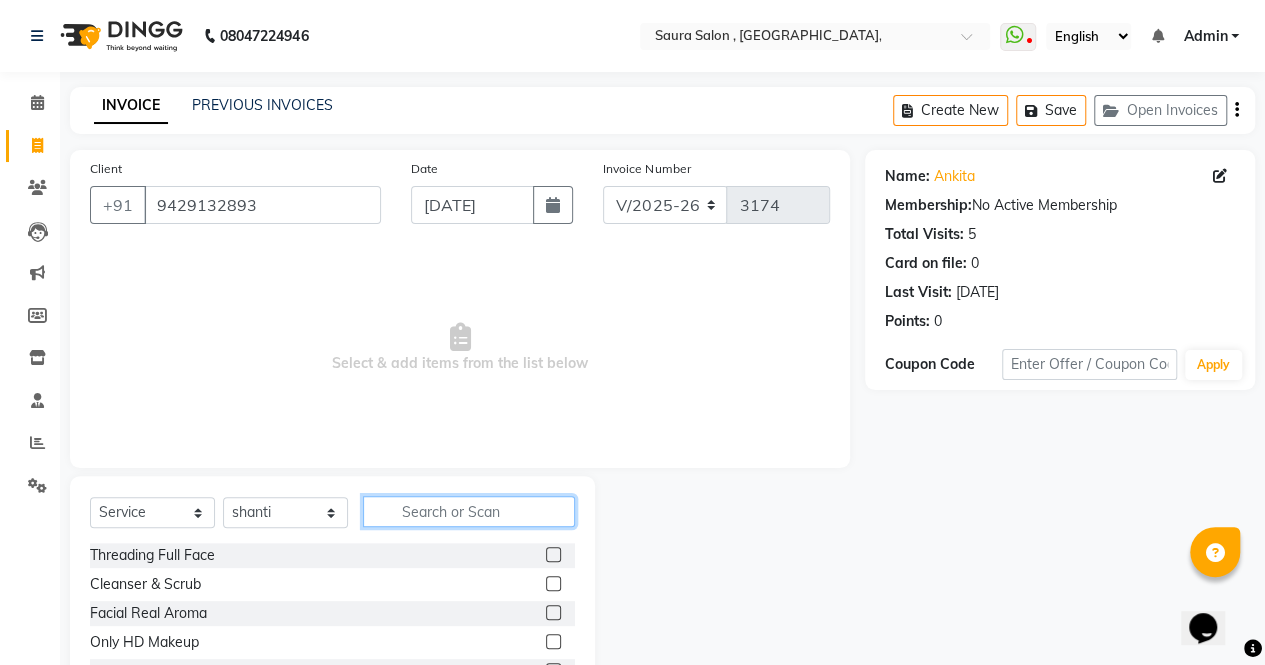 click 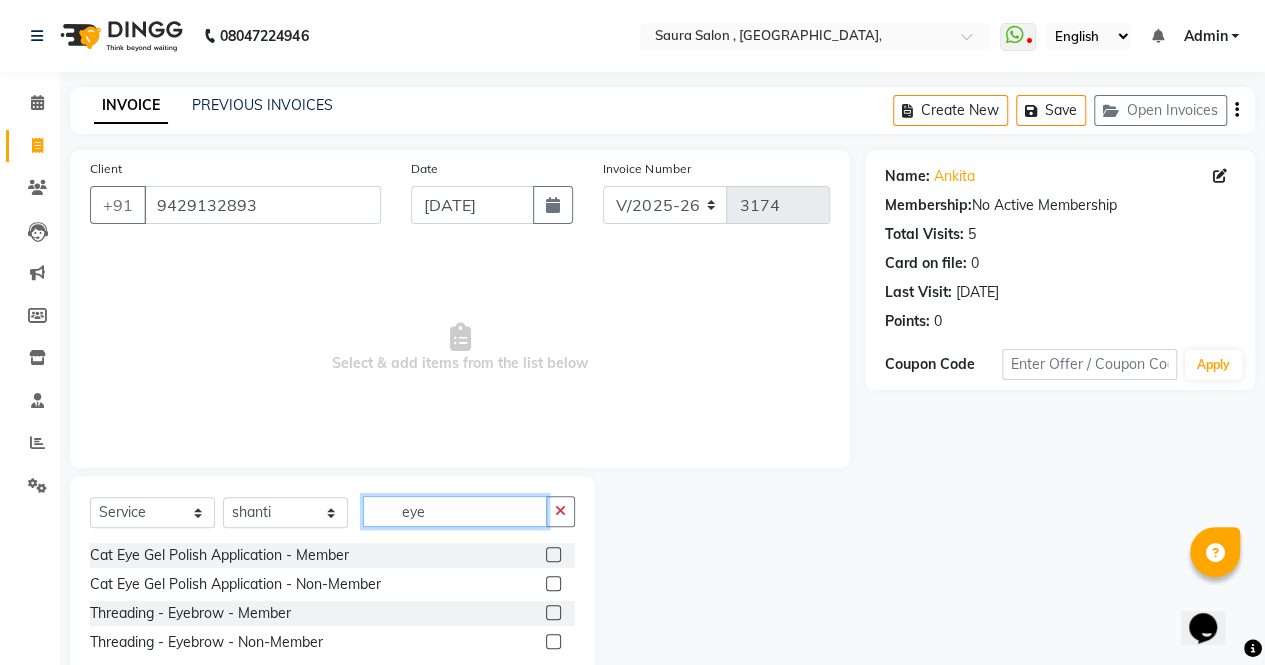 type on "eye" 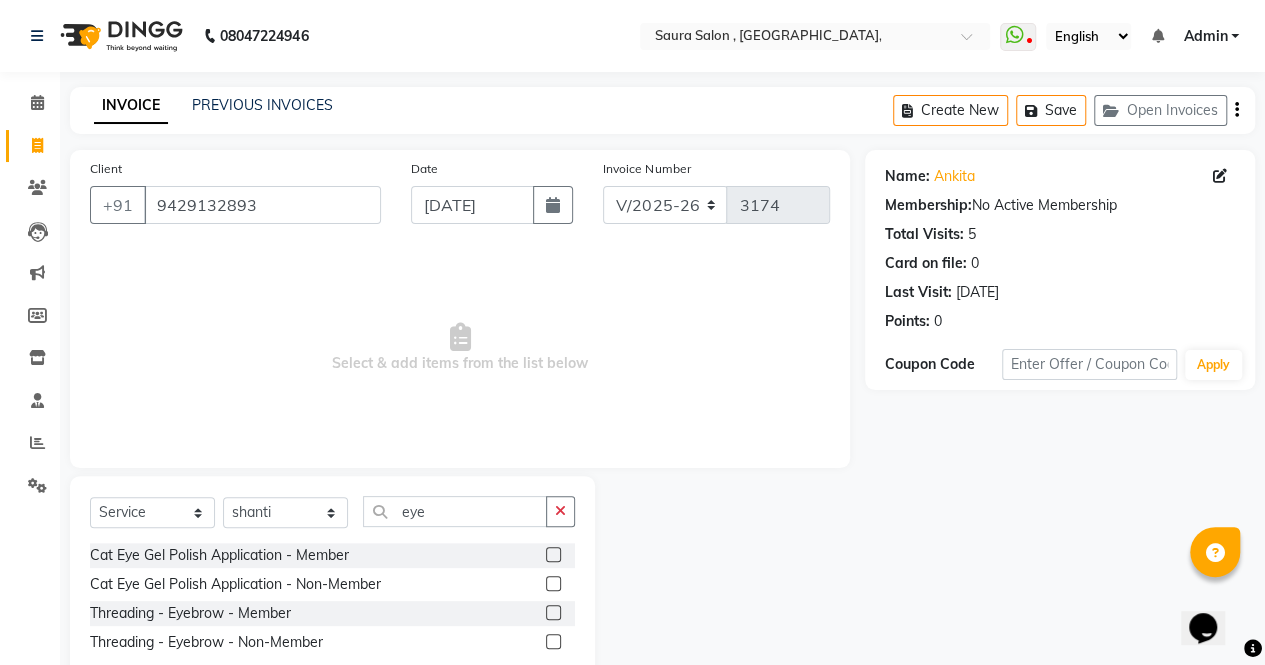 click 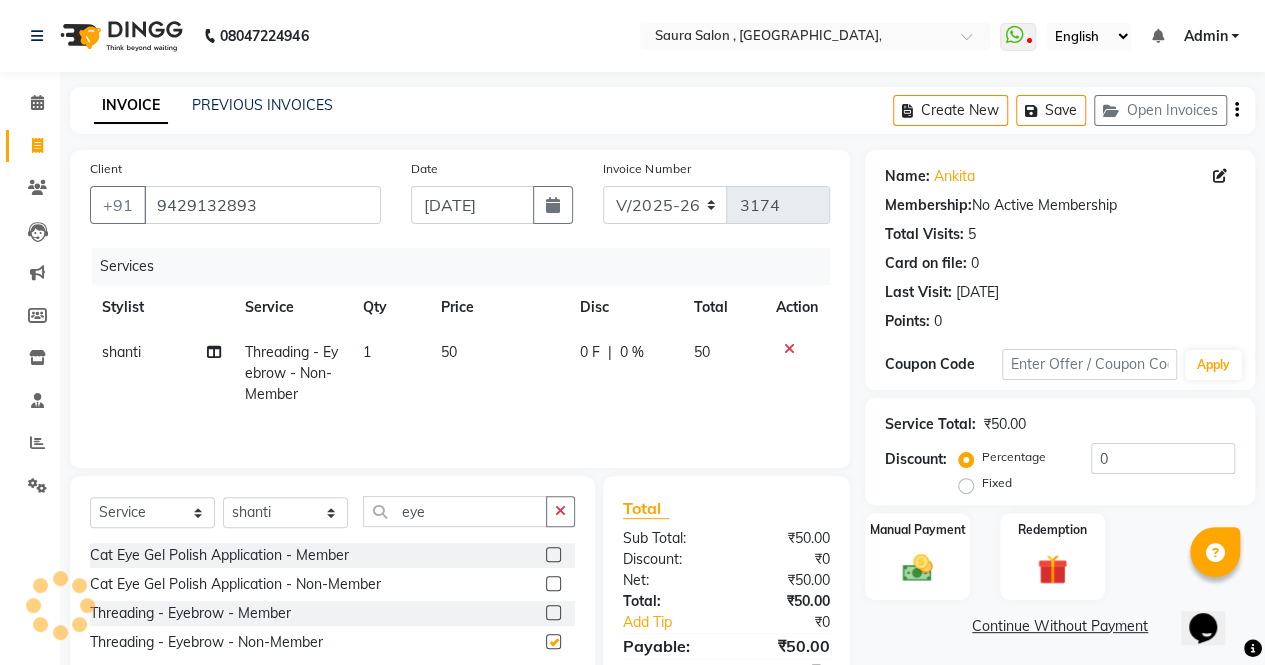 checkbox on "false" 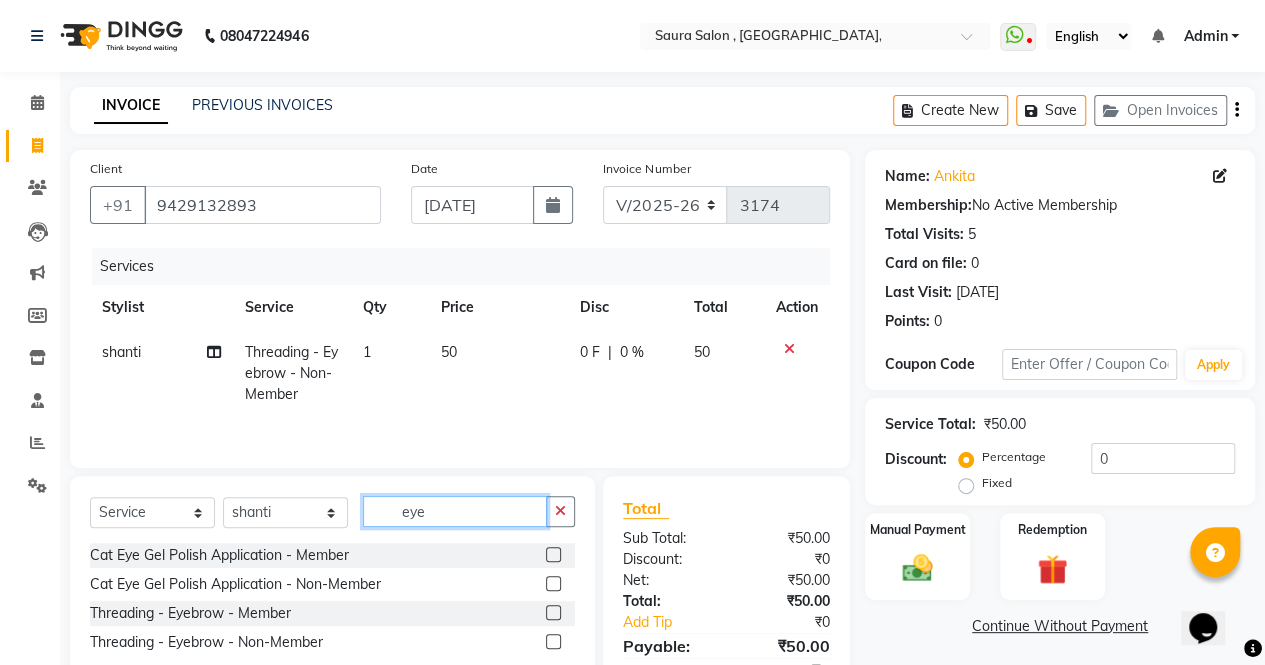 click on "eye" 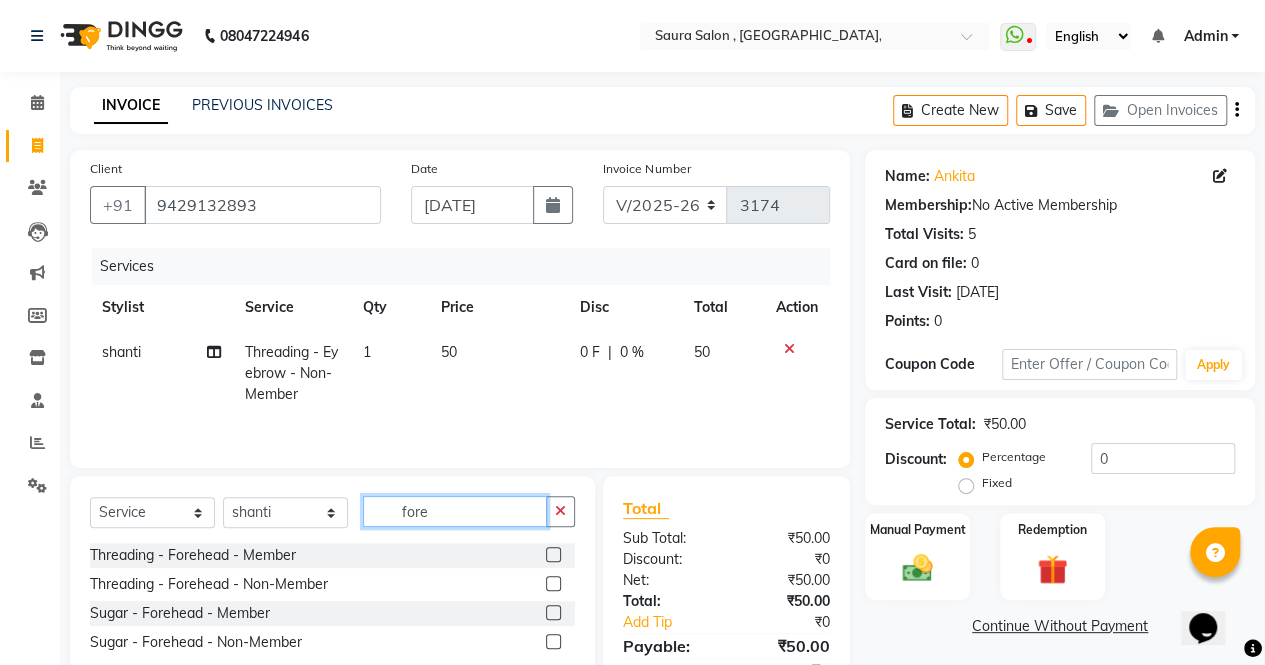 type on "fore" 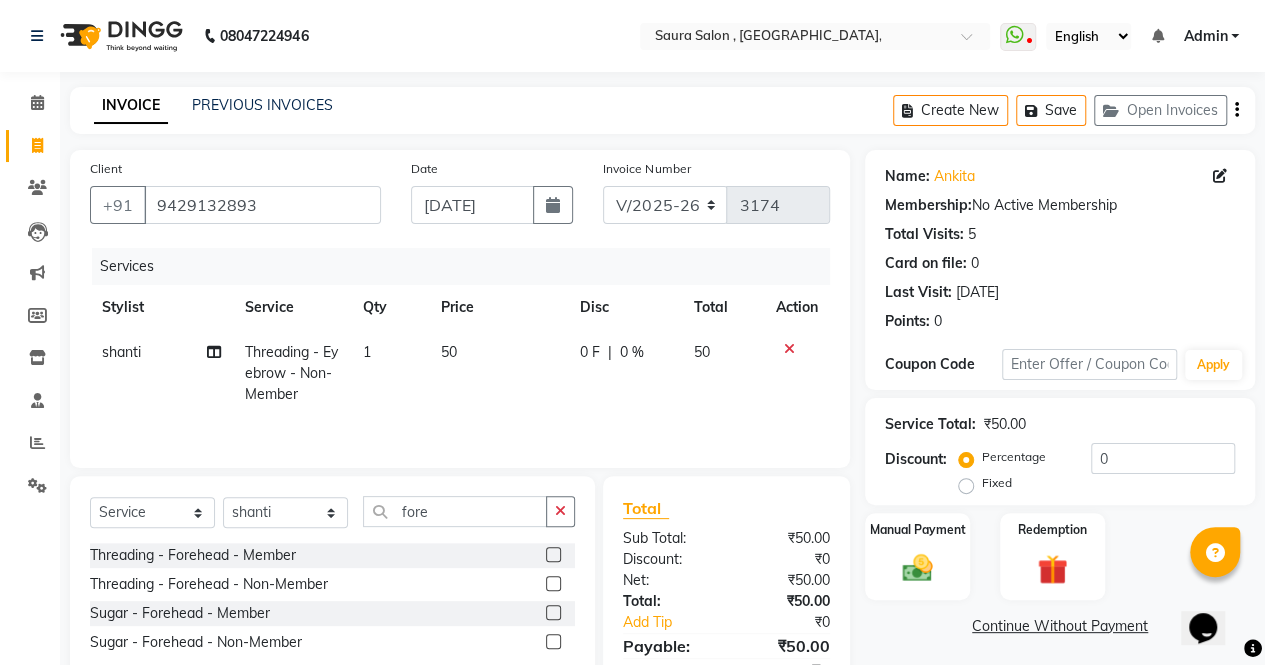 click 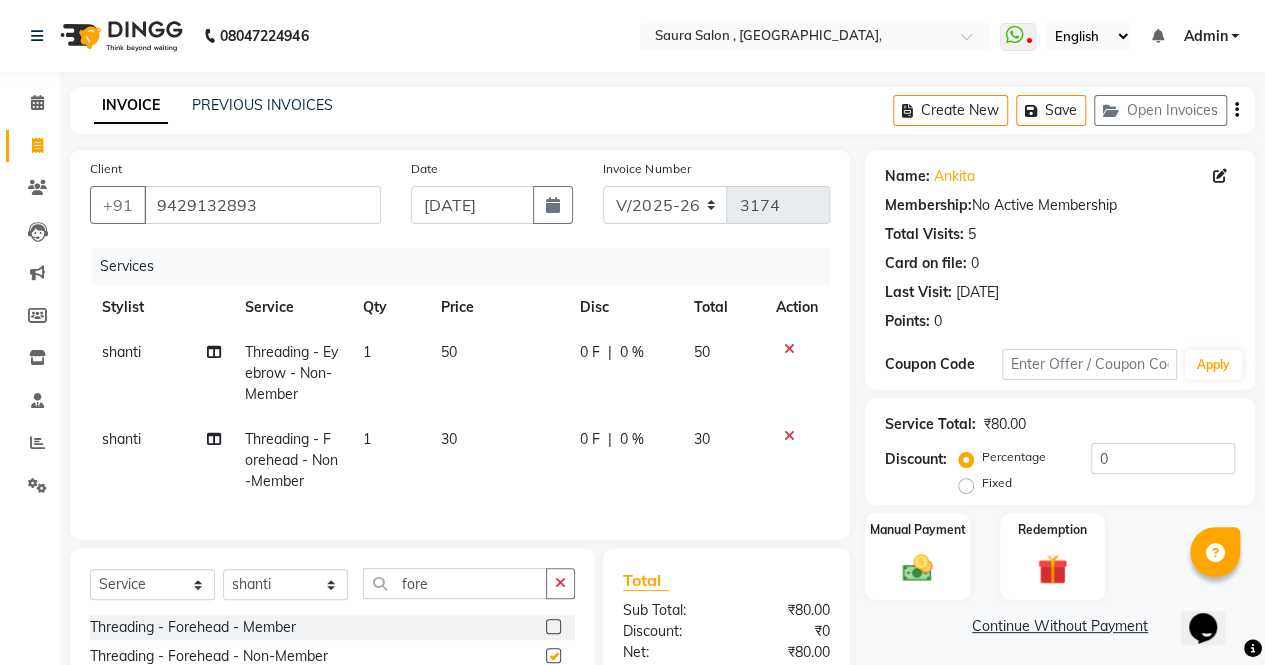 checkbox on "false" 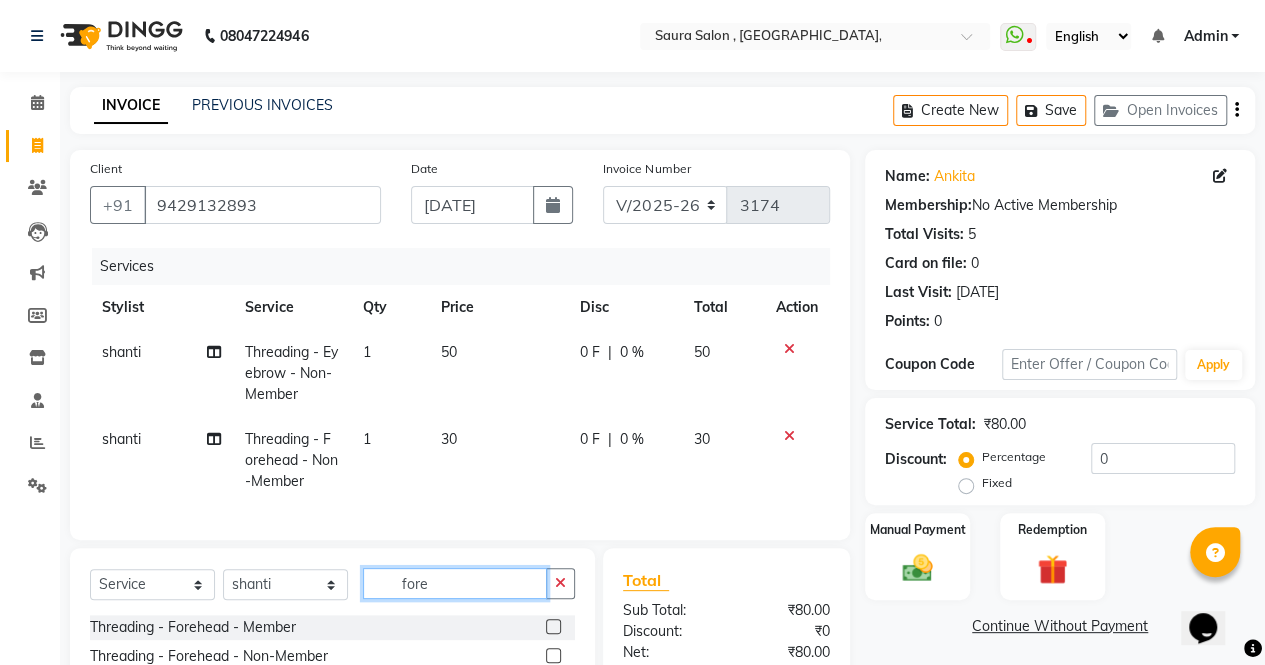 click on "fore" 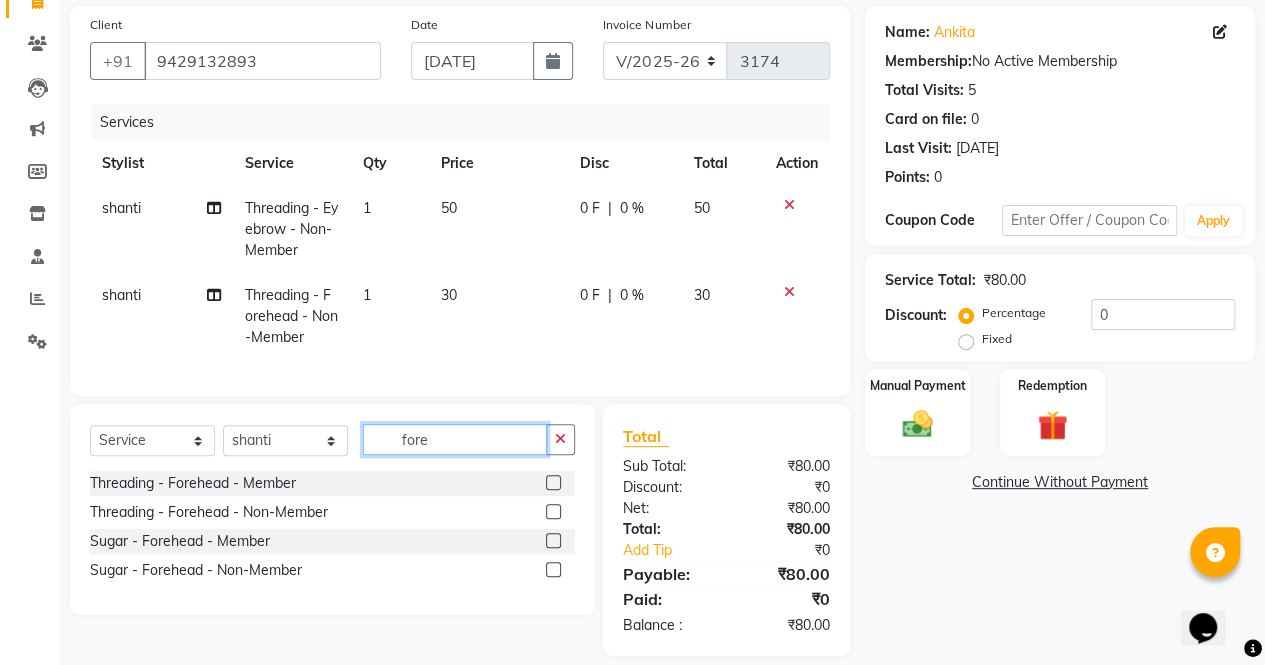 scroll, scrollTop: 178, scrollLeft: 0, axis: vertical 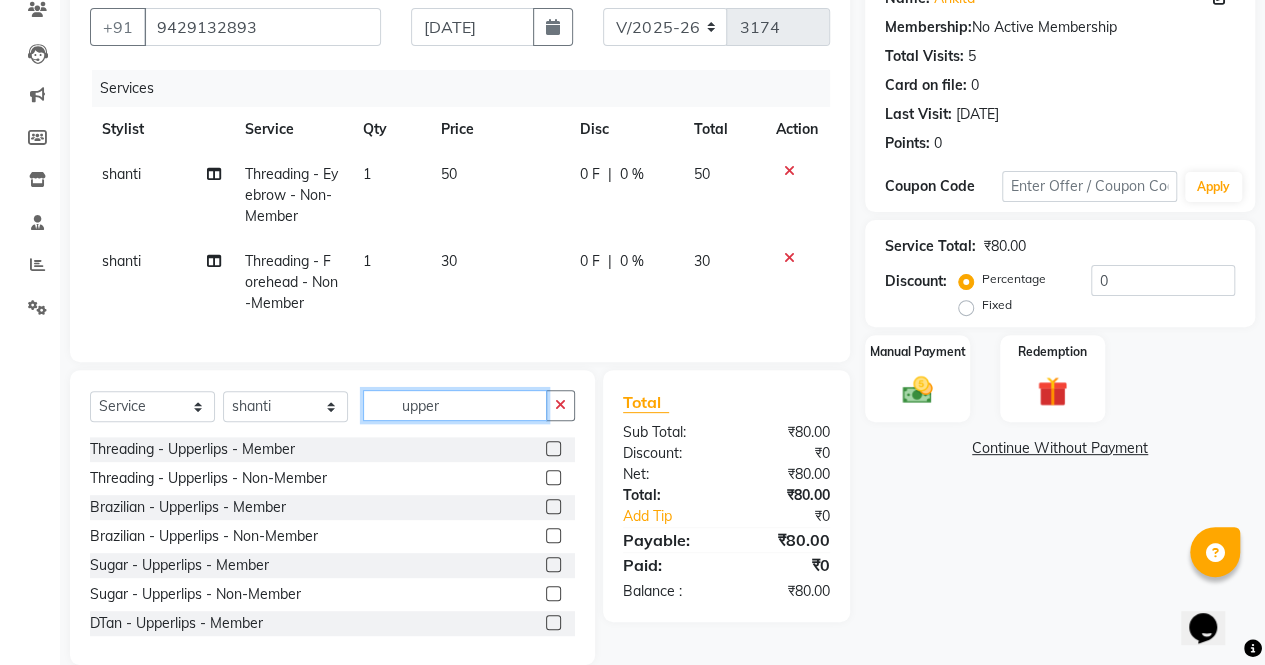 type on "upper" 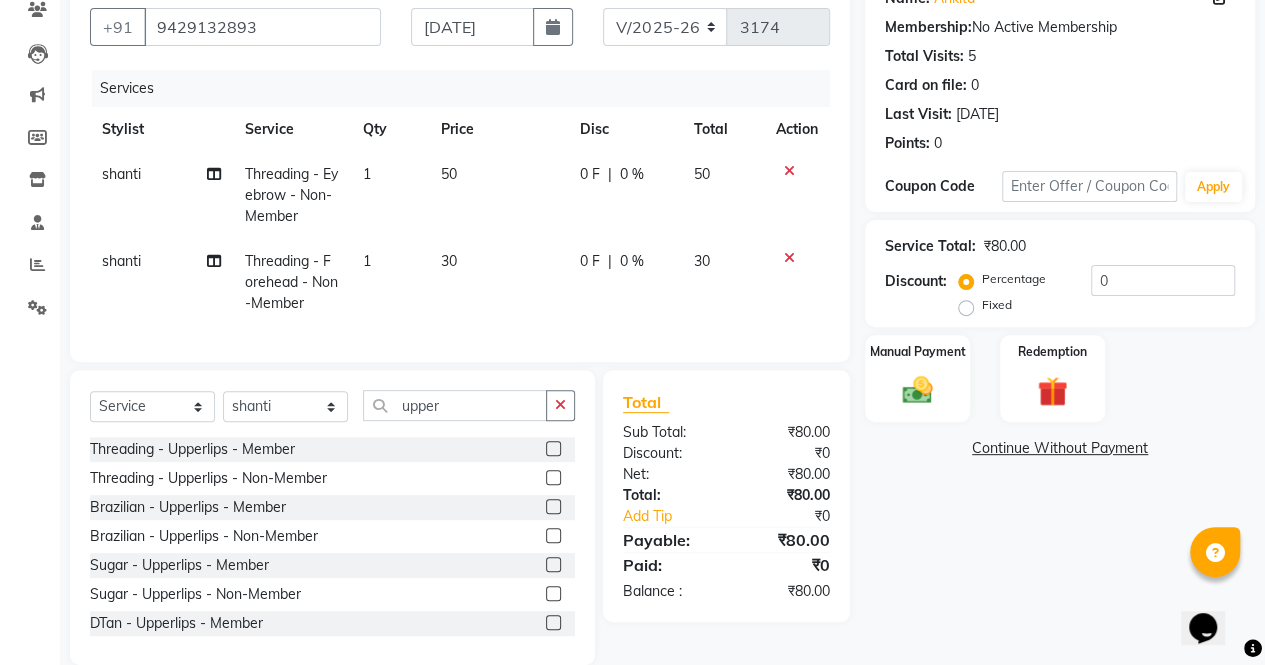 click 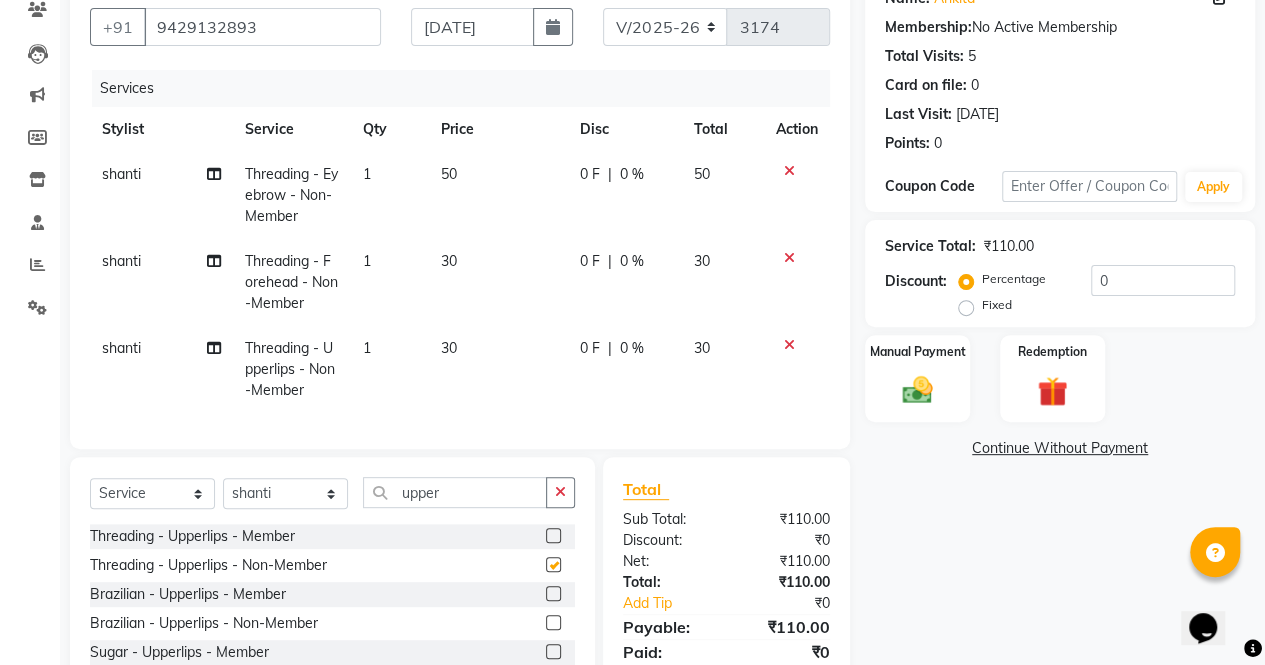 checkbox on "false" 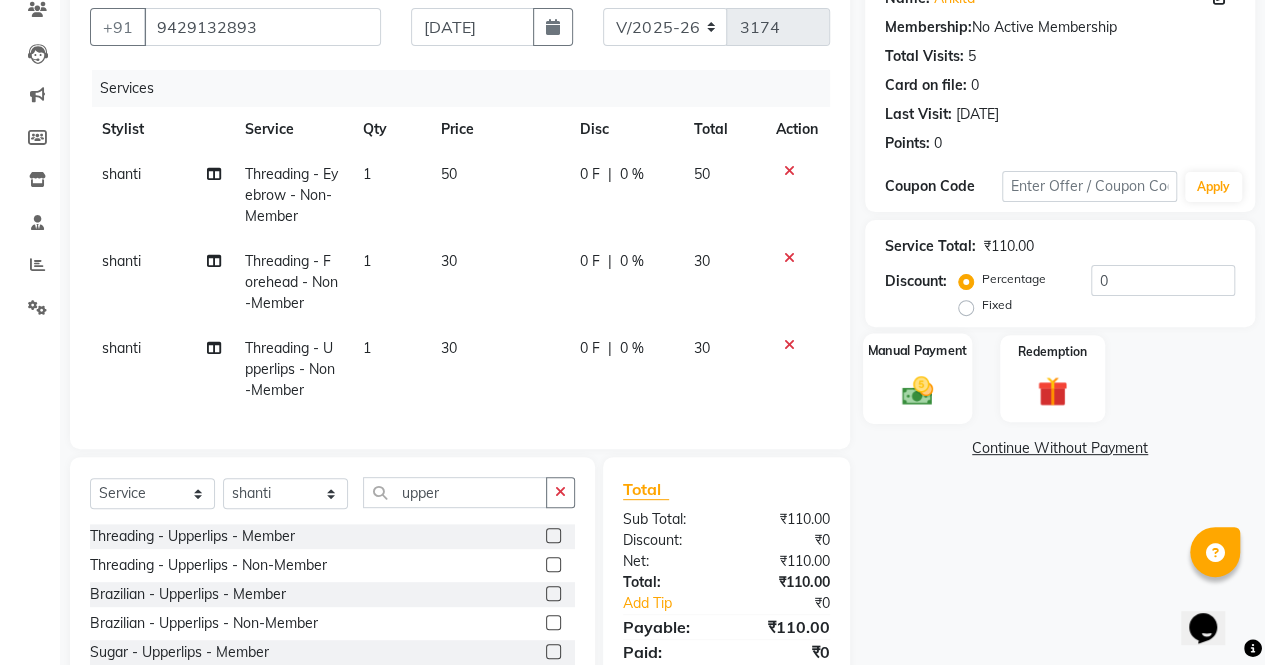 click on "Manual Payment" 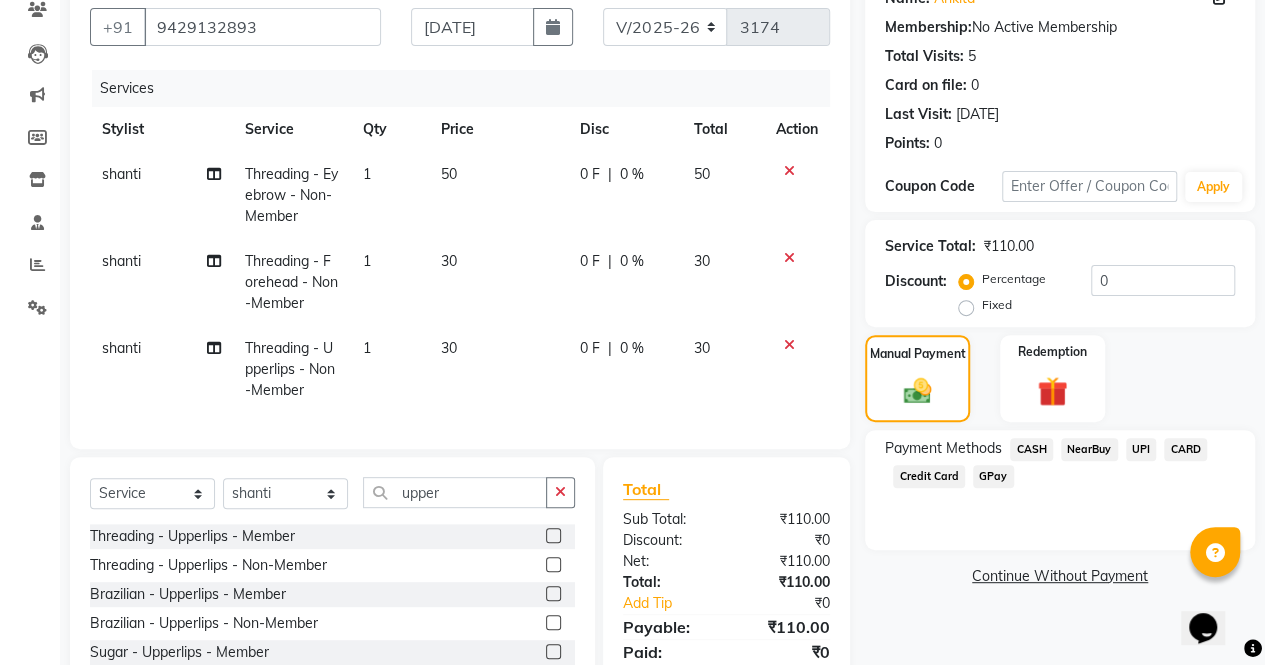 click on "UPI" 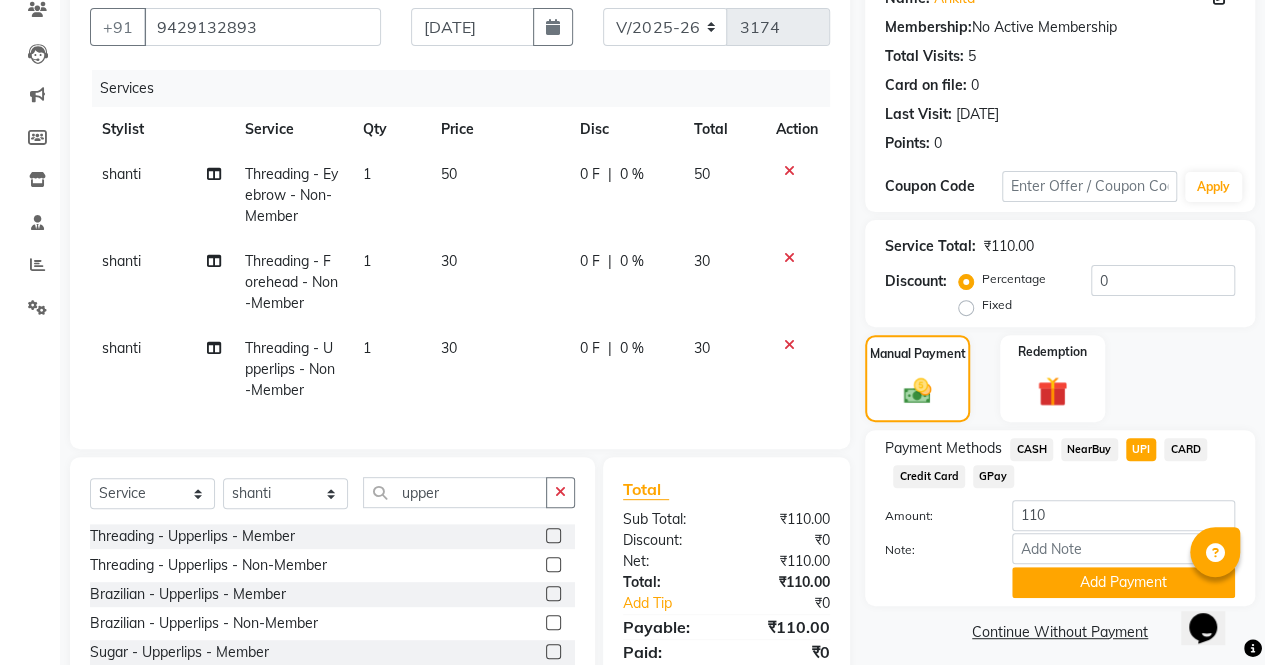 click on "CASH" 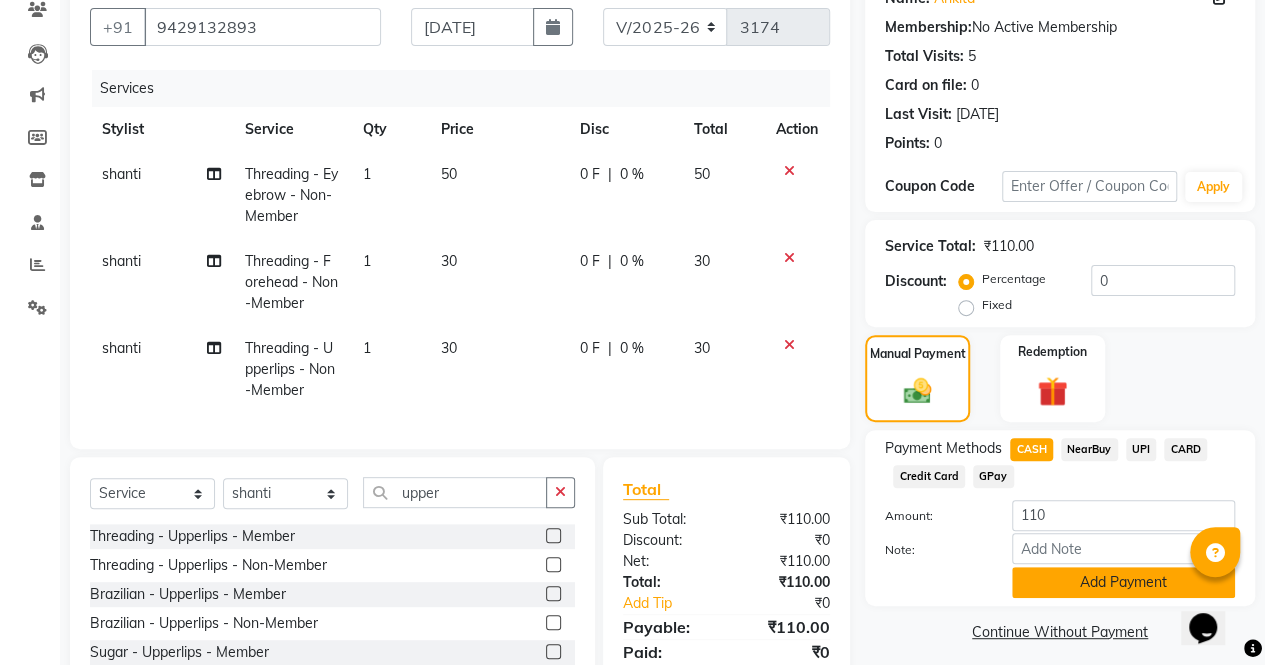 click on "Add Payment" 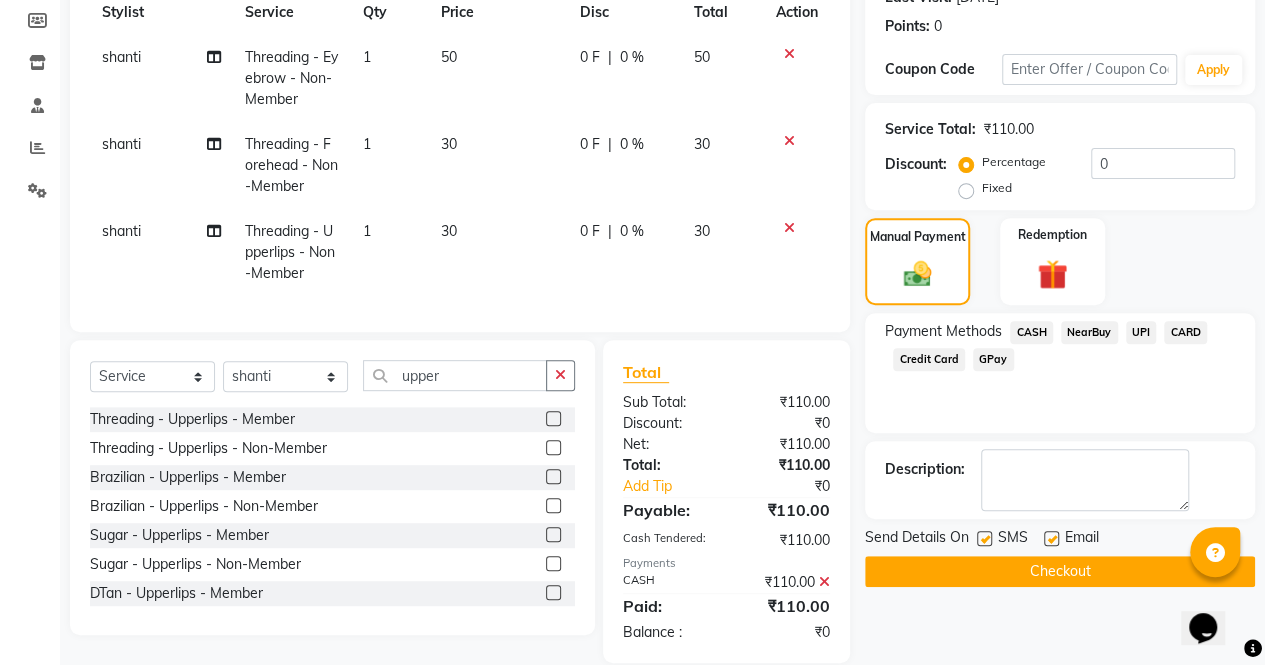 scroll, scrollTop: 336, scrollLeft: 0, axis: vertical 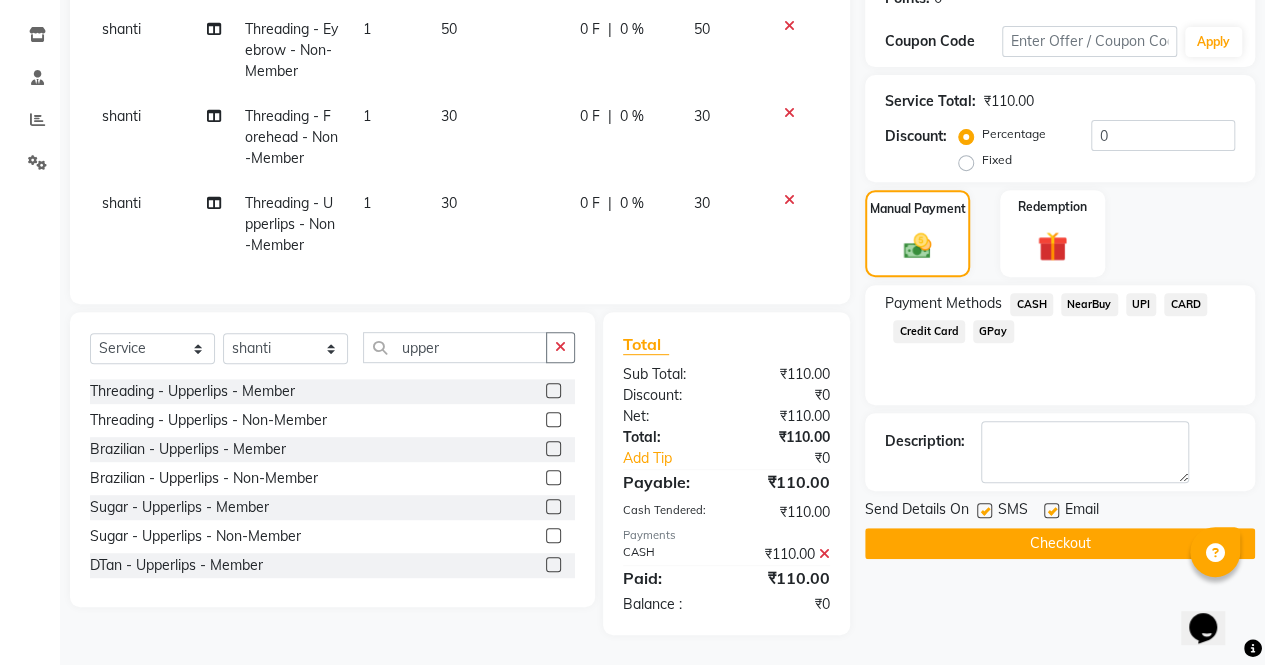 click on "Checkout" 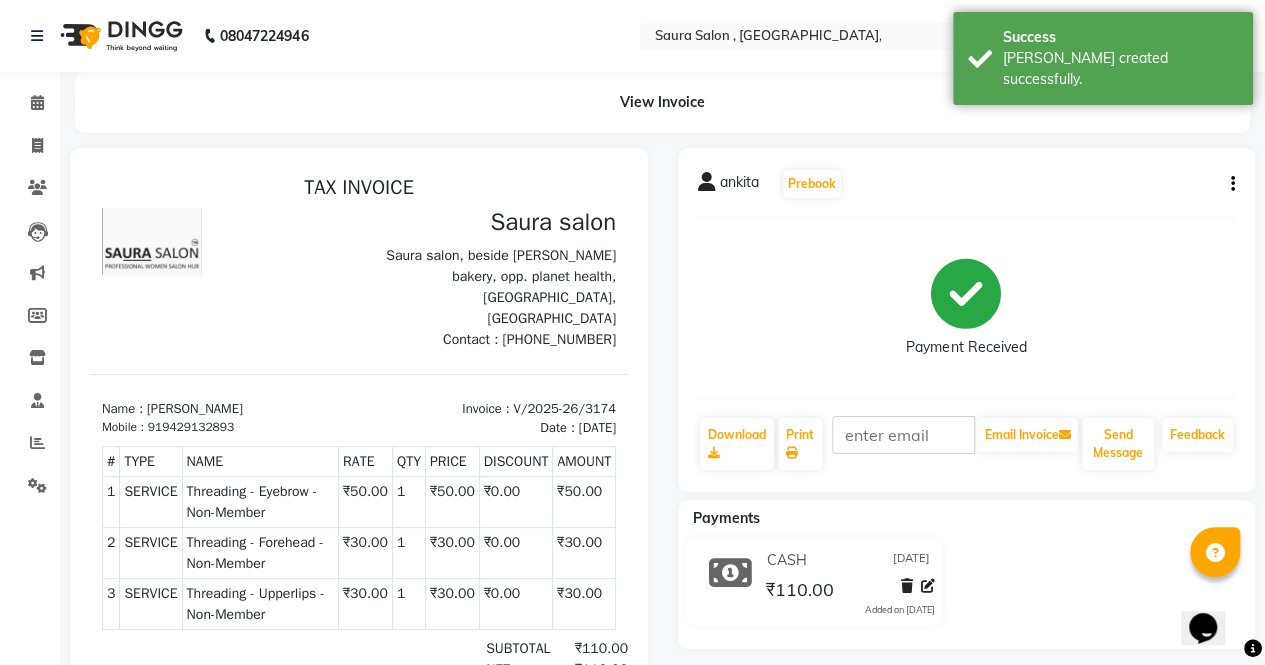 scroll, scrollTop: 0, scrollLeft: 0, axis: both 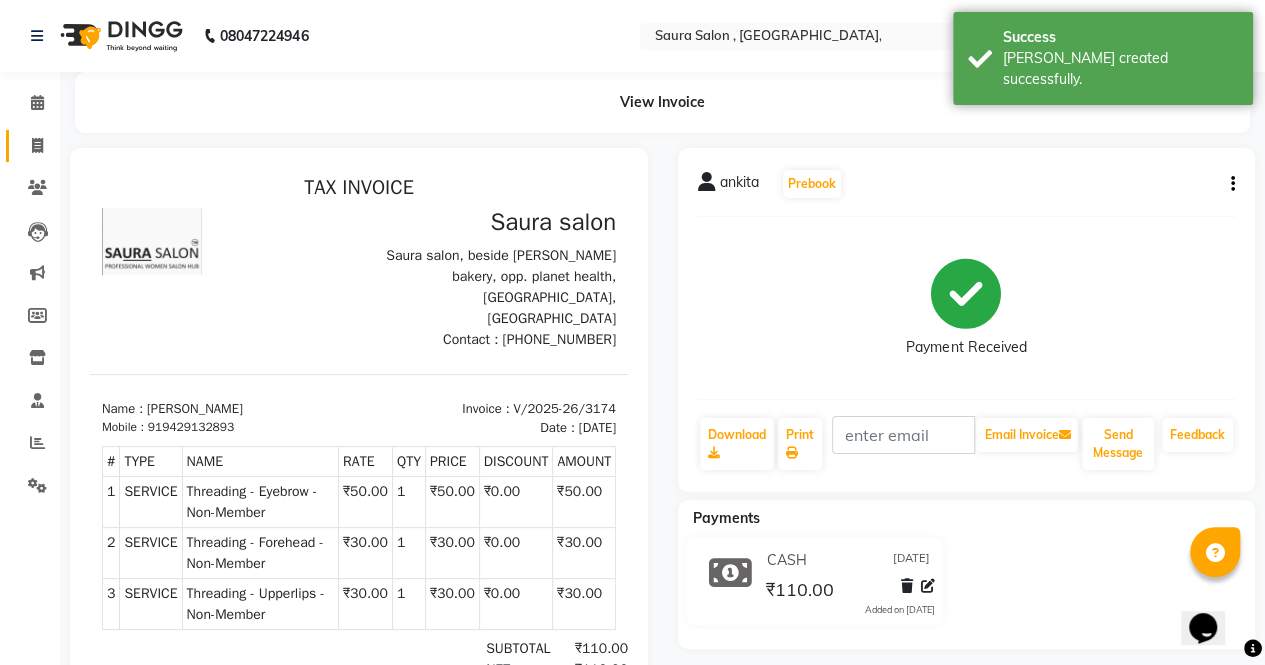 click 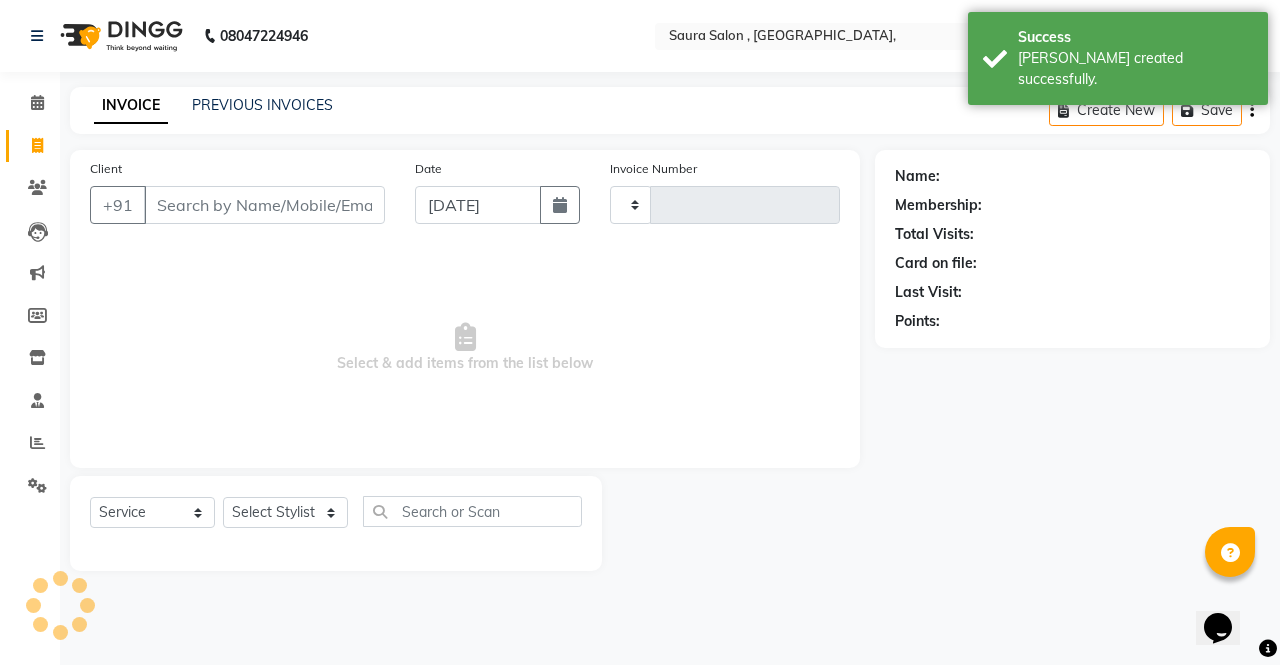 type on "3175" 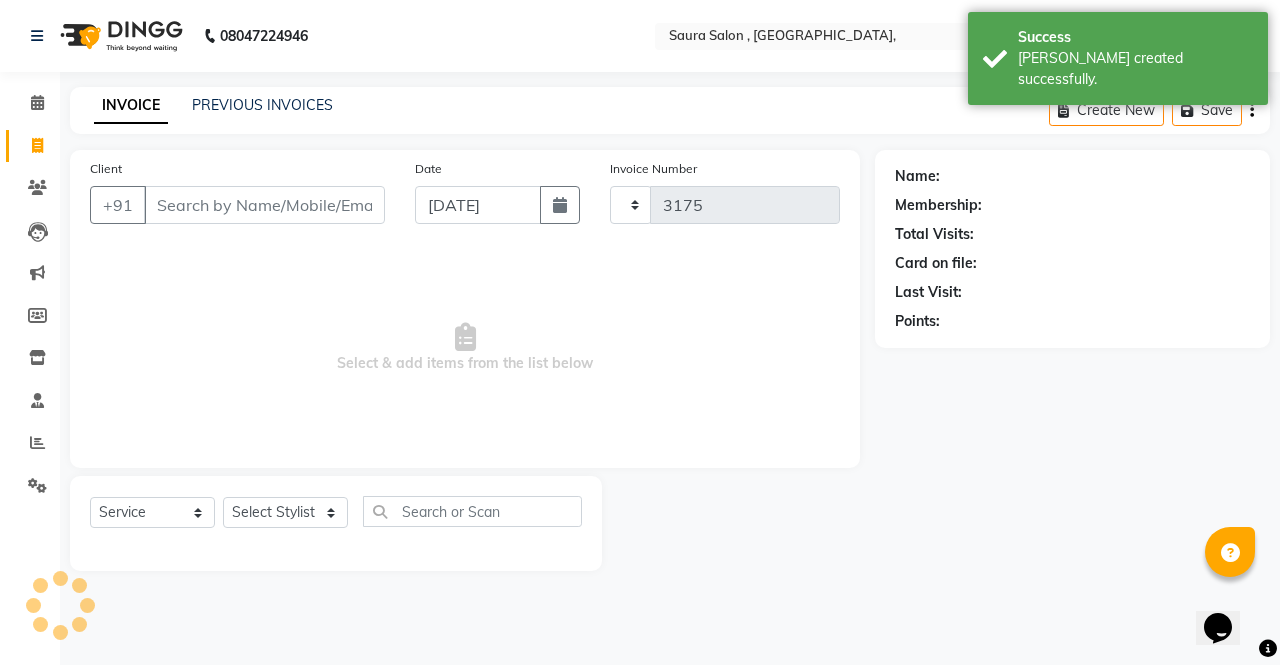click 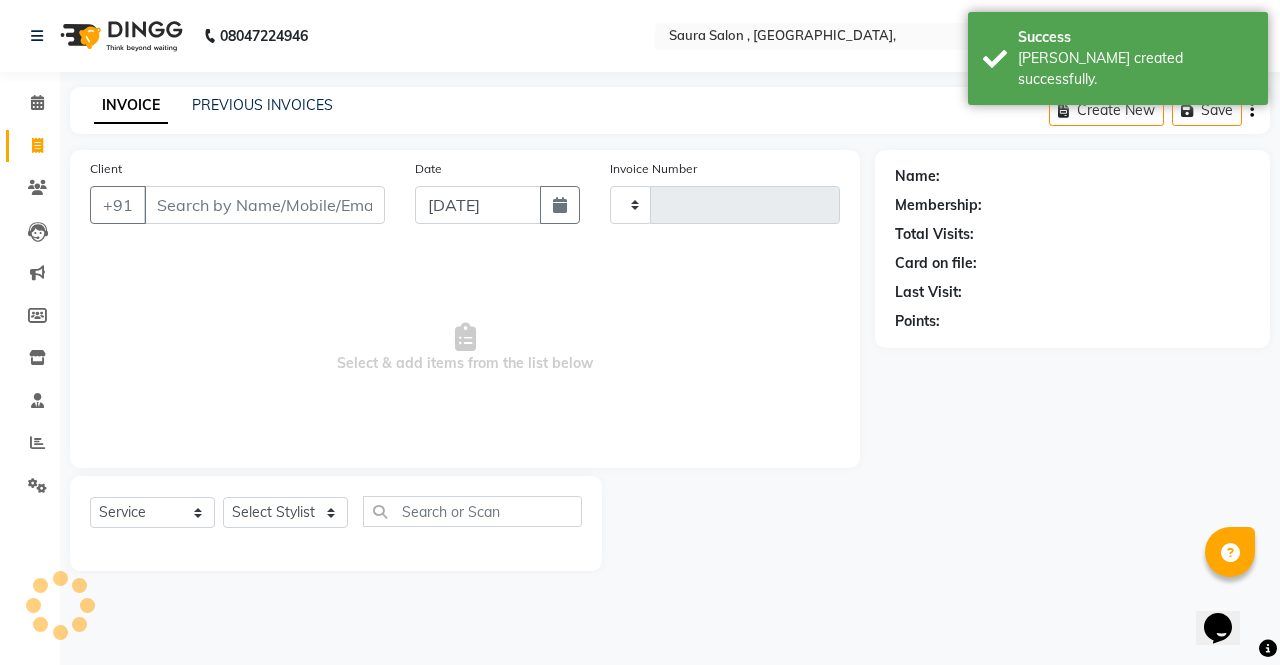 type on "3175" 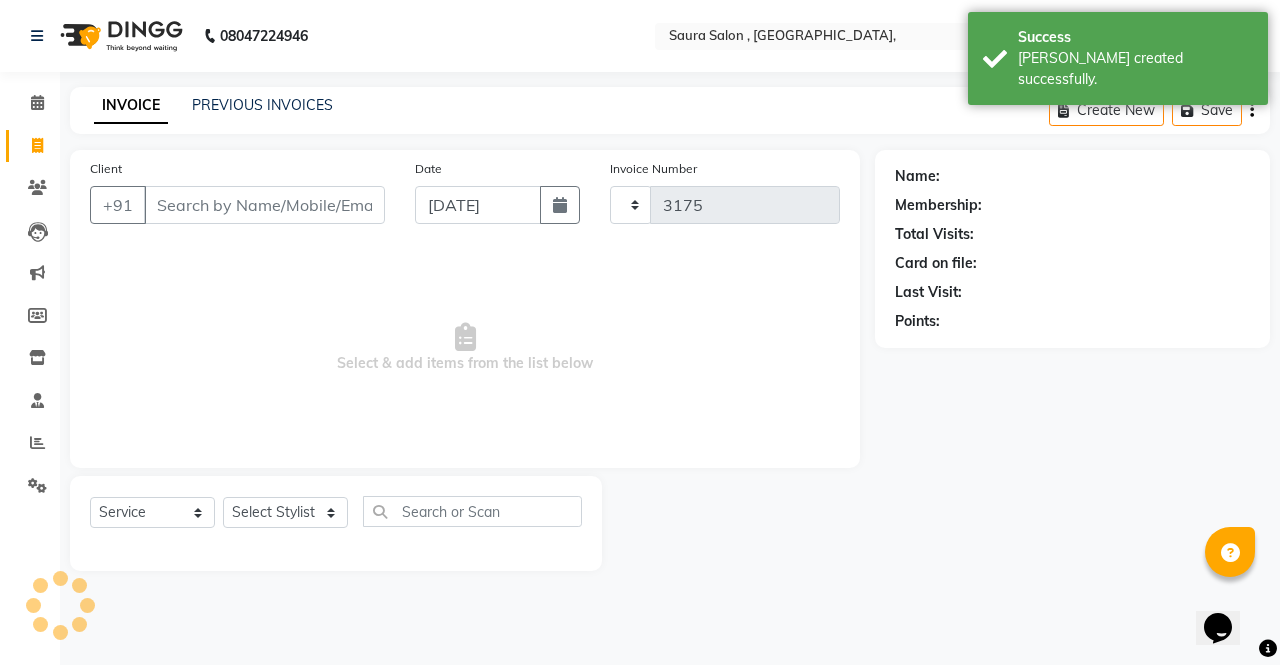 select on "6963" 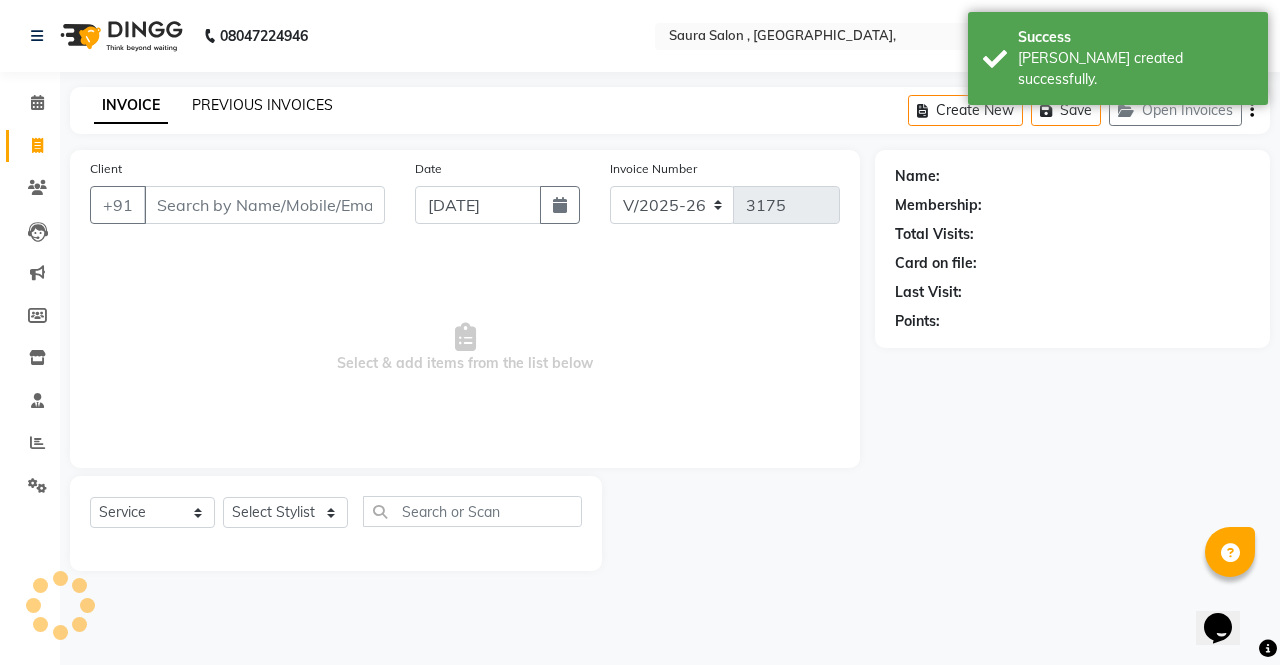click on "PREVIOUS INVOICES" 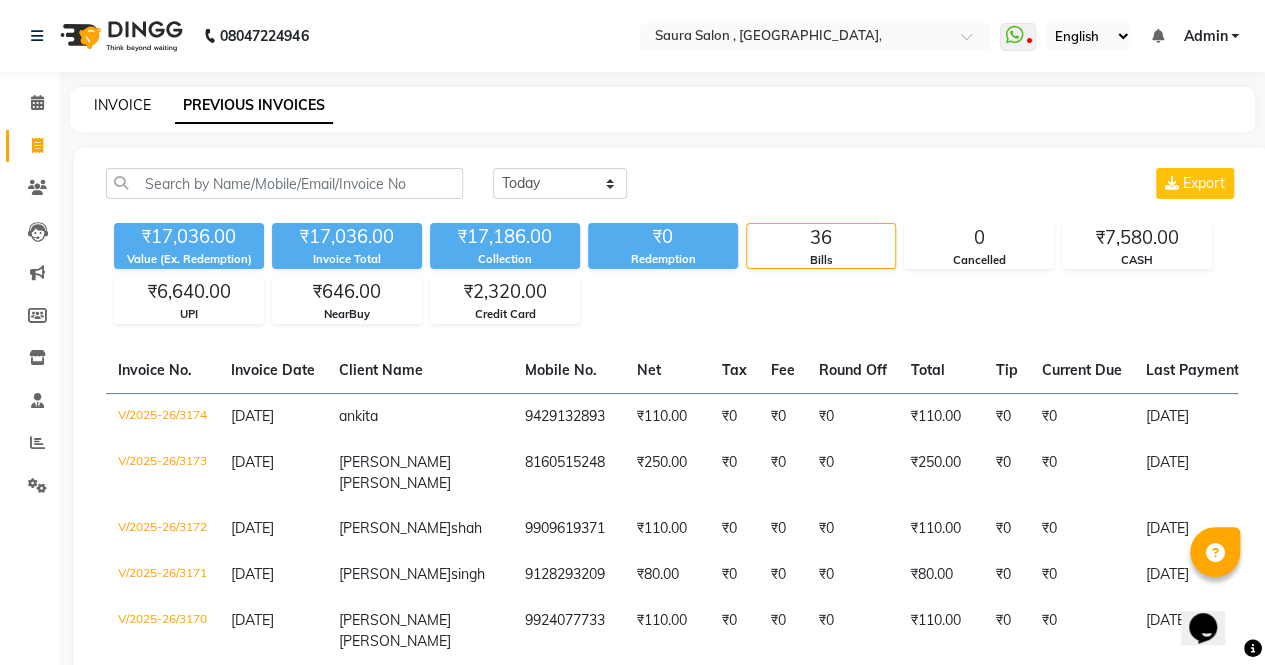 click on "INVOICE" 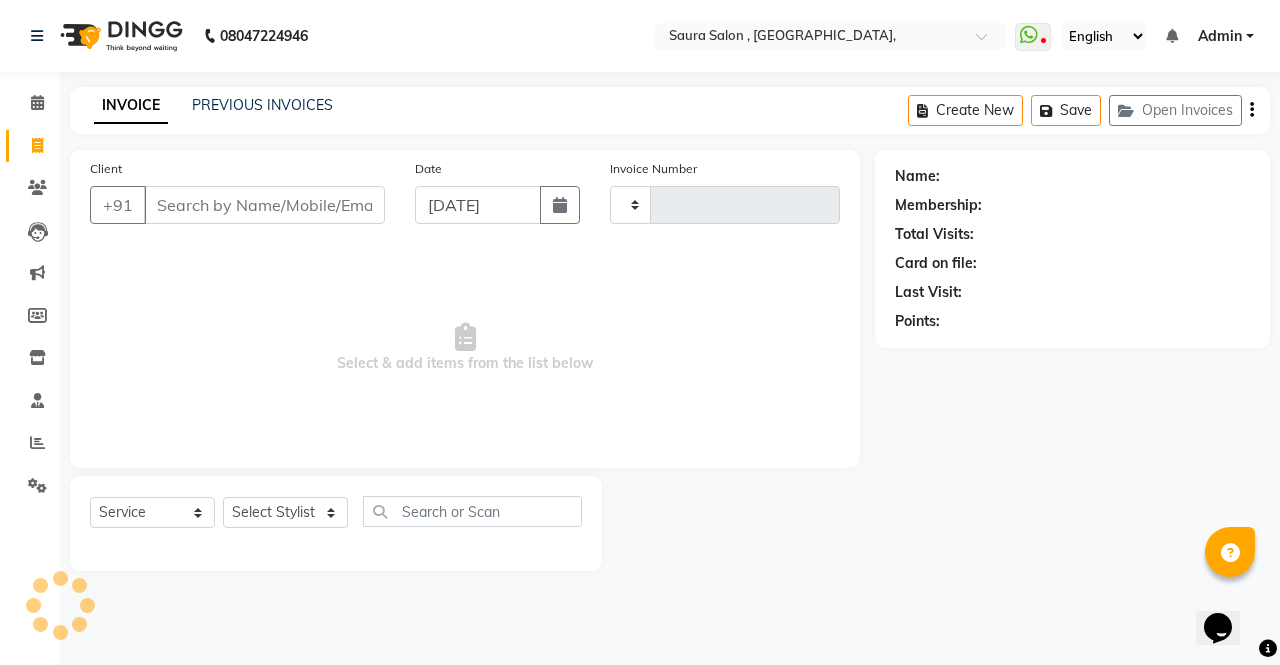 type on "3175" 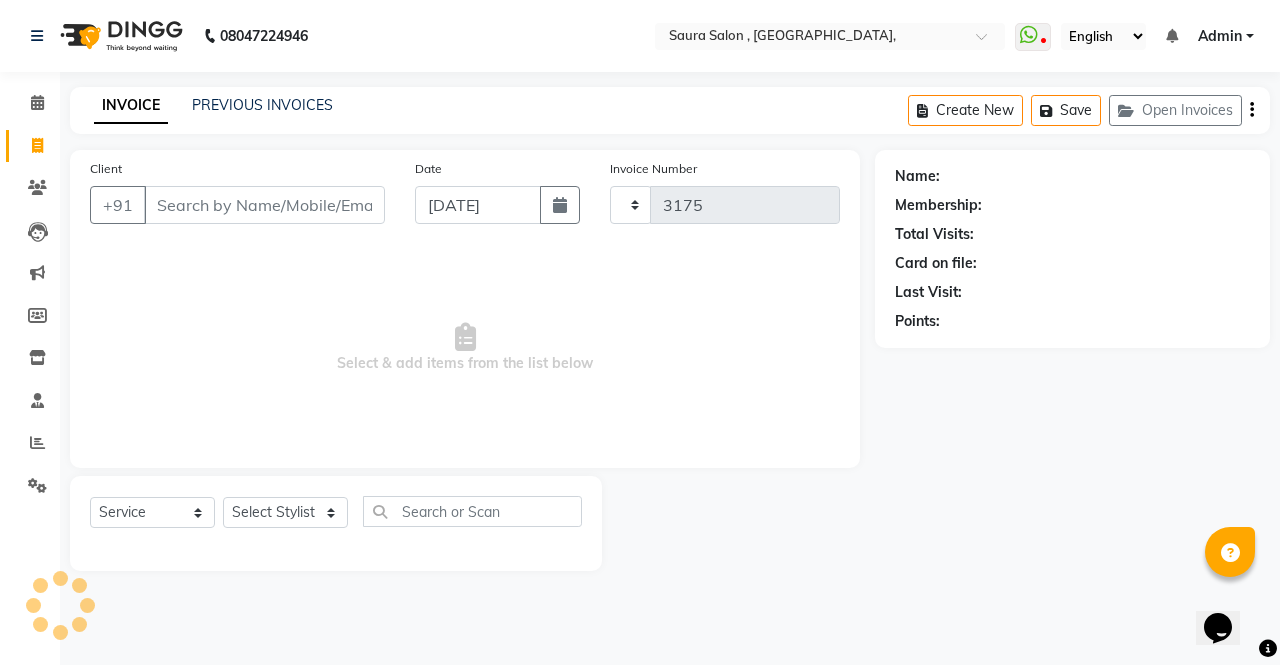 select on "6963" 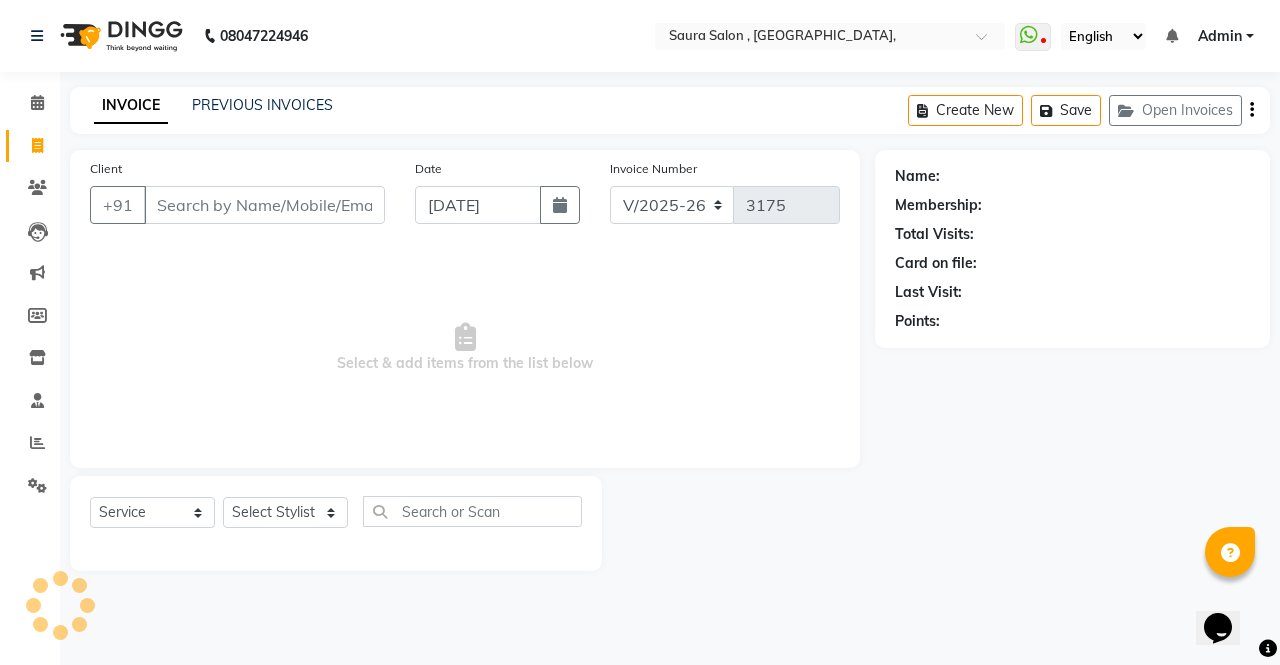 select on "57428" 